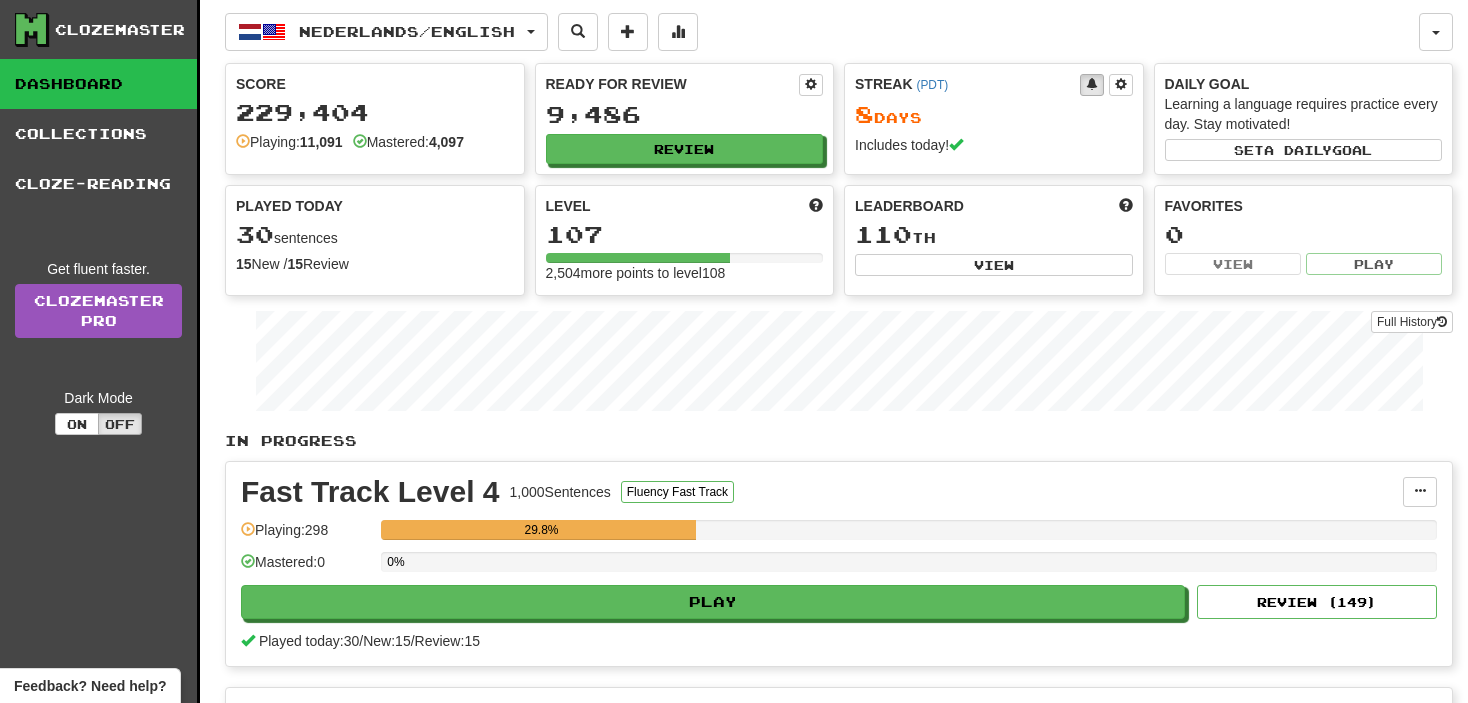 scroll, scrollTop: 0, scrollLeft: 0, axis: both 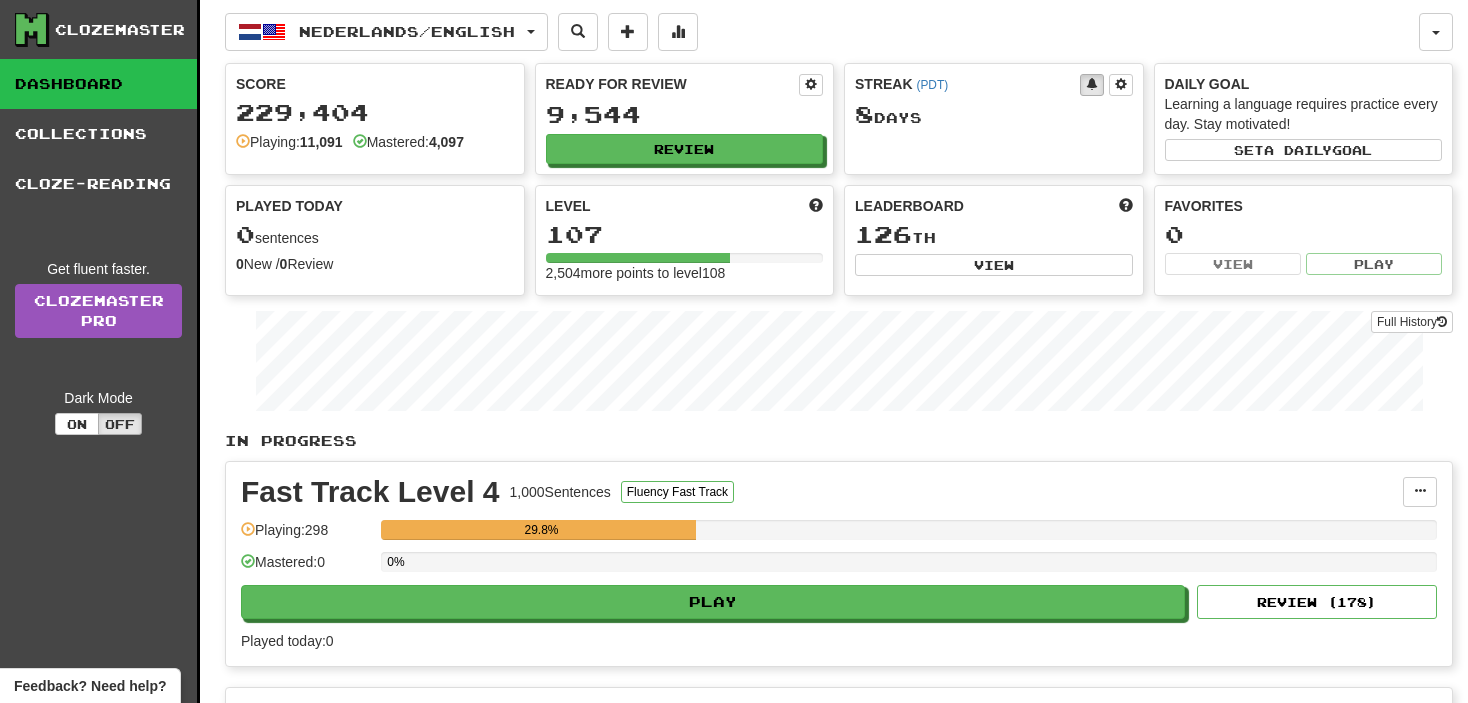 click on "Fast Track Level 4 1,000  Sentences Fluency Fast Track Manage Sentences Unpin from Dashboard  Playing:  298 29.8%  Mastered:  0 0% Play Review ( 178 ) Played today:  0" at bounding box center (839, 564) 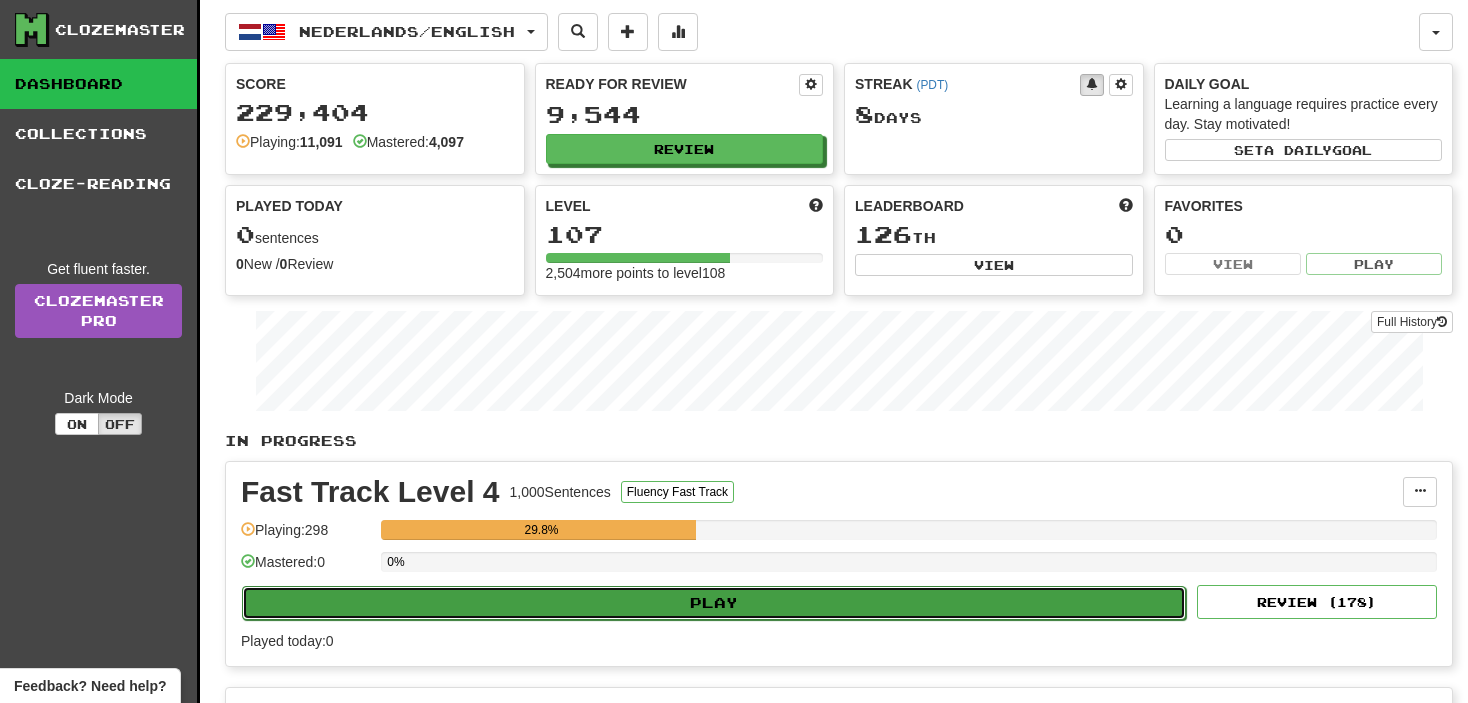 click on "Play" at bounding box center (714, 603) 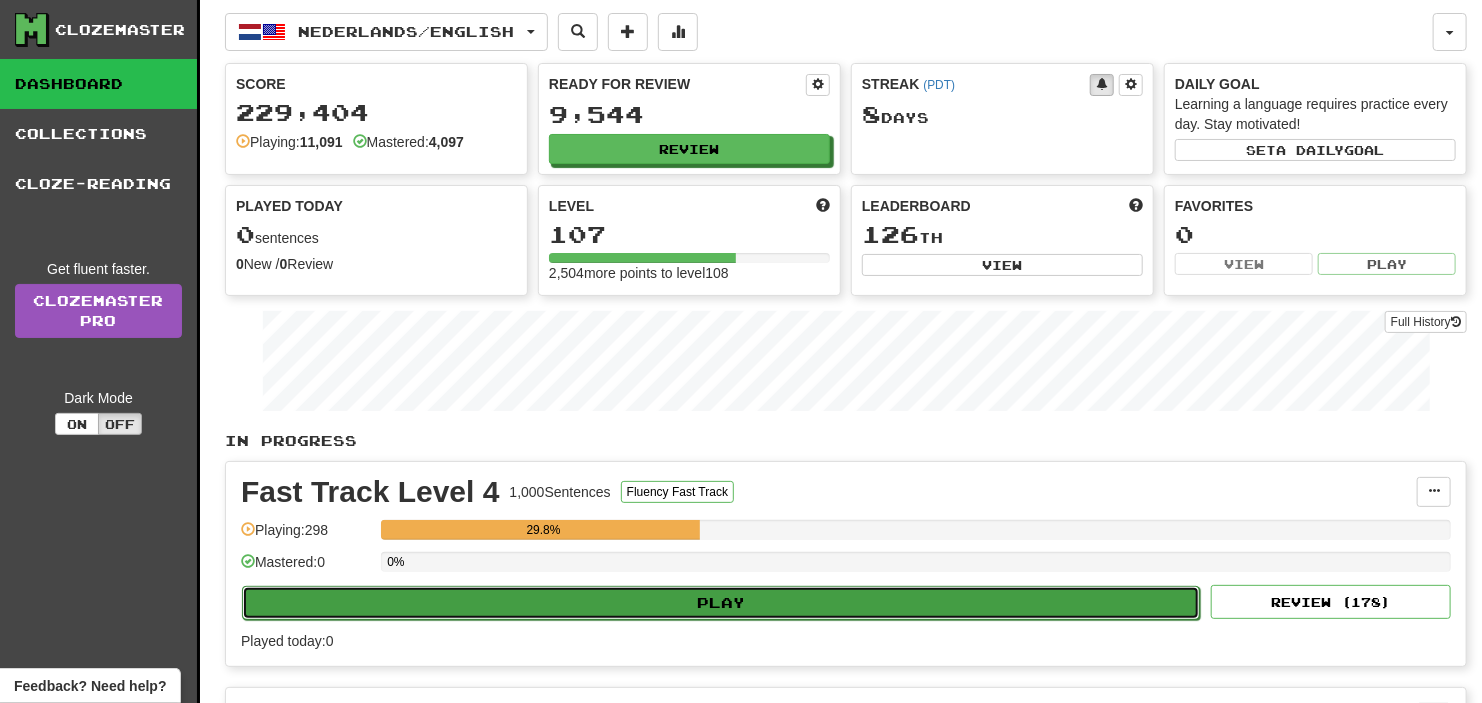 select on "**" 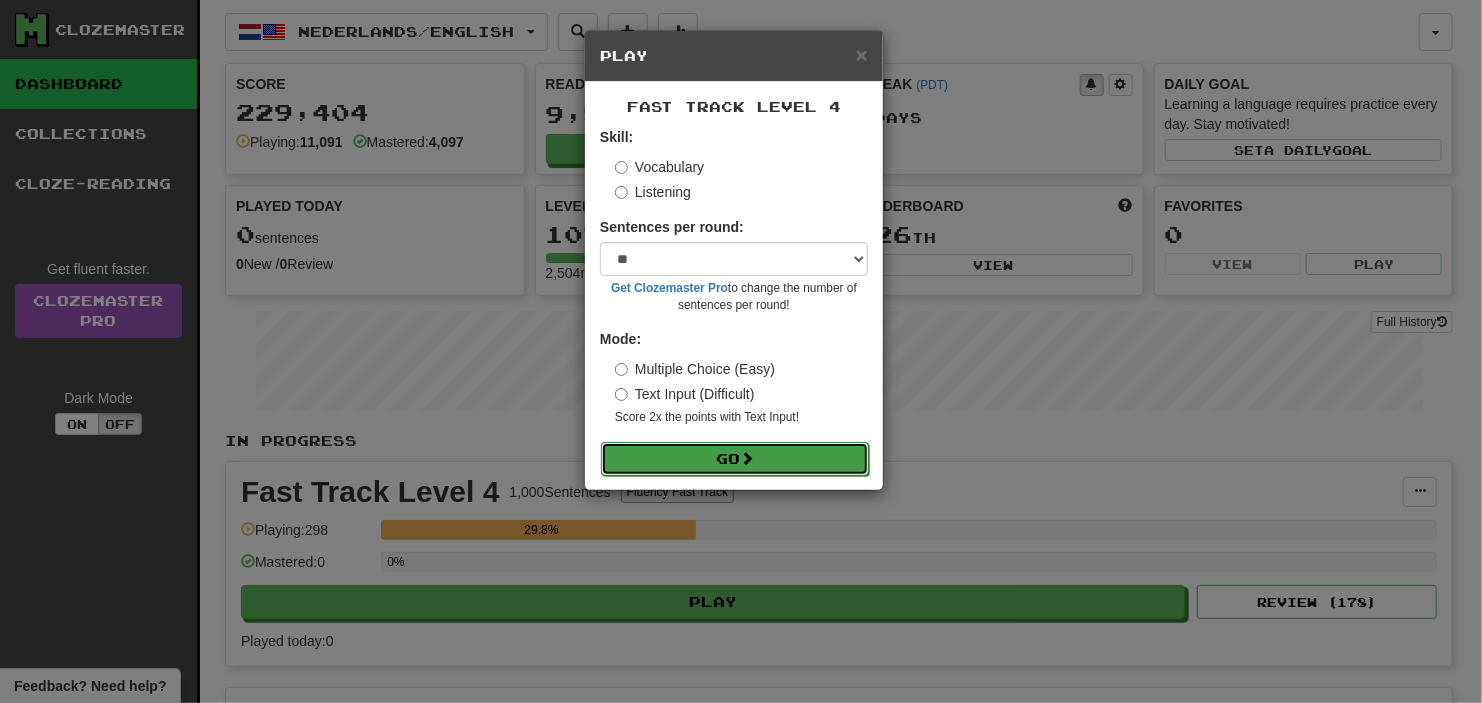 click on "Go" at bounding box center [735, 459] 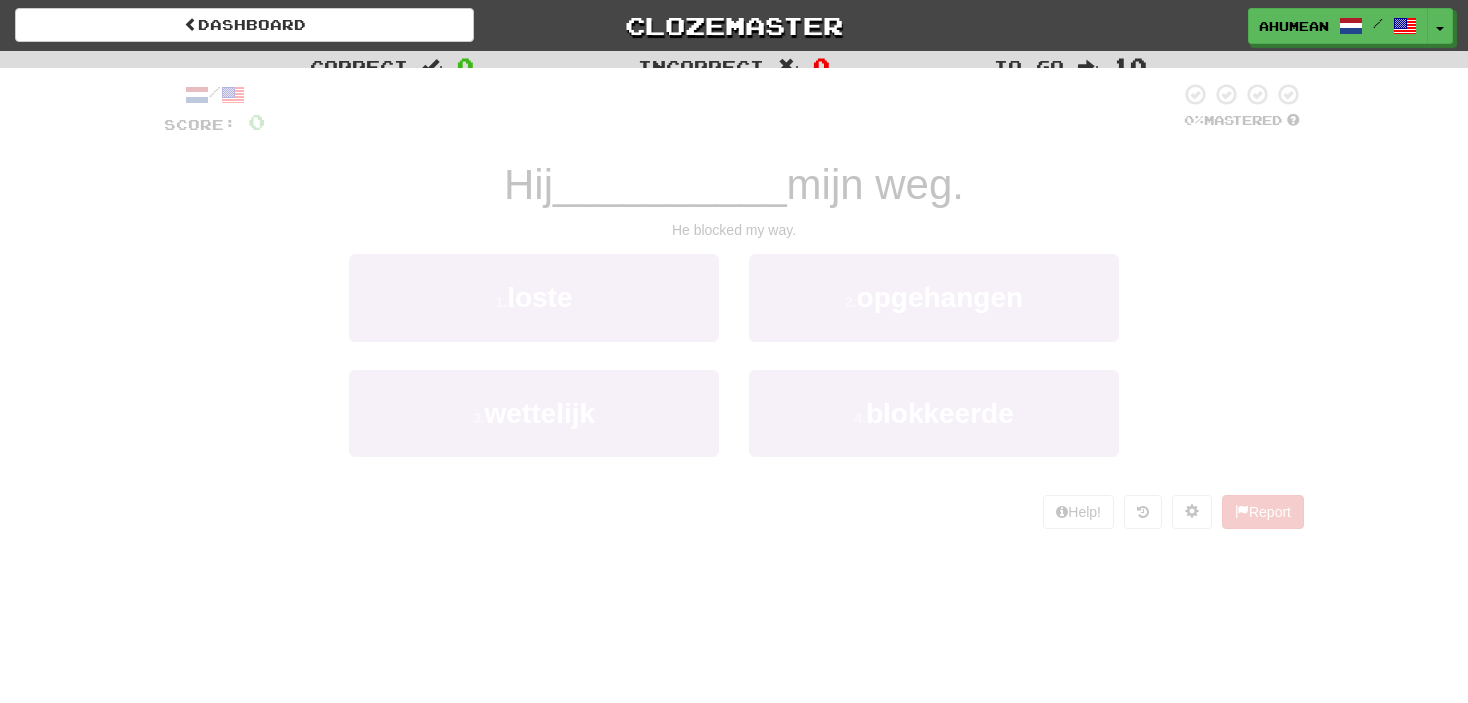 scroll, scrollTop: 0, scrollLeft: 0, axis: both 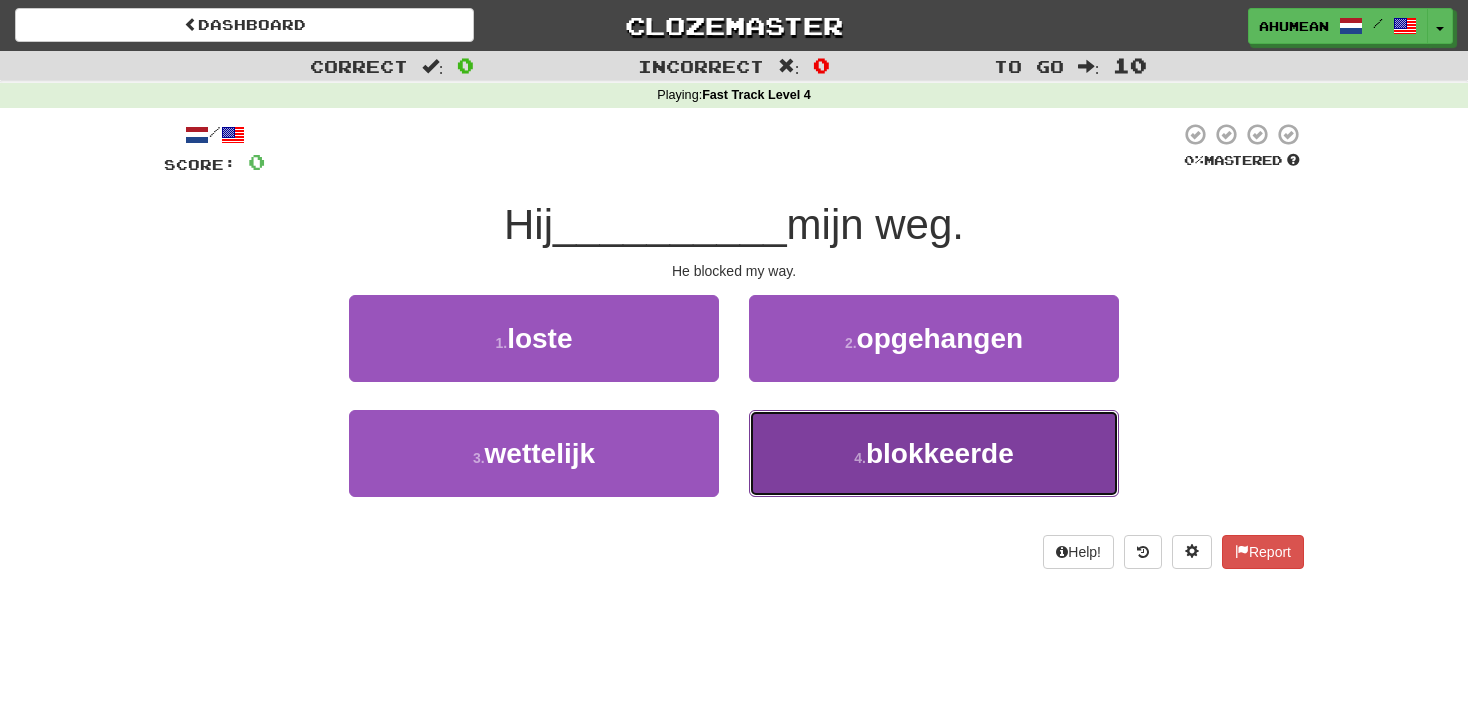 click on "4 .  blokkeerde" at bounding box center (934, 453) 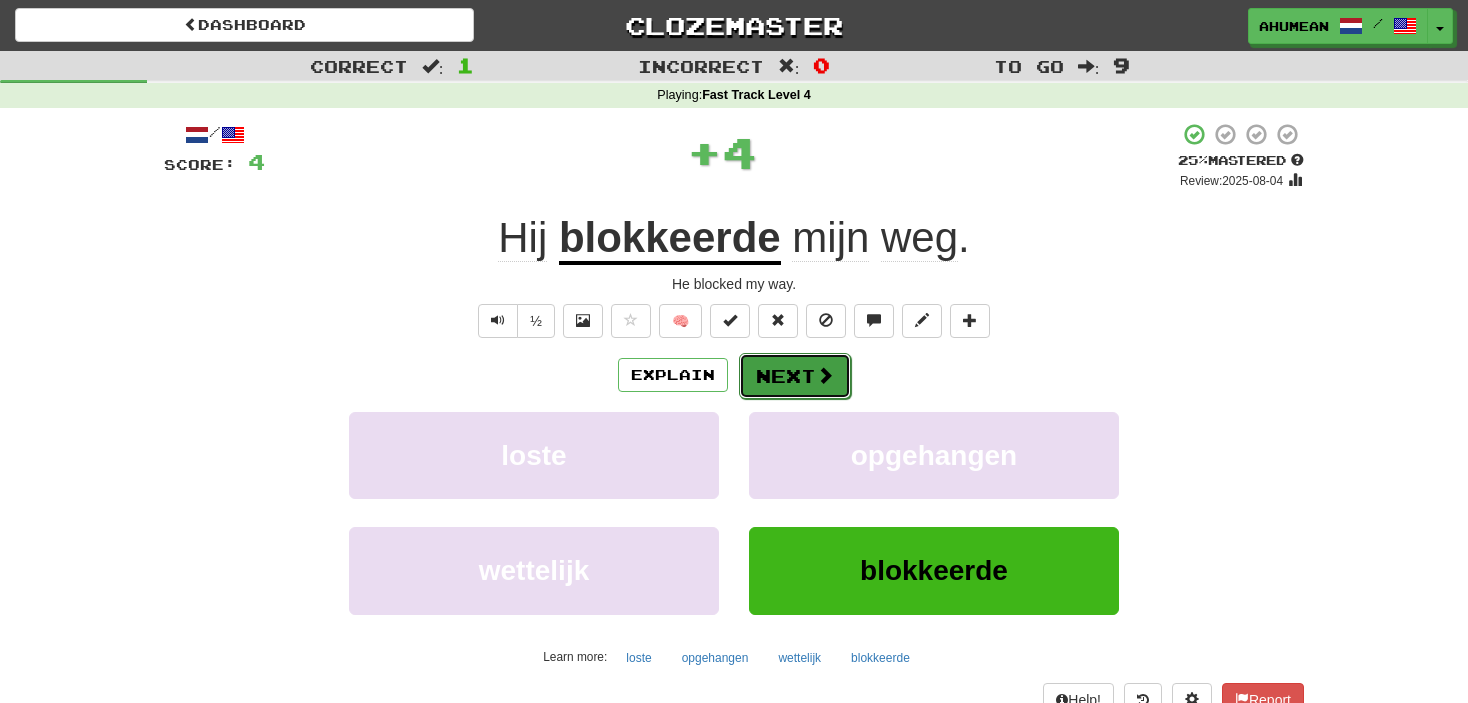 click on "Next" at bounding box center [795, 376] 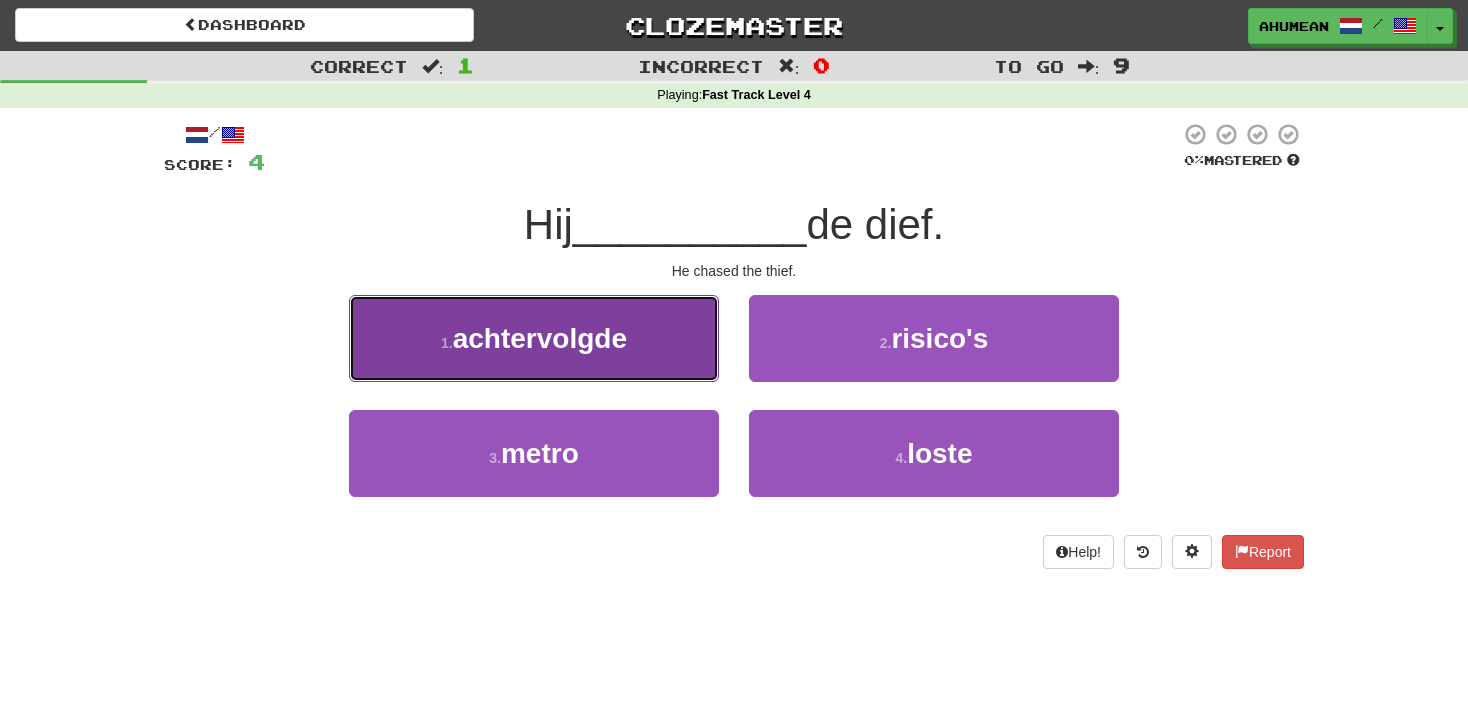 click on "achtervolgde" at bounding box center (540, 338) 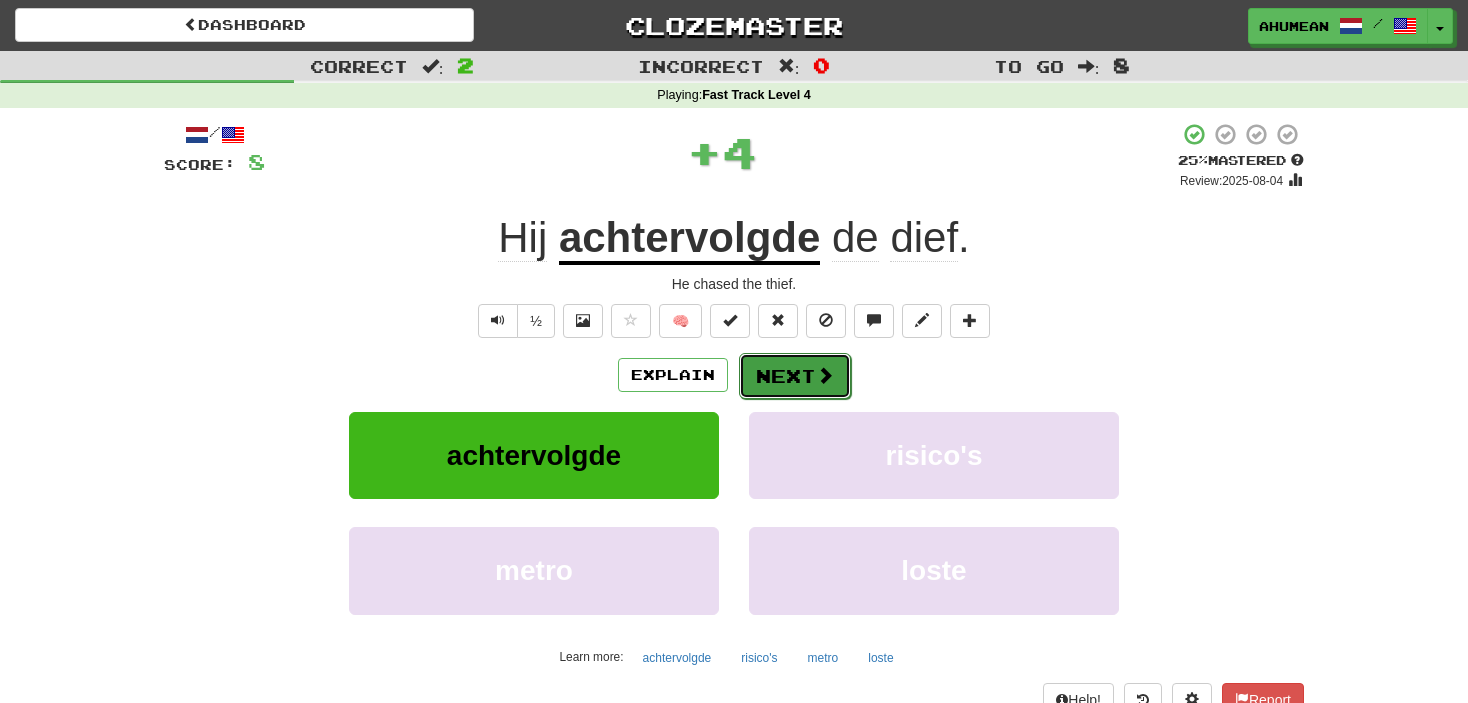 click on "Next" at bounding box center (795, 376) 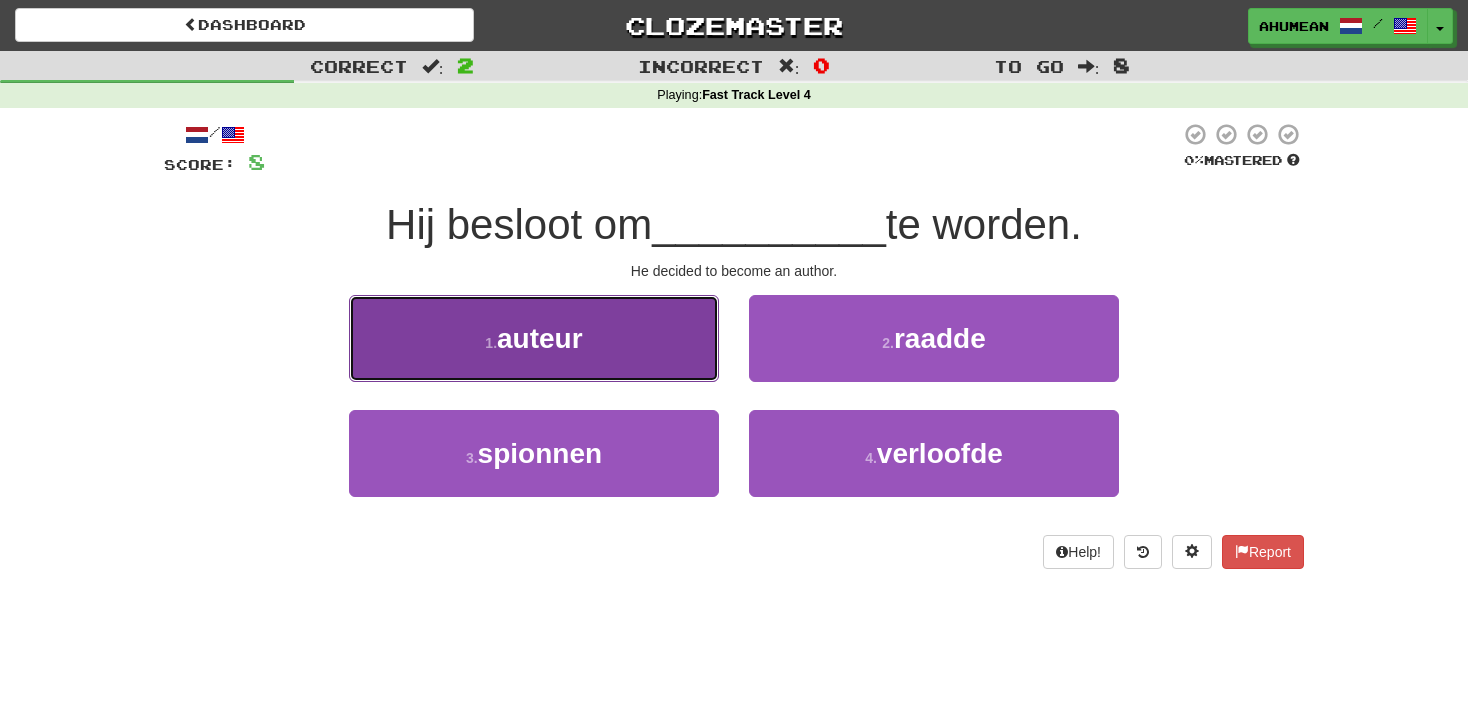 click on "1 .  auteur" at bounding box center (534, 338) 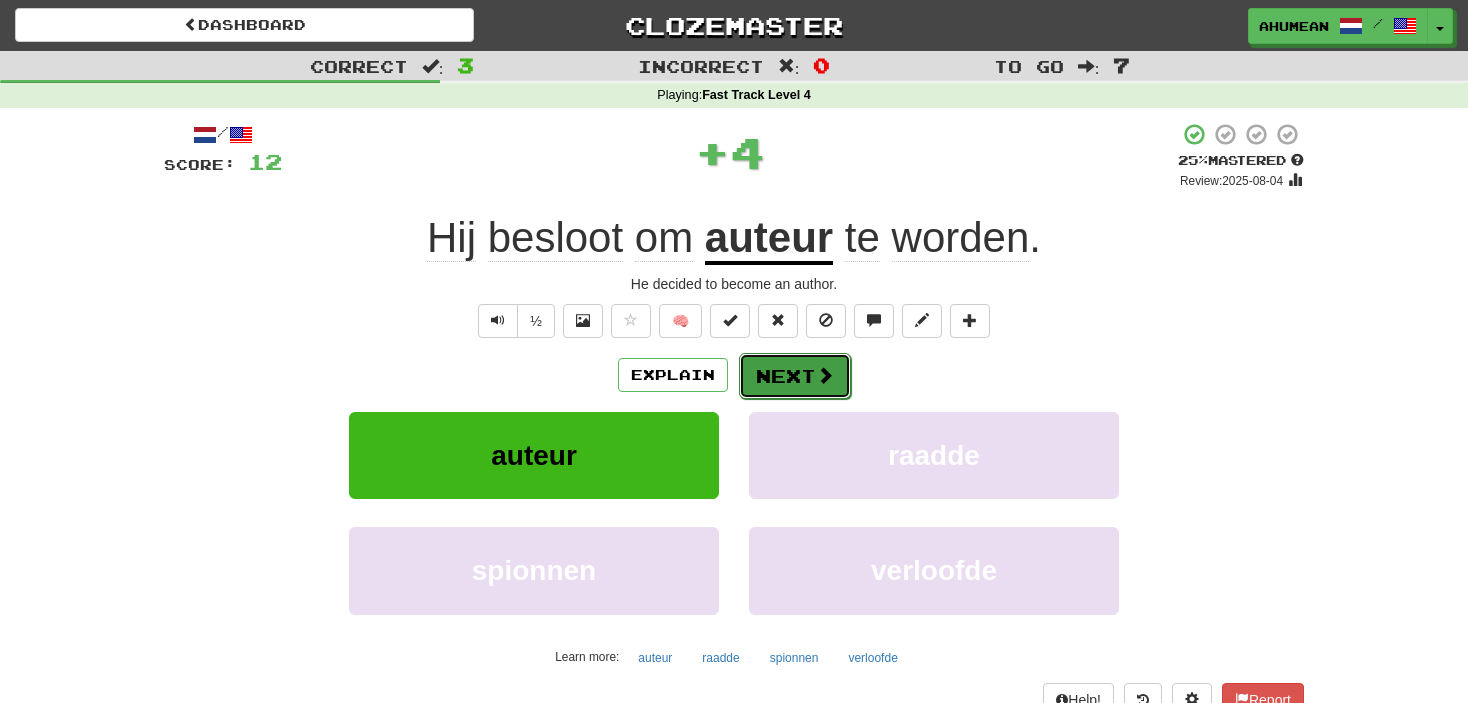 click on "Next" at bounding box center (795, 376) 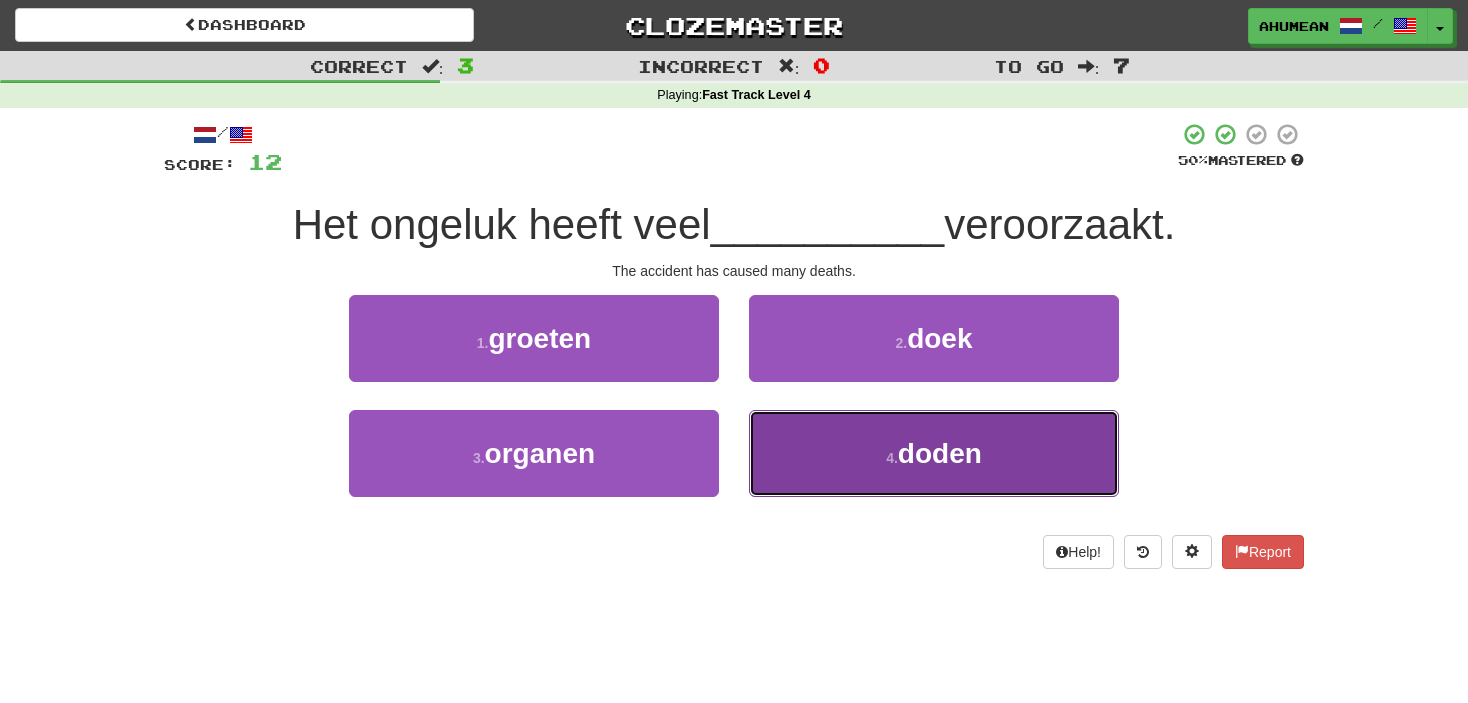click on "4 .  doden" at bounding box center [934, 453] 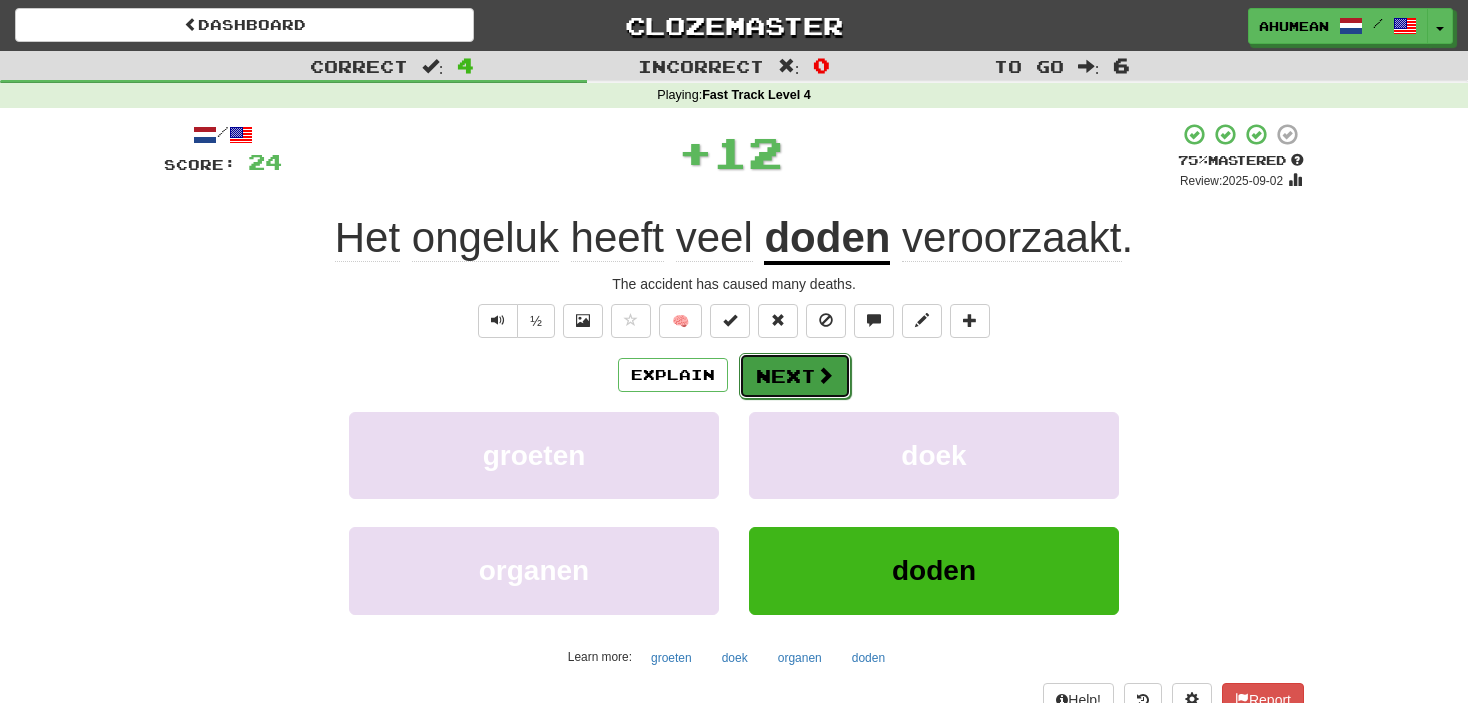 click on "Next" at bounding box center (795, 376) 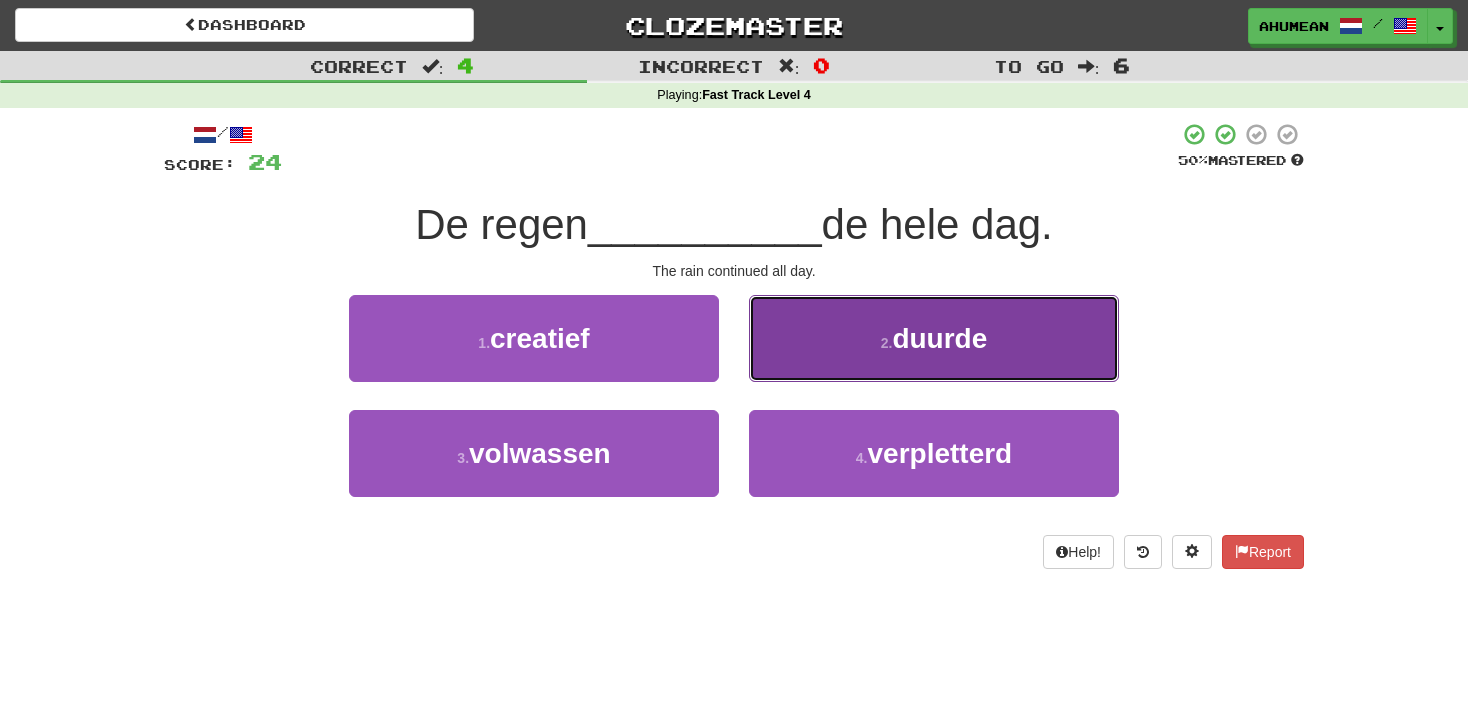 click on "2 .  duurde" at bounding box center (934, 338) 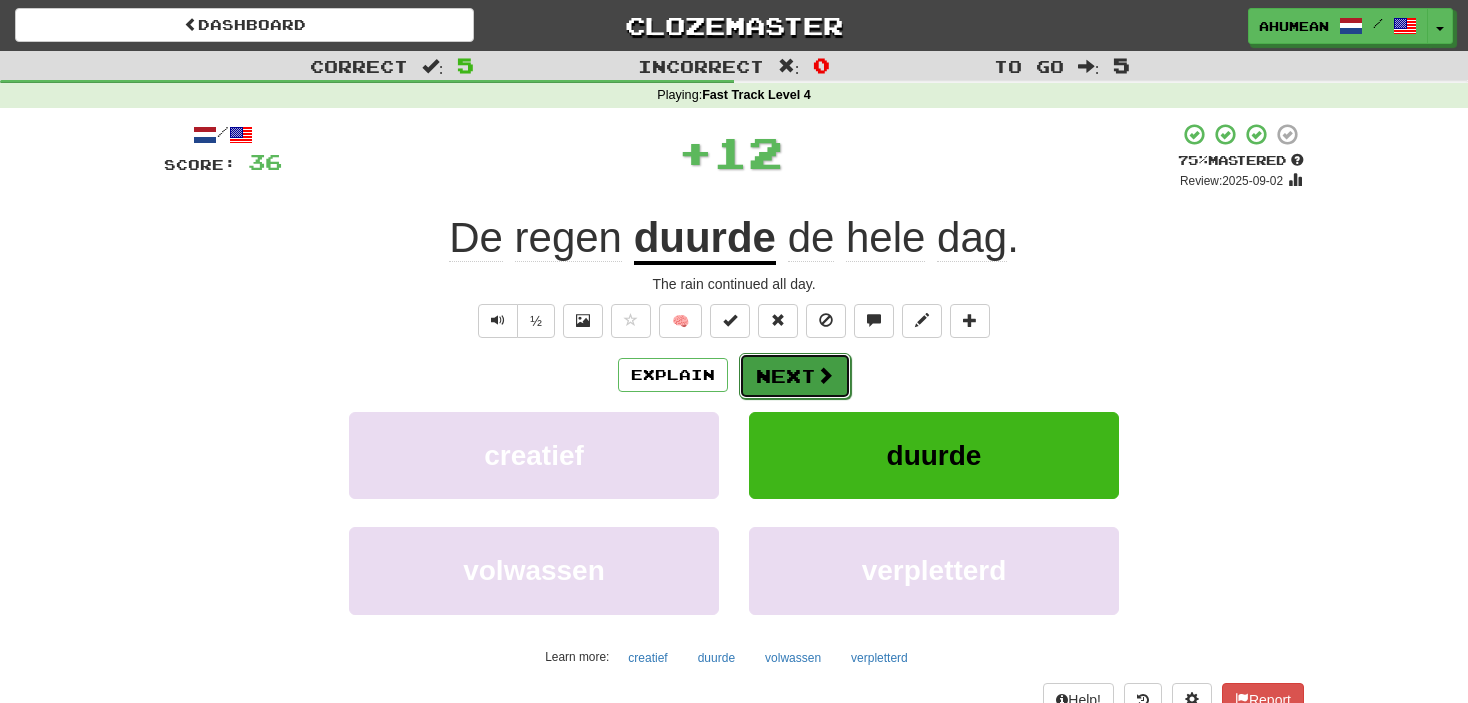 click on "Next" at bounding box center [795, 376] 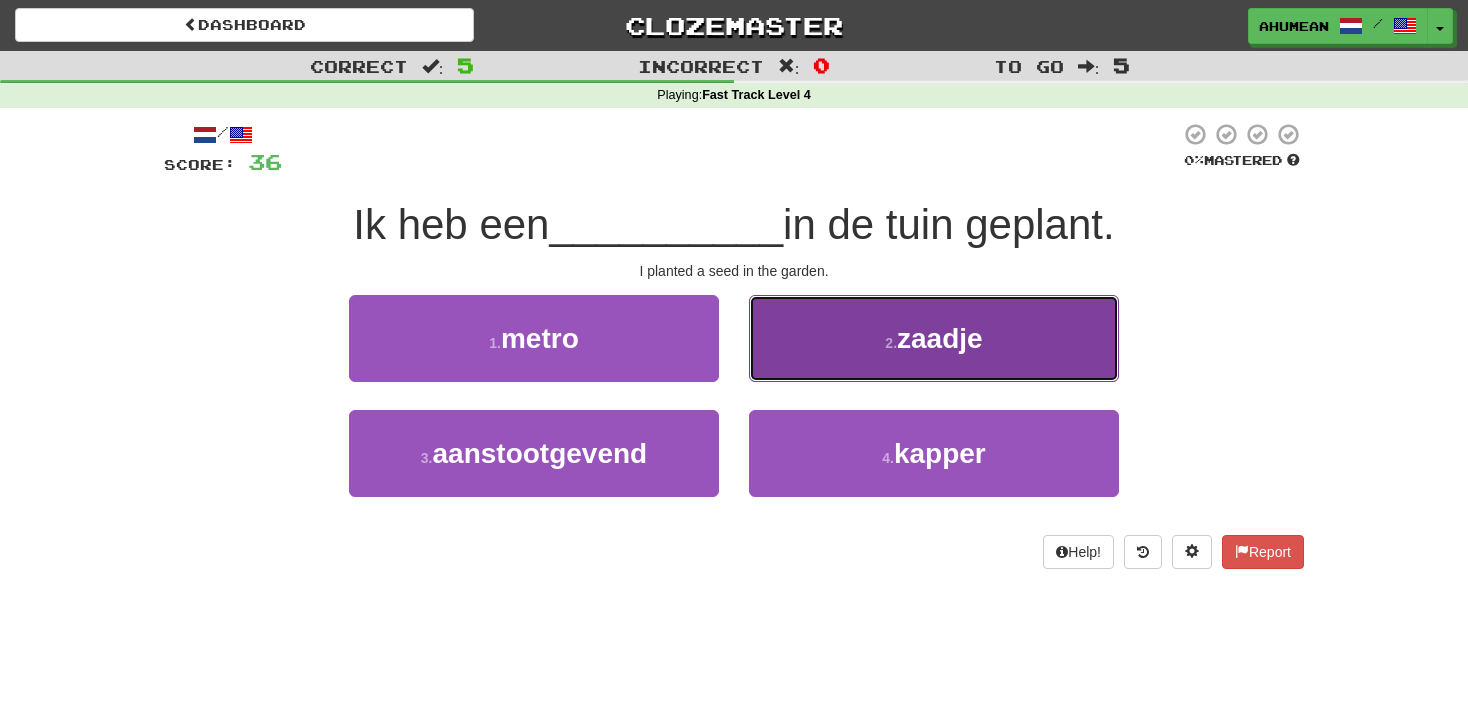 click on "2 .  zaadje" at bounding box center (934, 338) 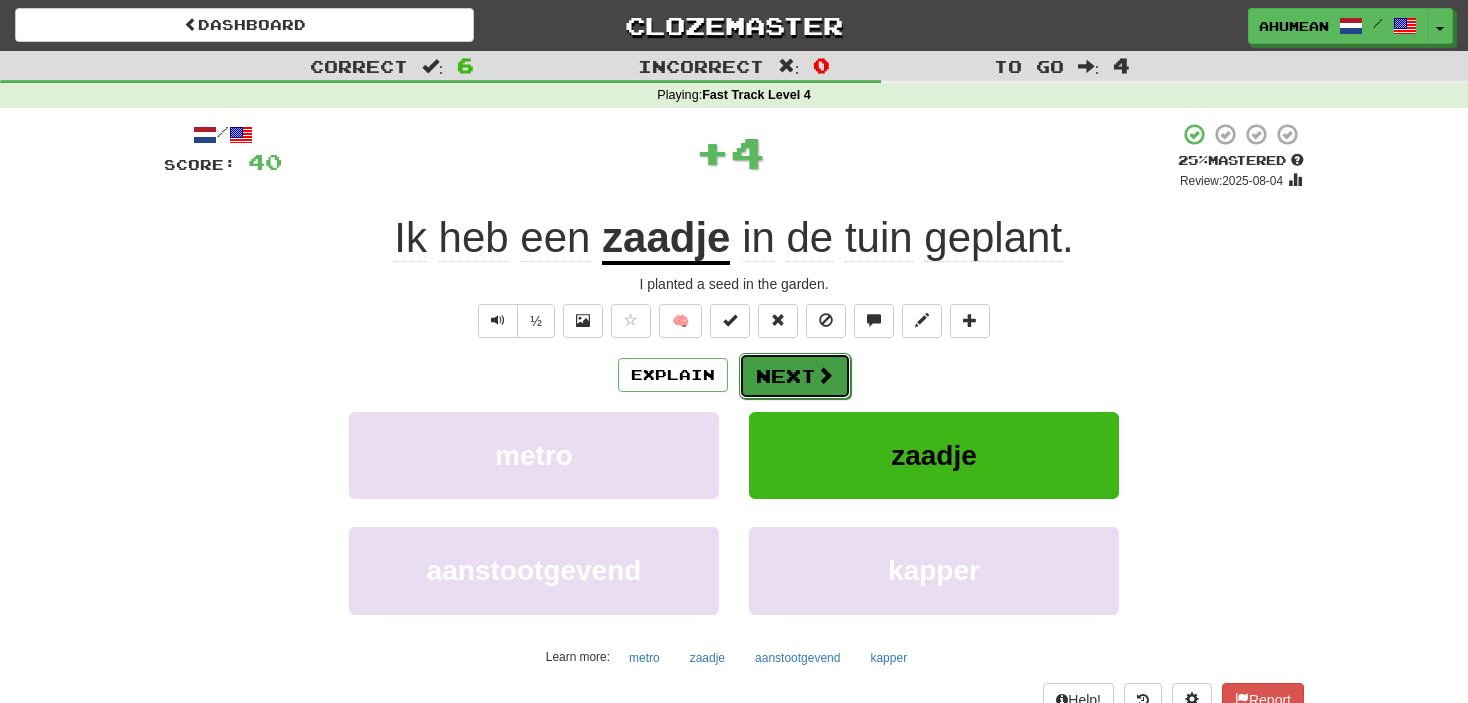 click on "Next" at bounding box center [795, 376] 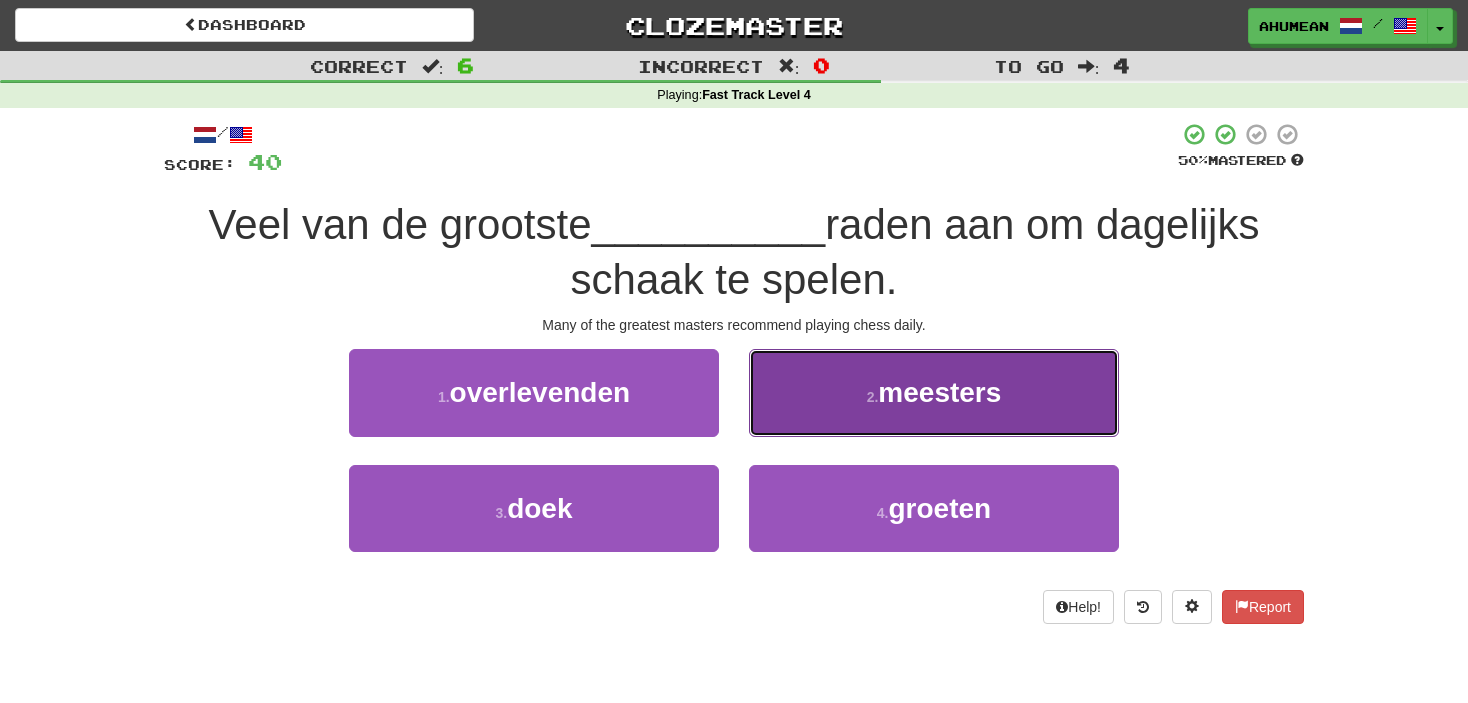 click on "meesters" at bounding box center (939, 392) 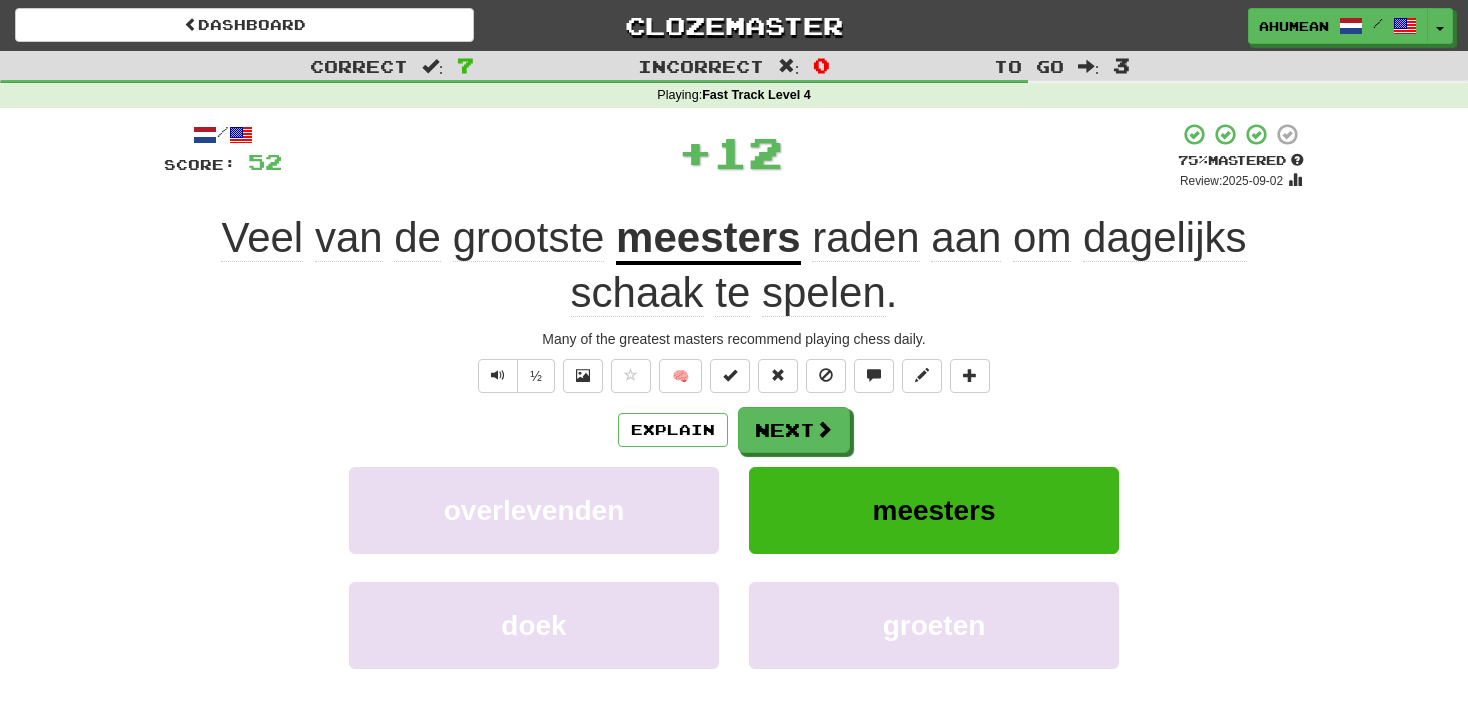 click on "/  Score:   52 + 12 75 %  Mastered Review:  2025-09-02 Veel   van   de   grootste   meesters   raden   aan   om   dagelijks   schaak   te   spelen . Many of the greatest masters recommend playing chess daily. ½ 🧠 Explain Next overlevenden meesters doek groeten Learn more: overlevenden meesters doek groeten  Help!  Report" at bounding box center [734, 446] 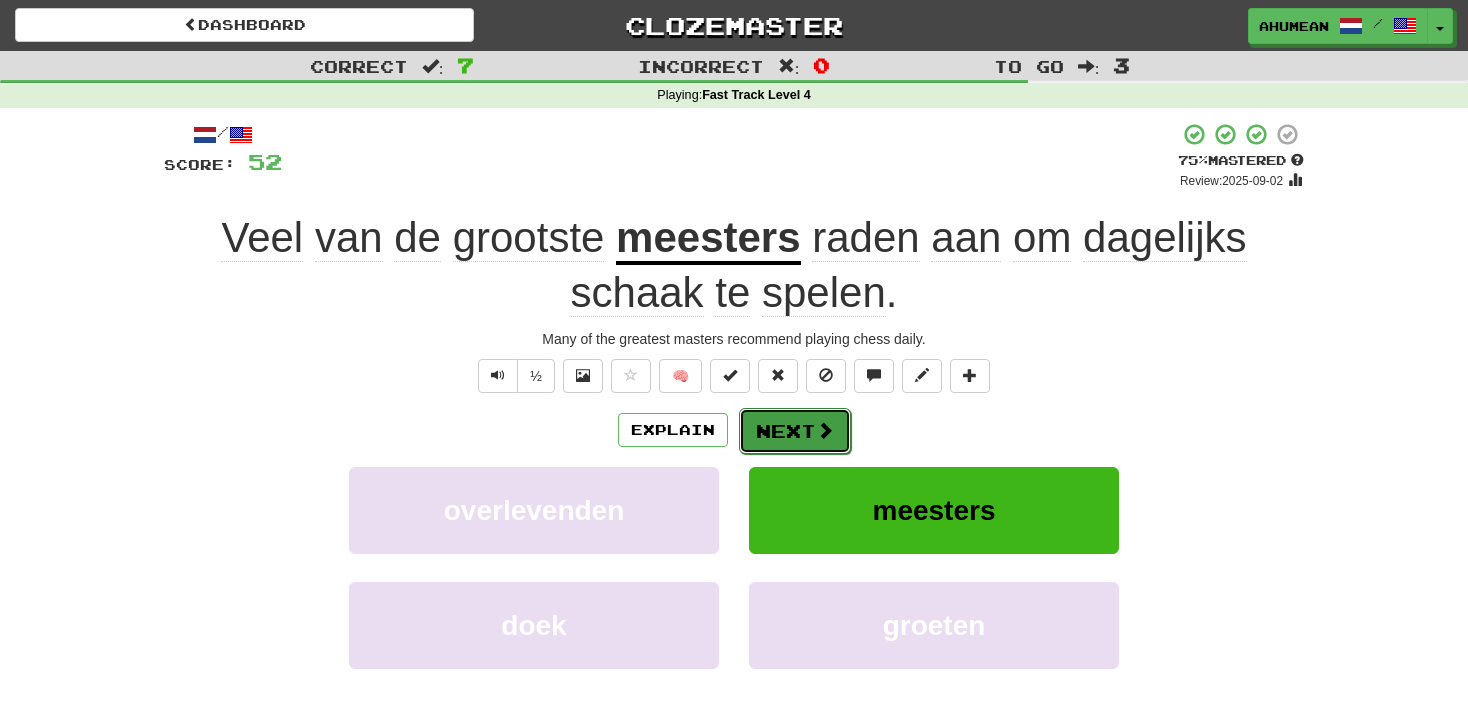 click on "Next" at bounding box center [795, 431] 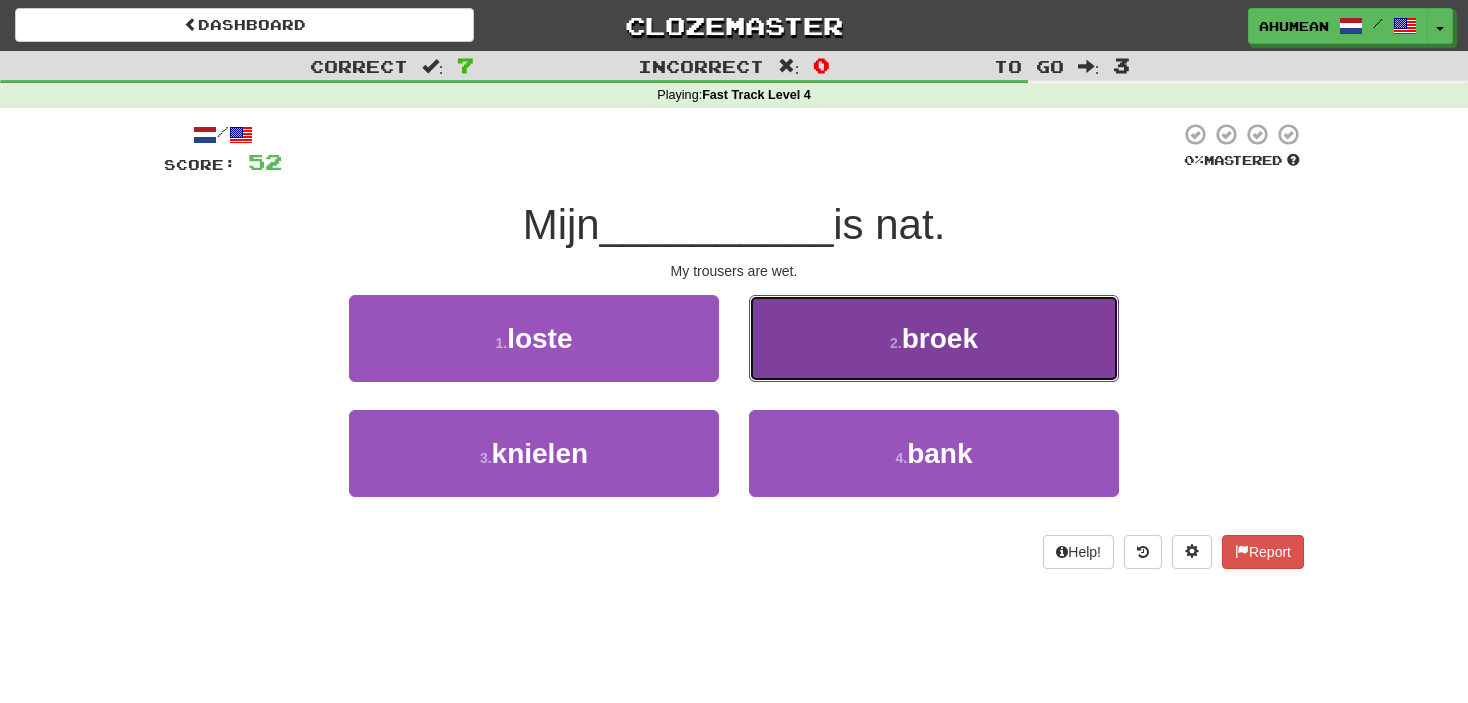 click on "2 .  broek" at bounding box center [934, 338] 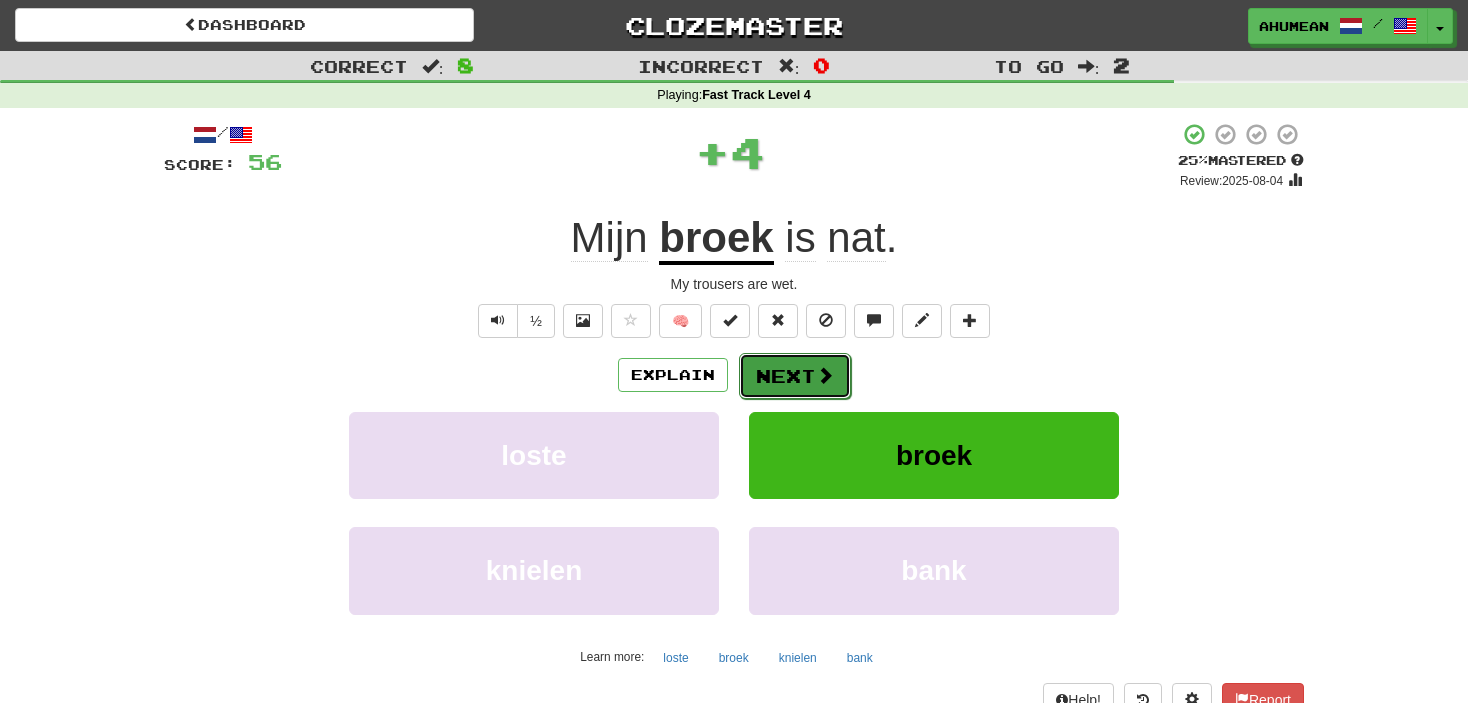 click on "Next" at bounding box center (795, 376) 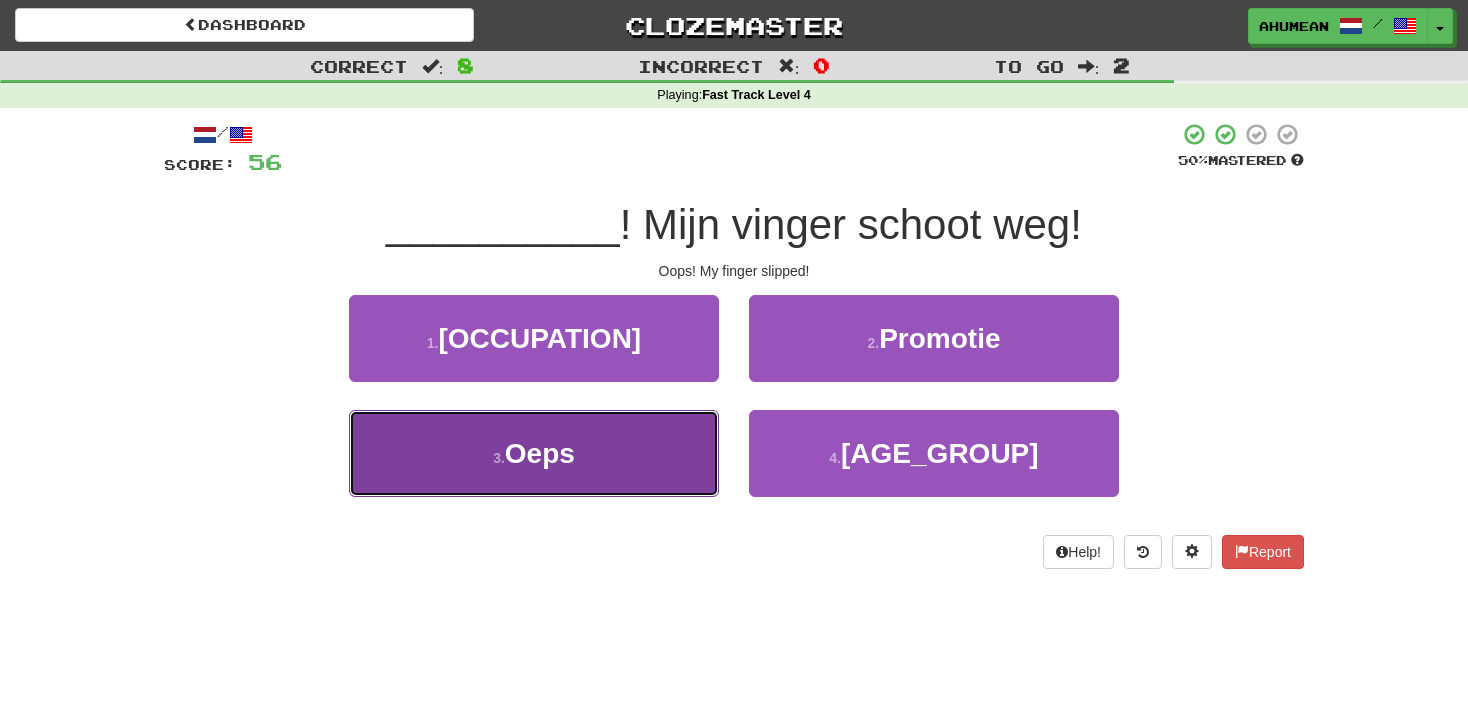 click on "3 .  Oeps" at bounding box center (534, 453) 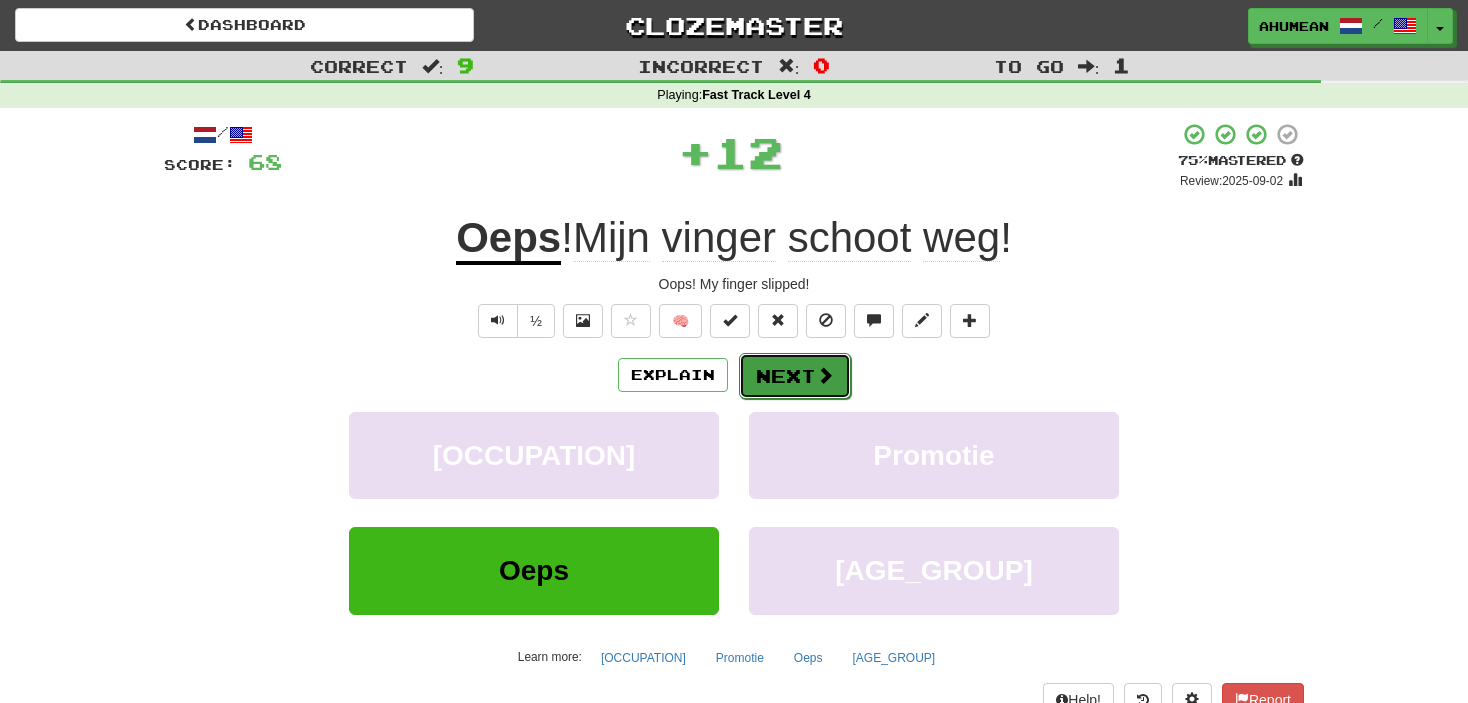 click on "Next" at bounding box center (795, 376) 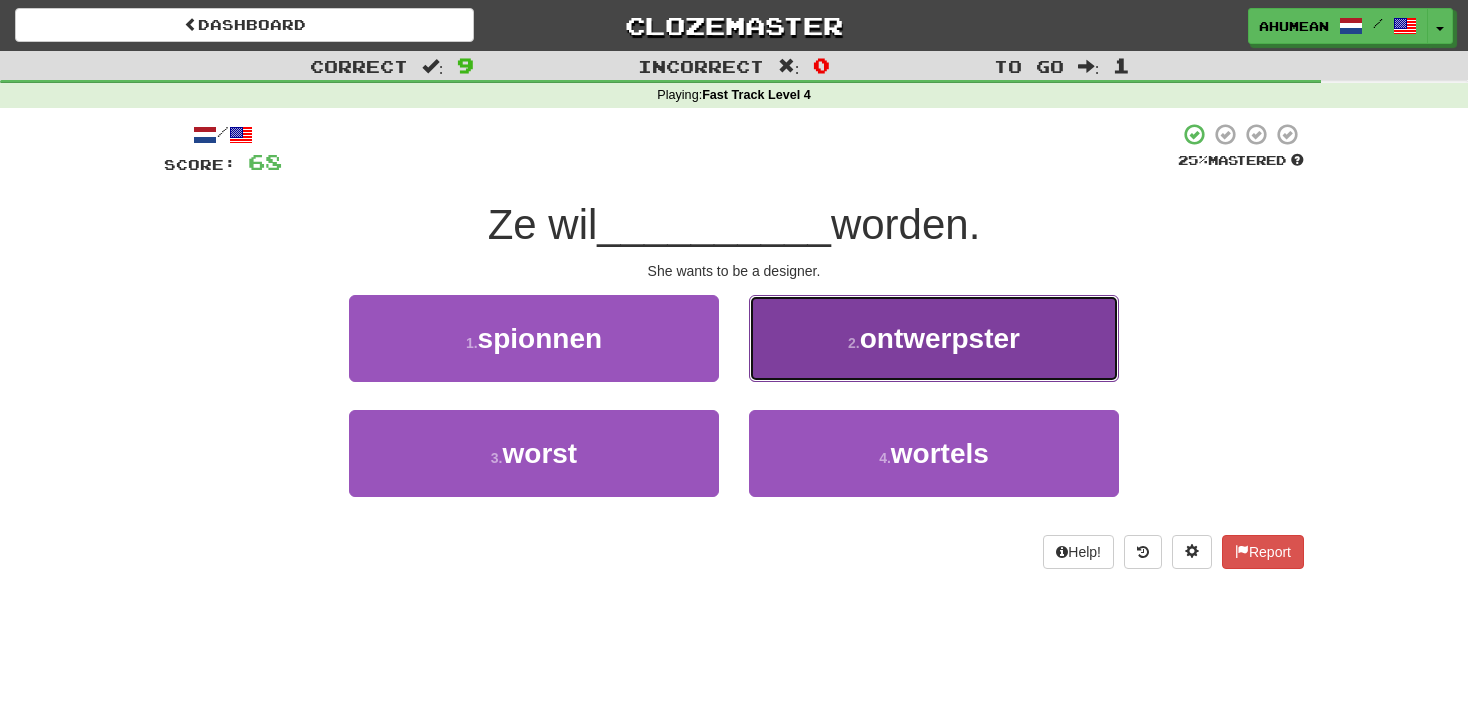 click on "2 .  ontwerpster" at bounding box center [934, 338] 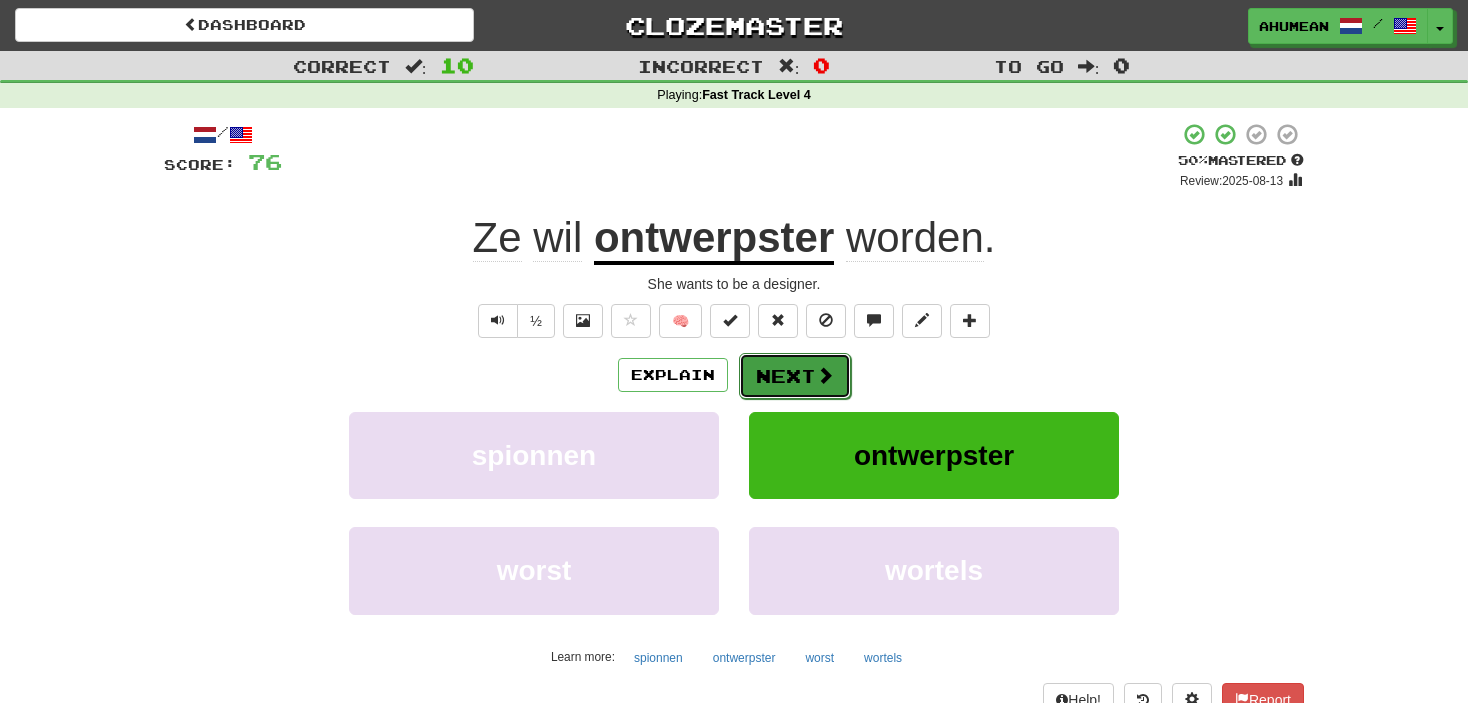 click on "Next" at bounding box center (795, 376) 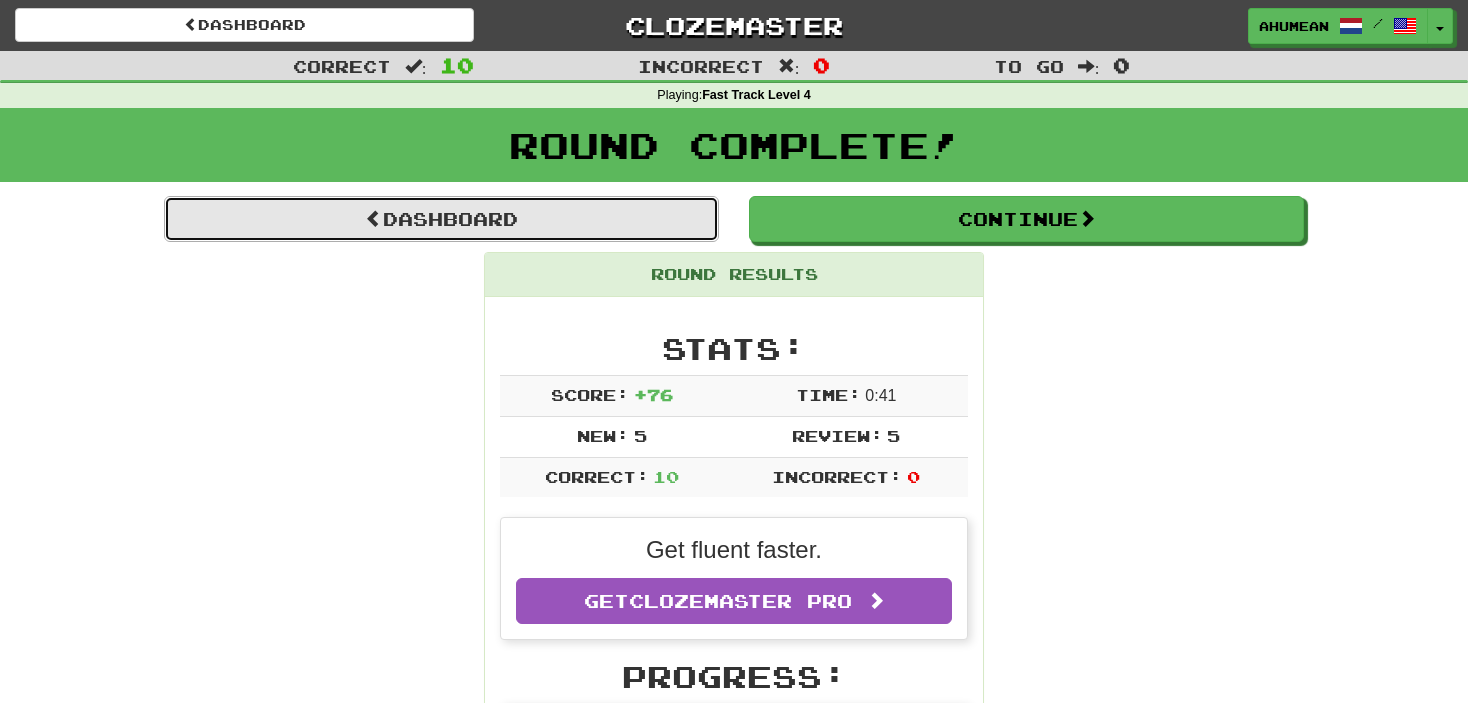 click on "Dashboard" at bounding box center (441, 219) 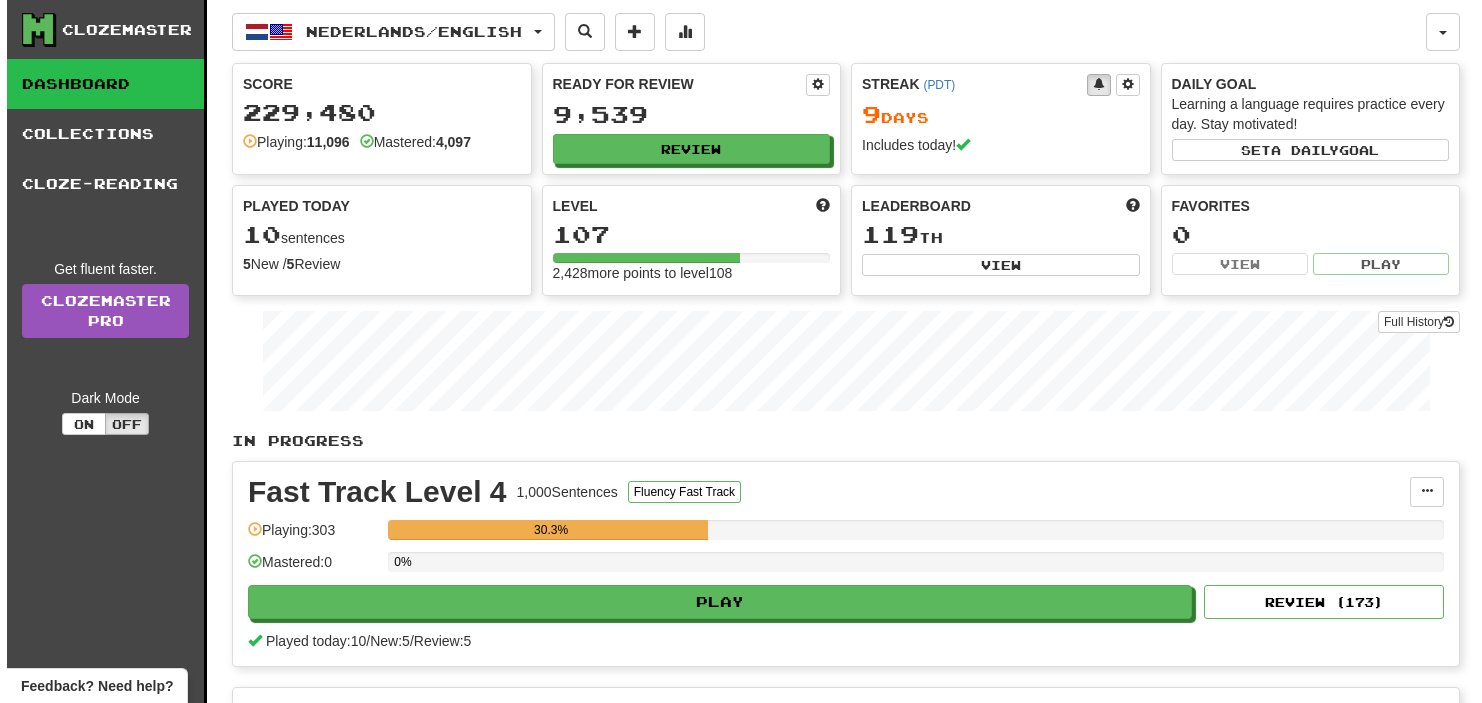 scroll, scrollTop: 0, scrollLeft: 0, axis: both 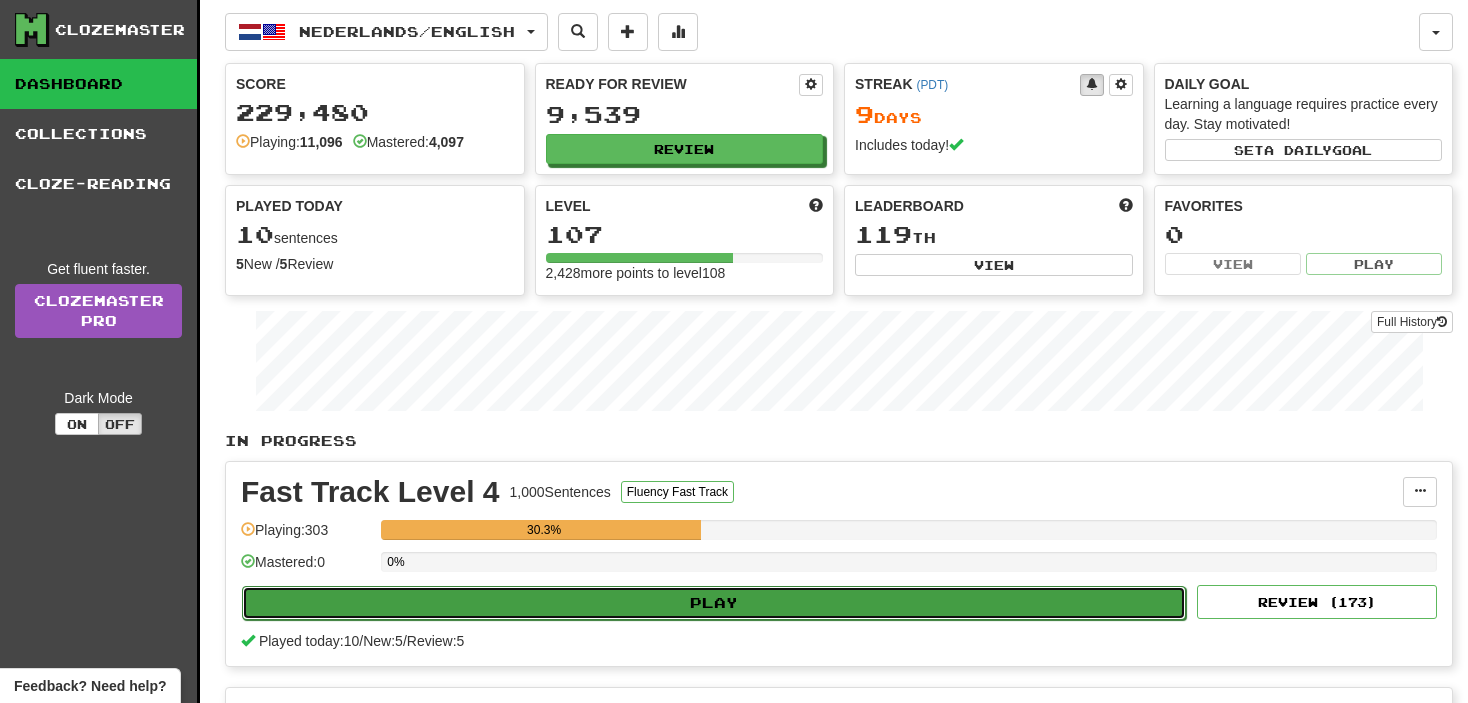 click on "Play" at bounding box center [714, 603] 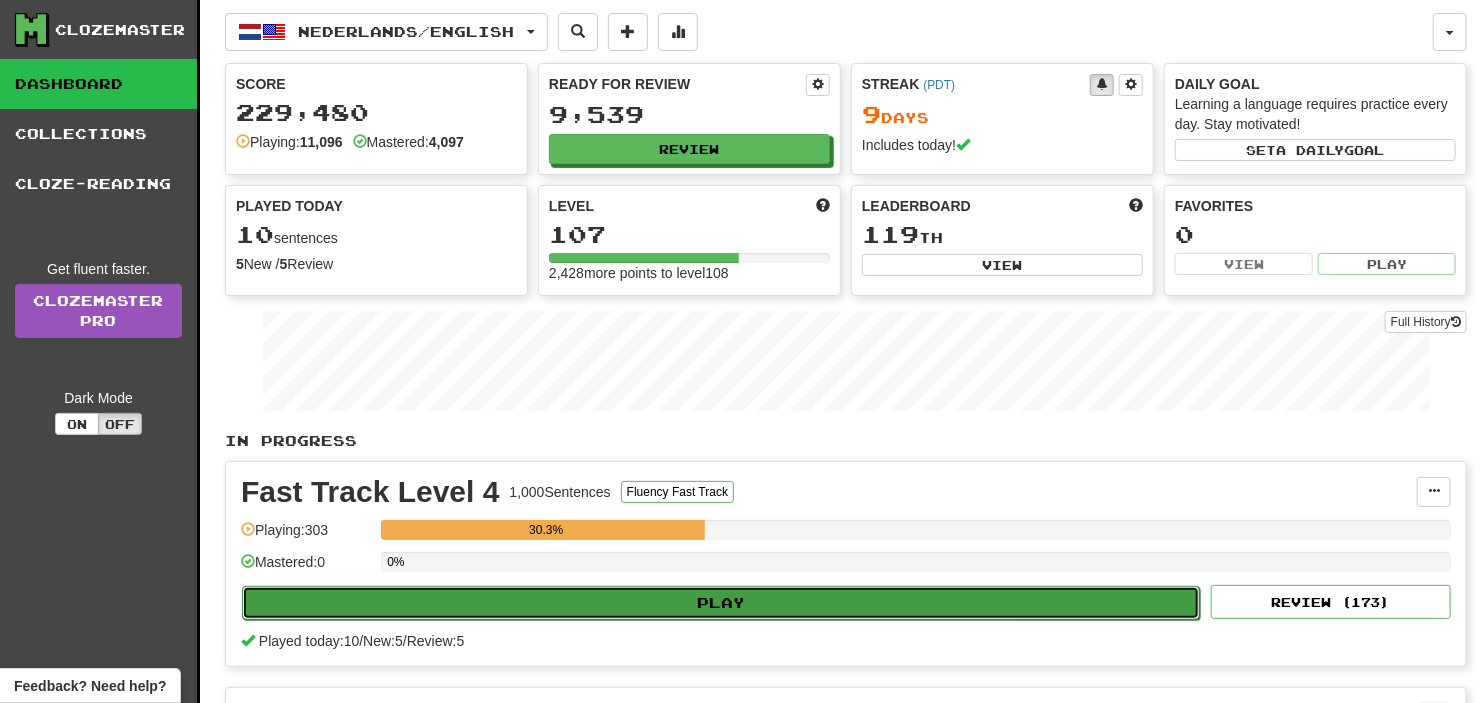 select on "**" 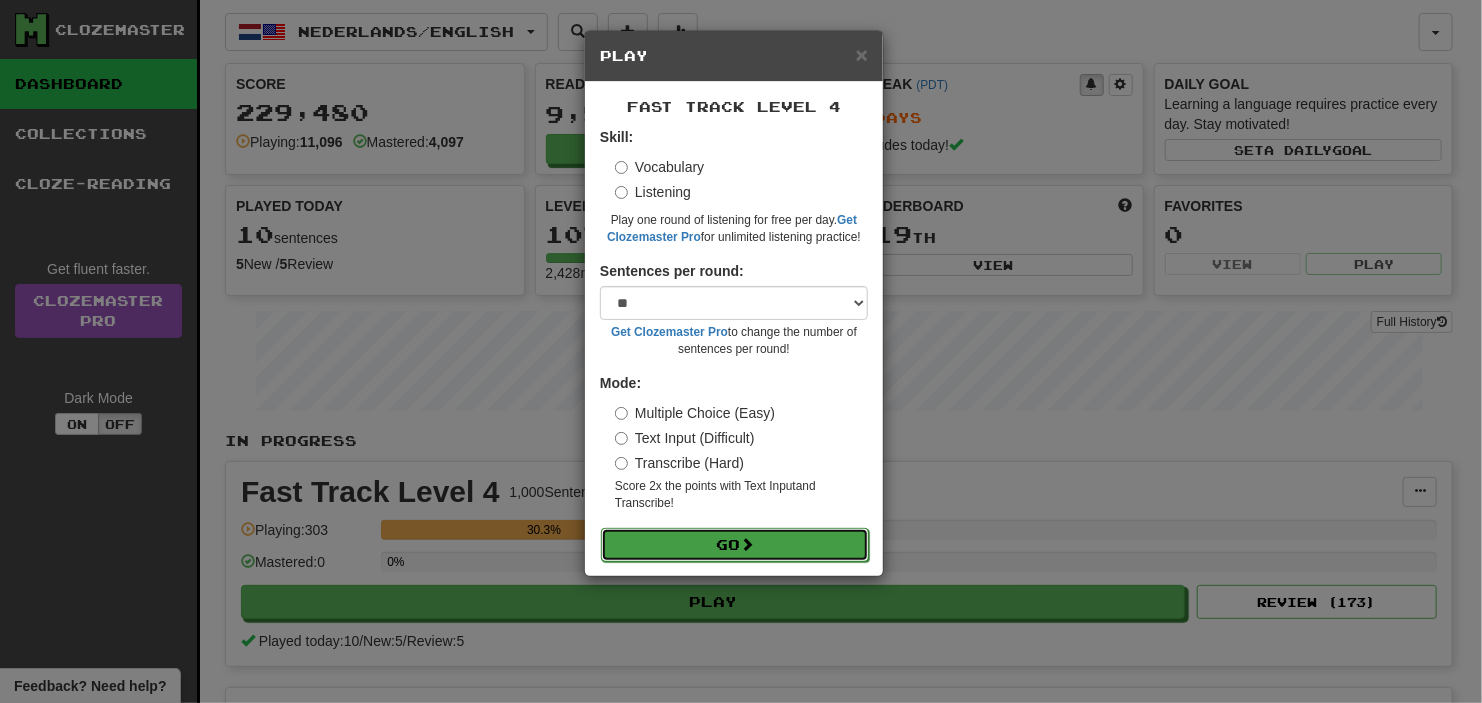 click on "Go" at bounding box center (735, 545) 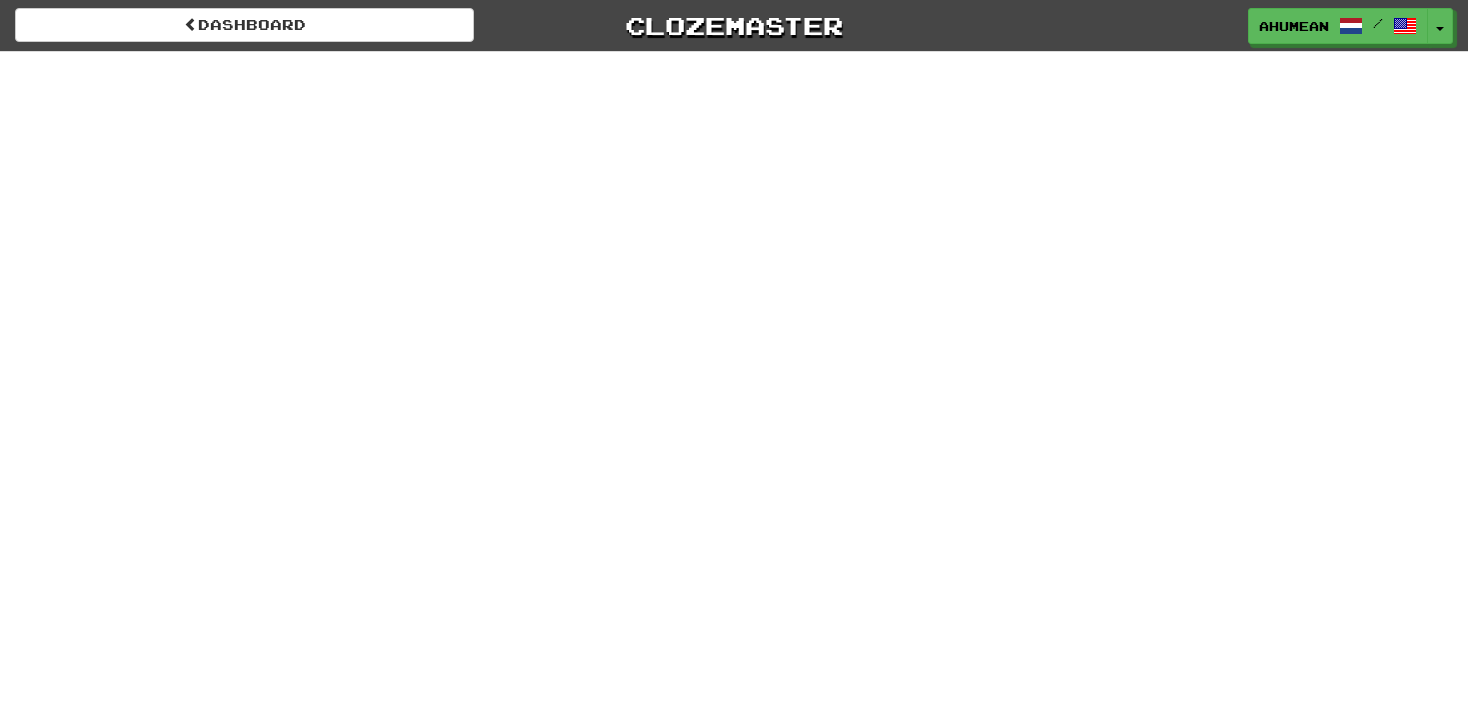 scroll, scrollTop: 0, scrollLeft: 0, axis: both 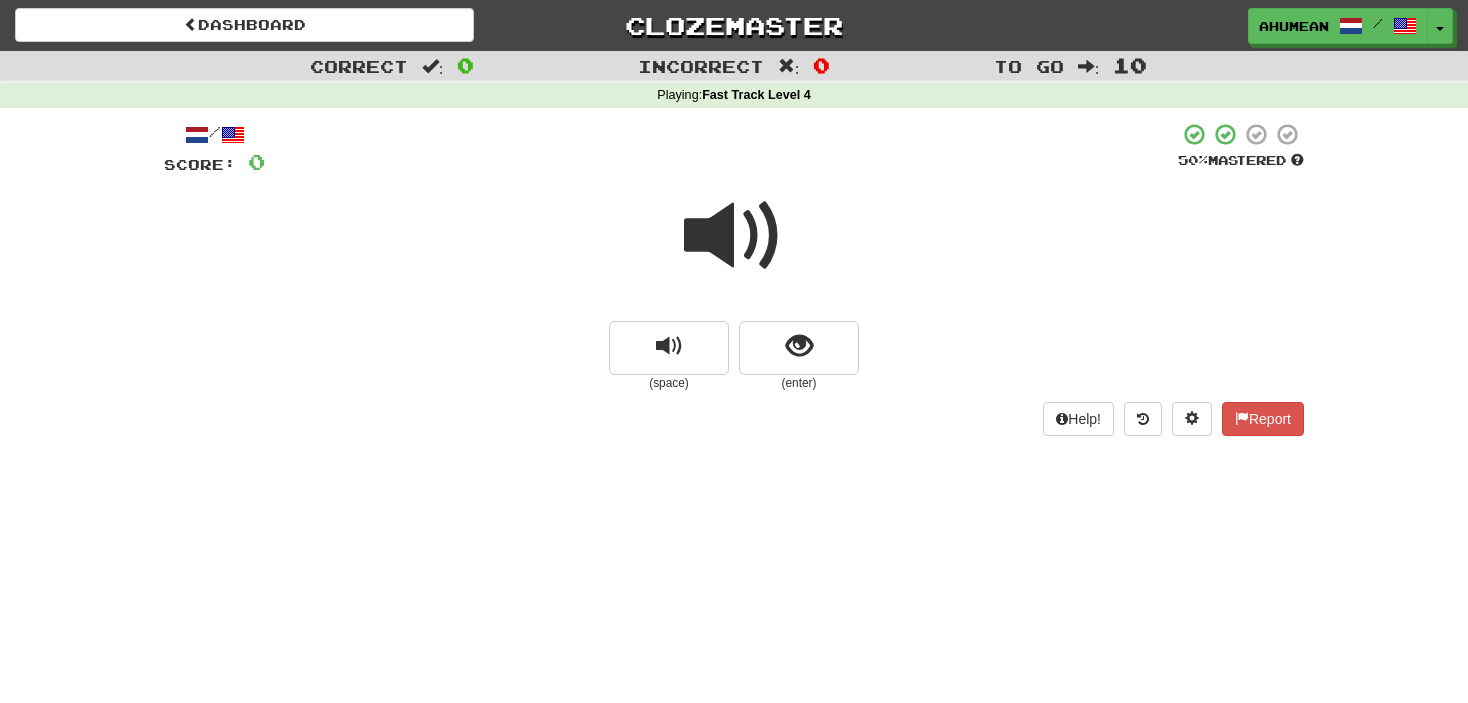 click at bounding box center (734, 236) 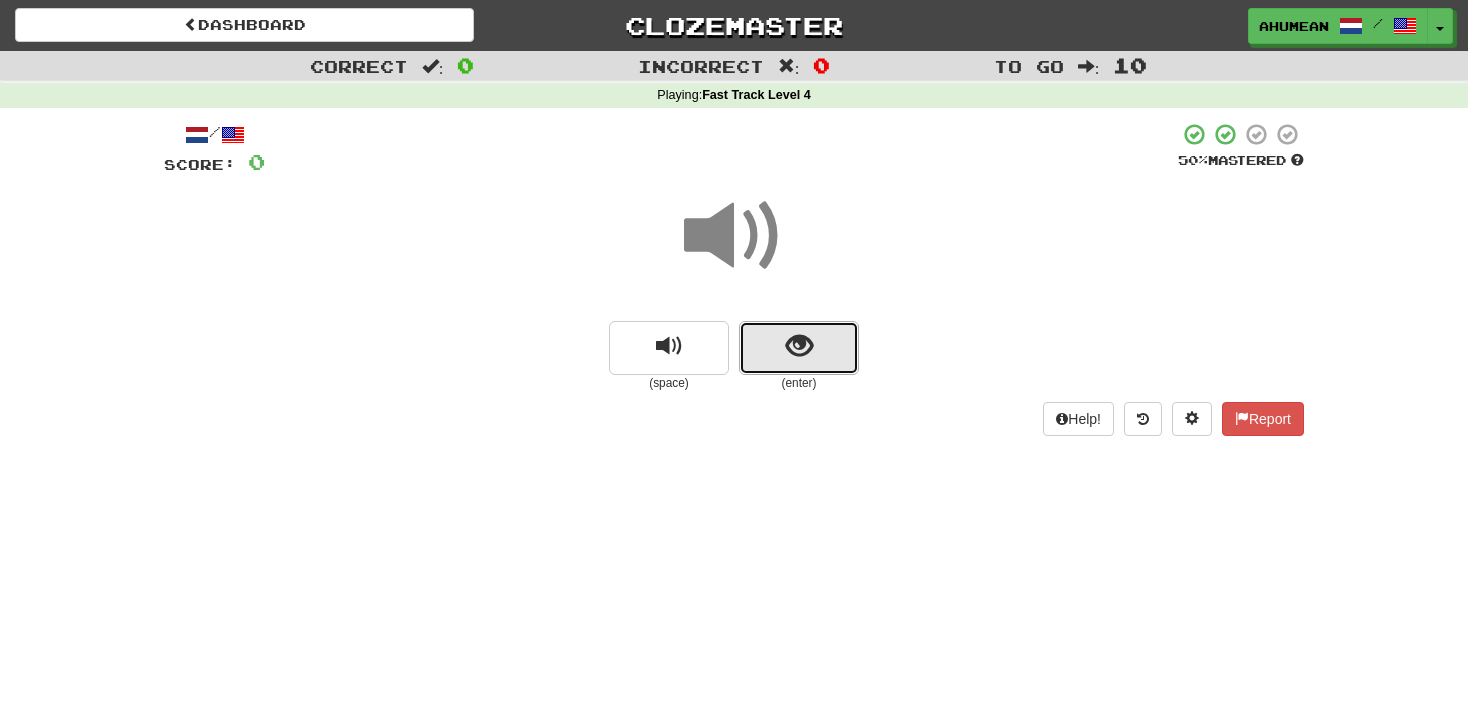 click at bounding box center (799, 348) 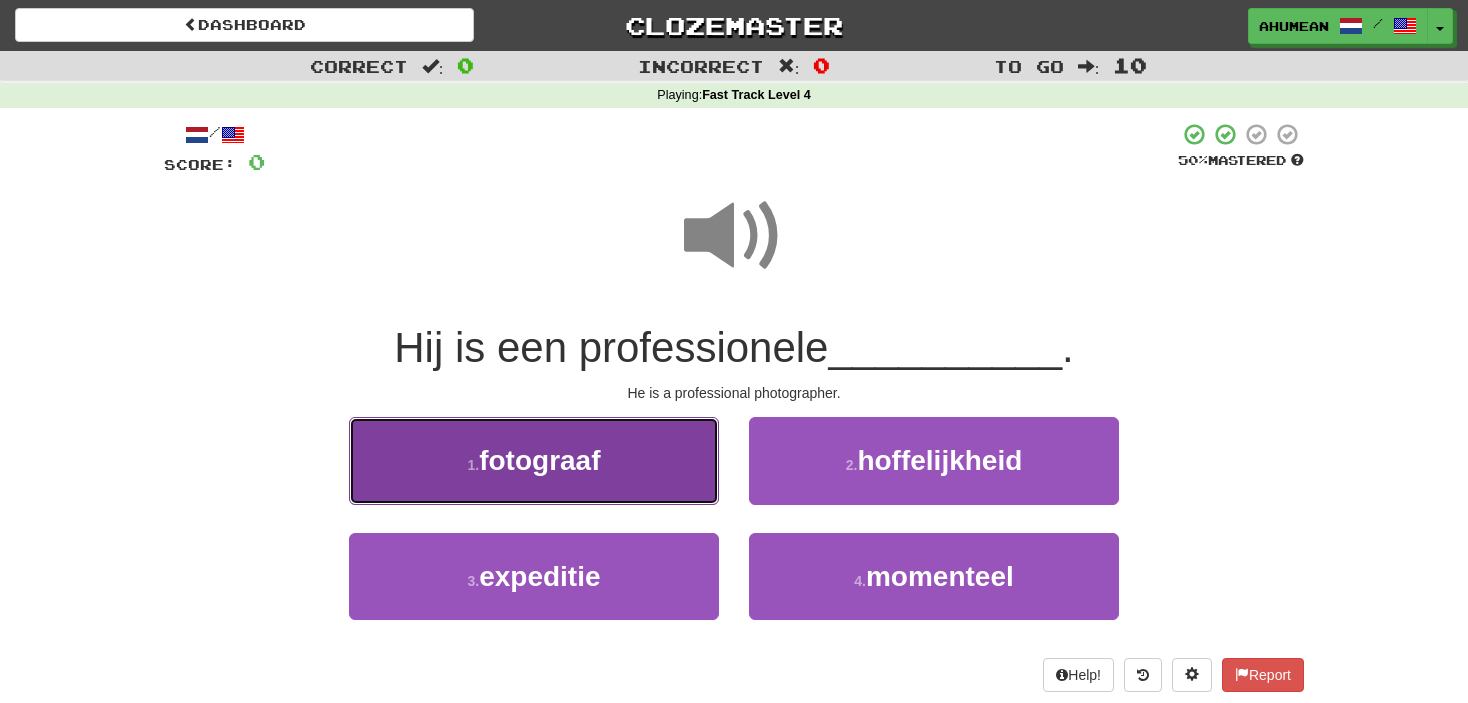 click on "1 .  fotograaf" at bounding box center (534, 460) 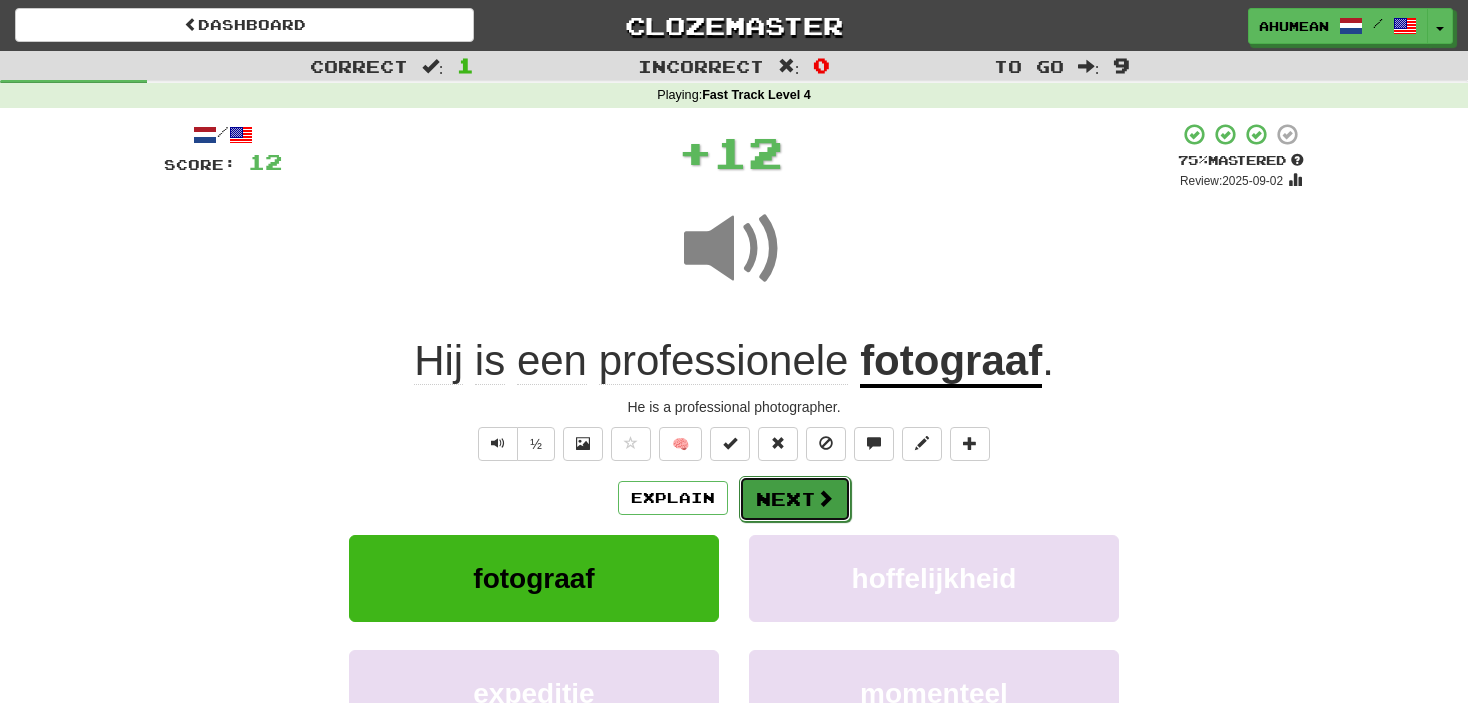 click on "Next" at bounding box center (795, 499) 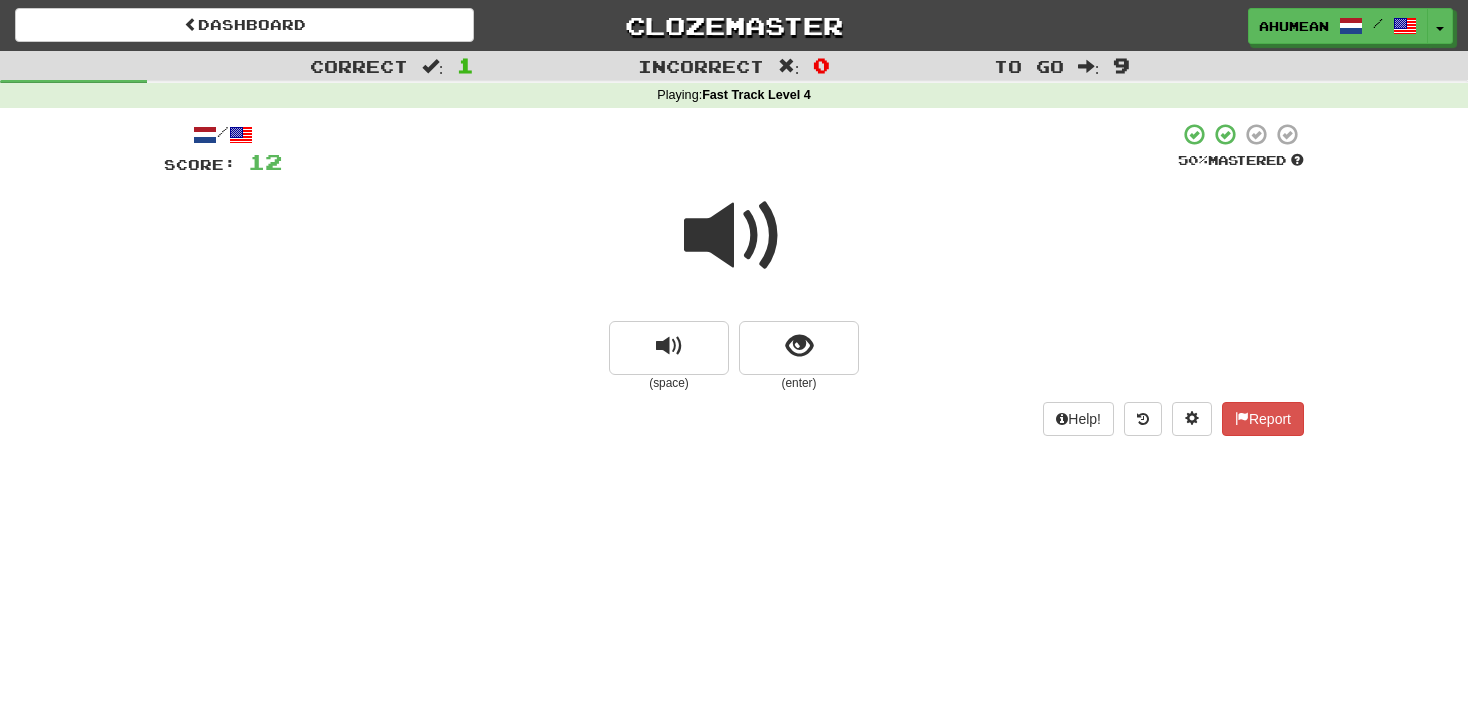 click at bounding box center [734, 236] 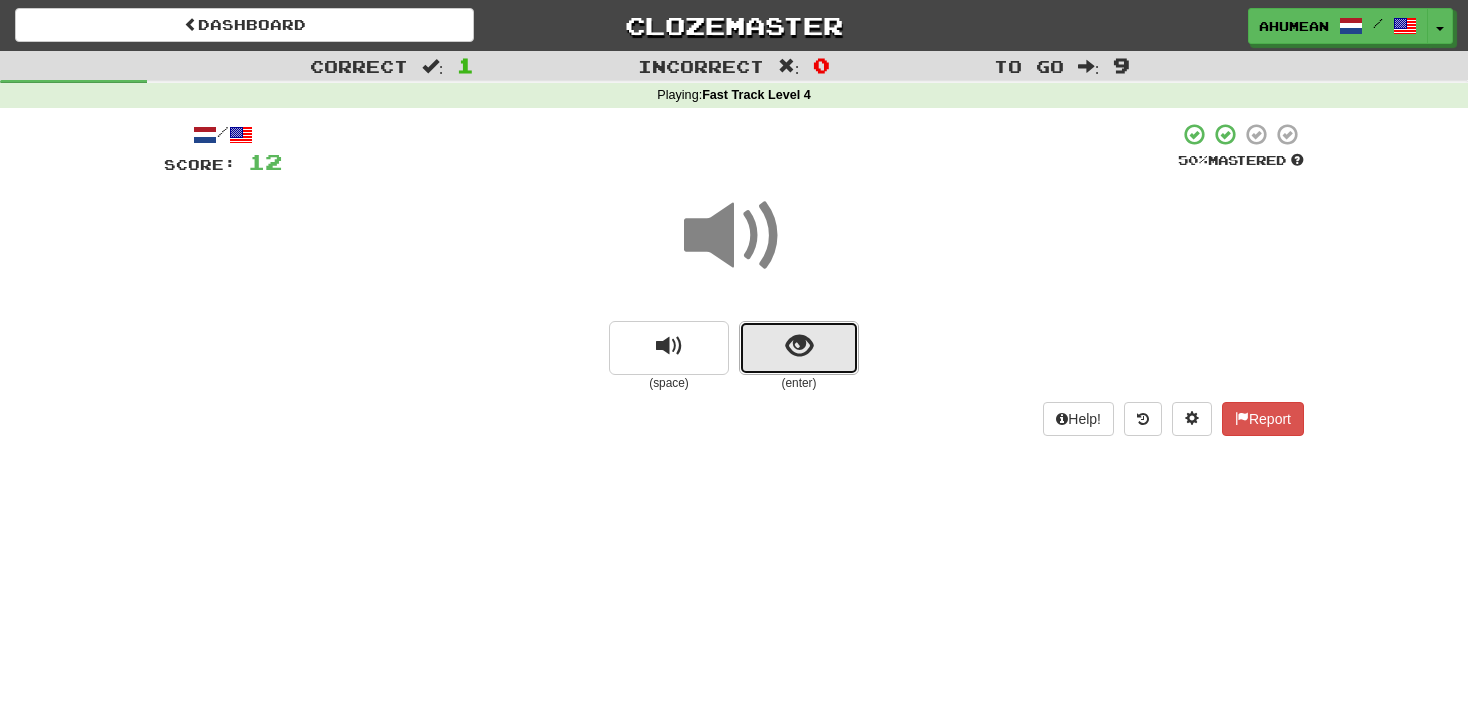 click at bounding box center [799, 346] 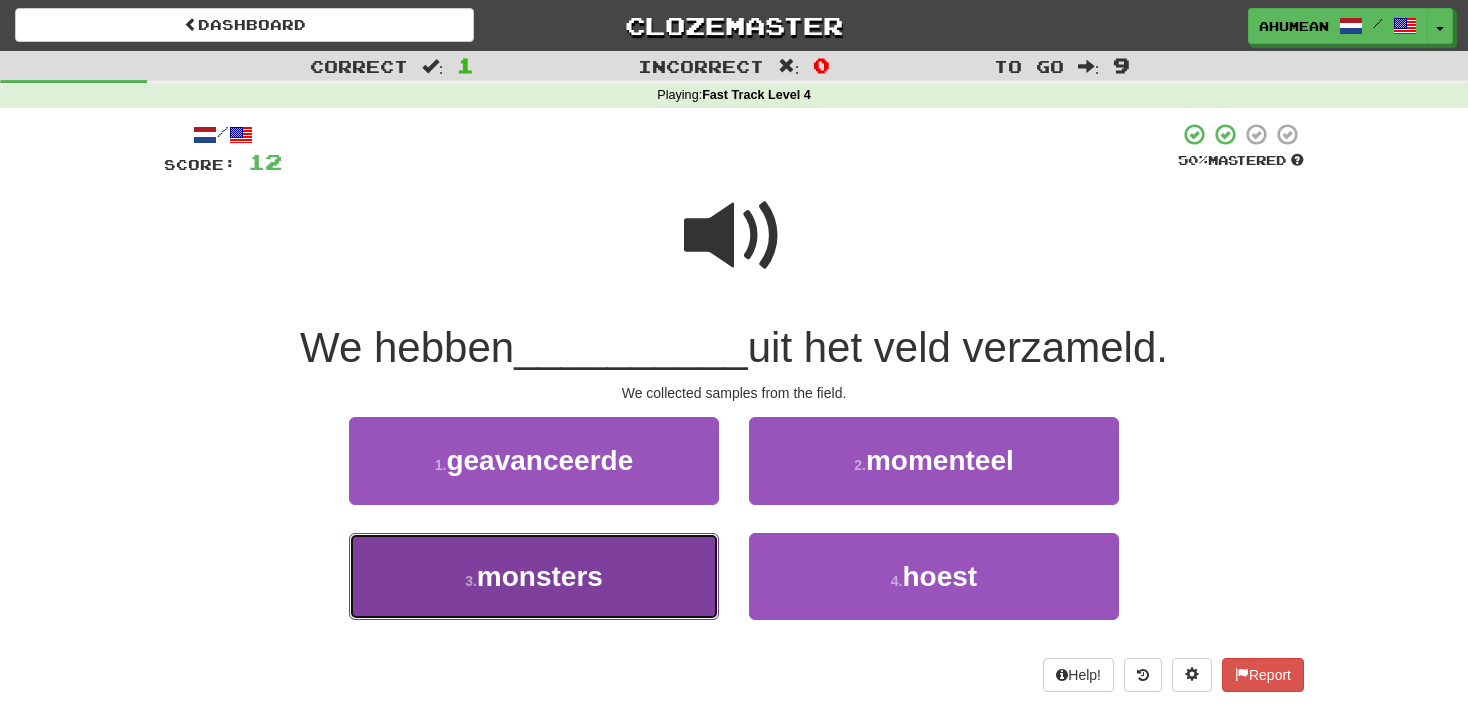 click on "monsters" at bounding box center (540, 576) 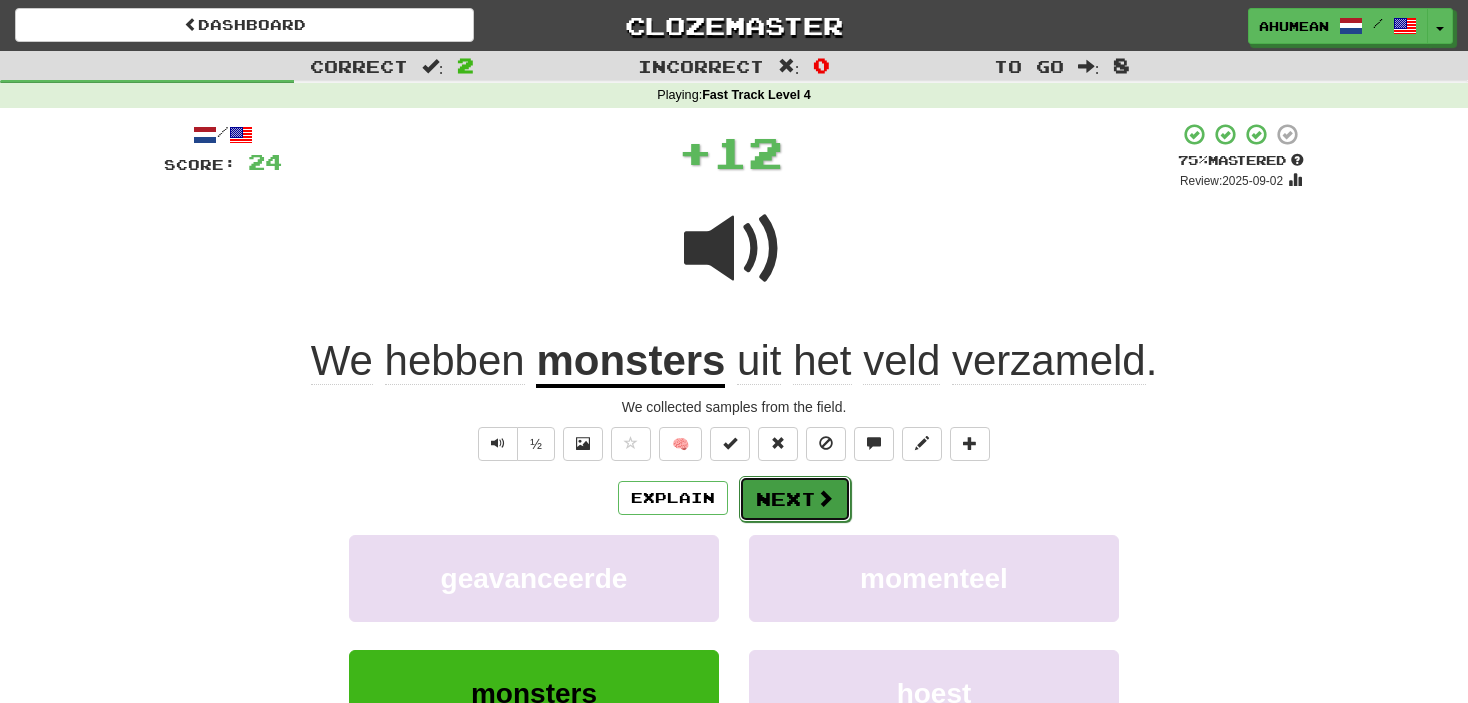 click on "Next" at bounding box center [795, 499] 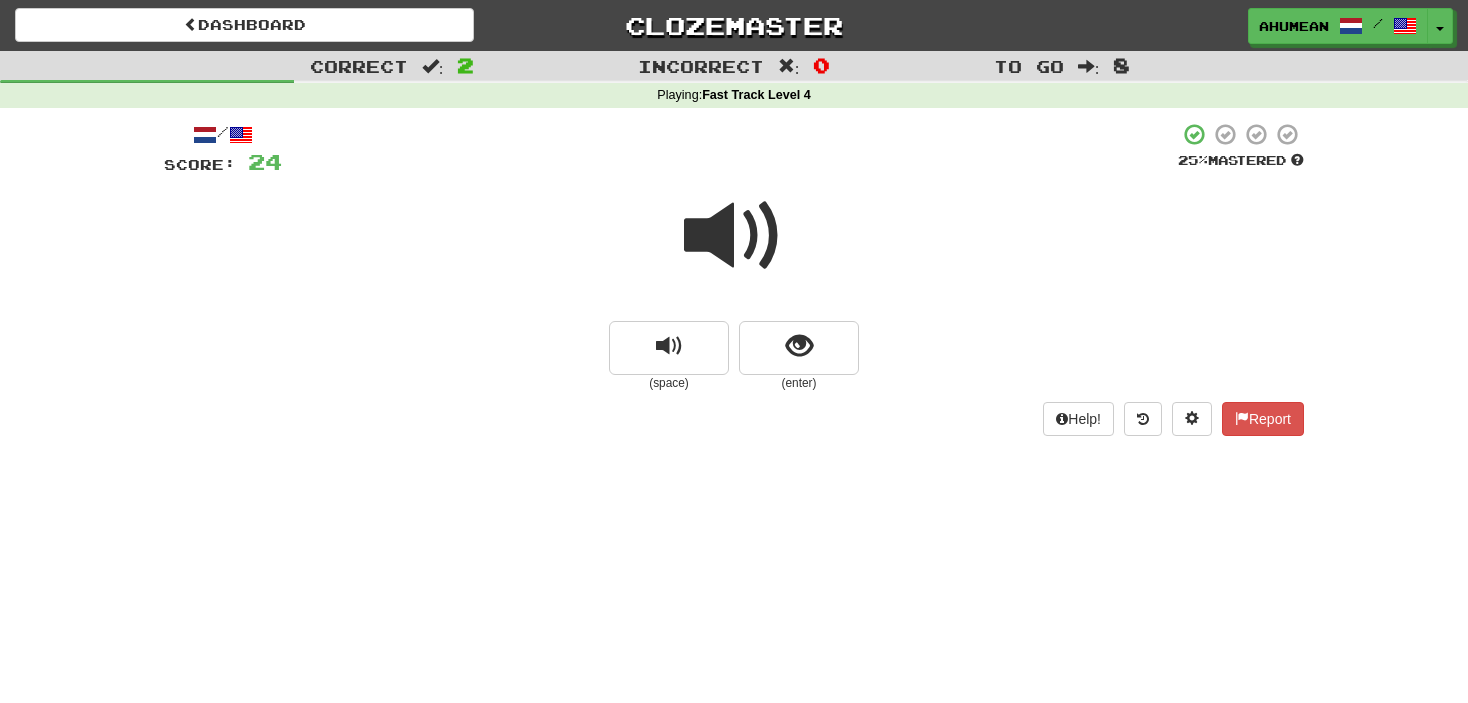 click at bounding box center (734, 236) 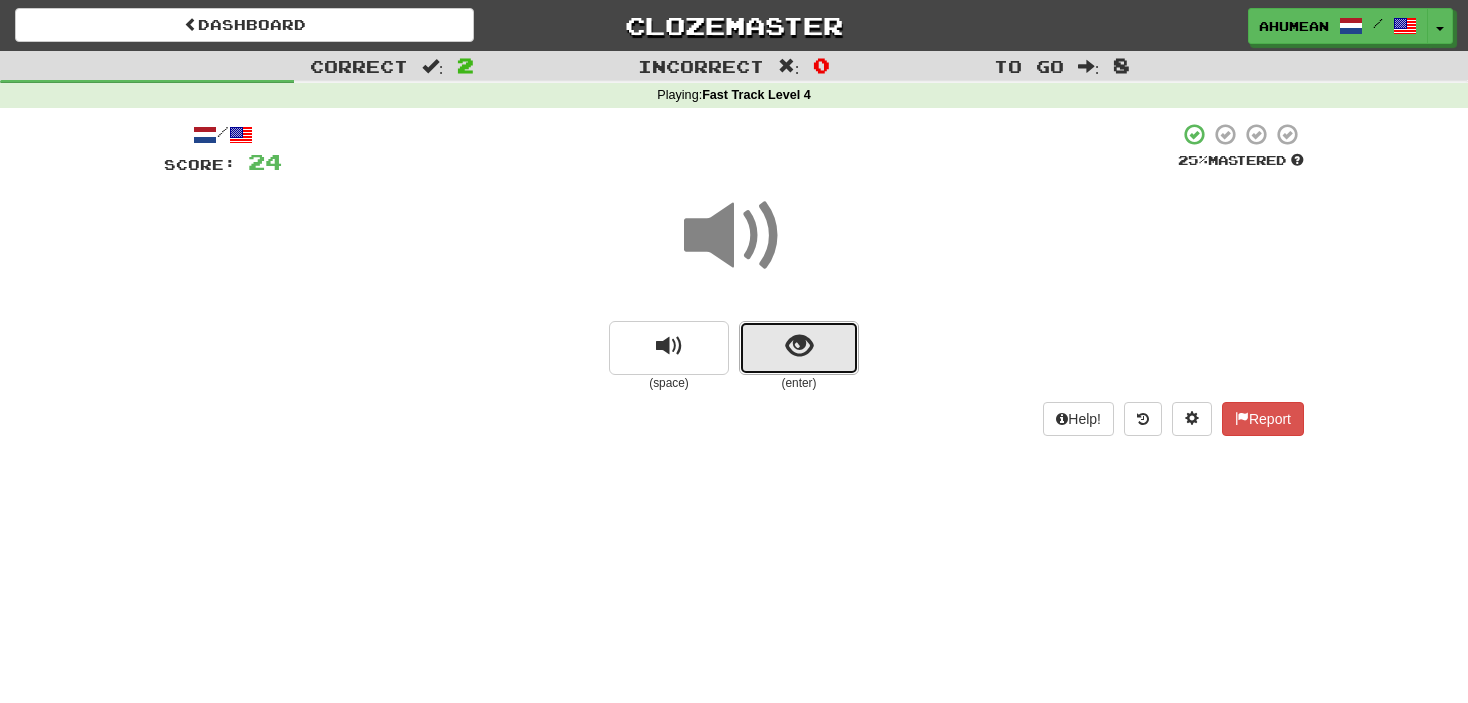click at bounding box center (799, 348) 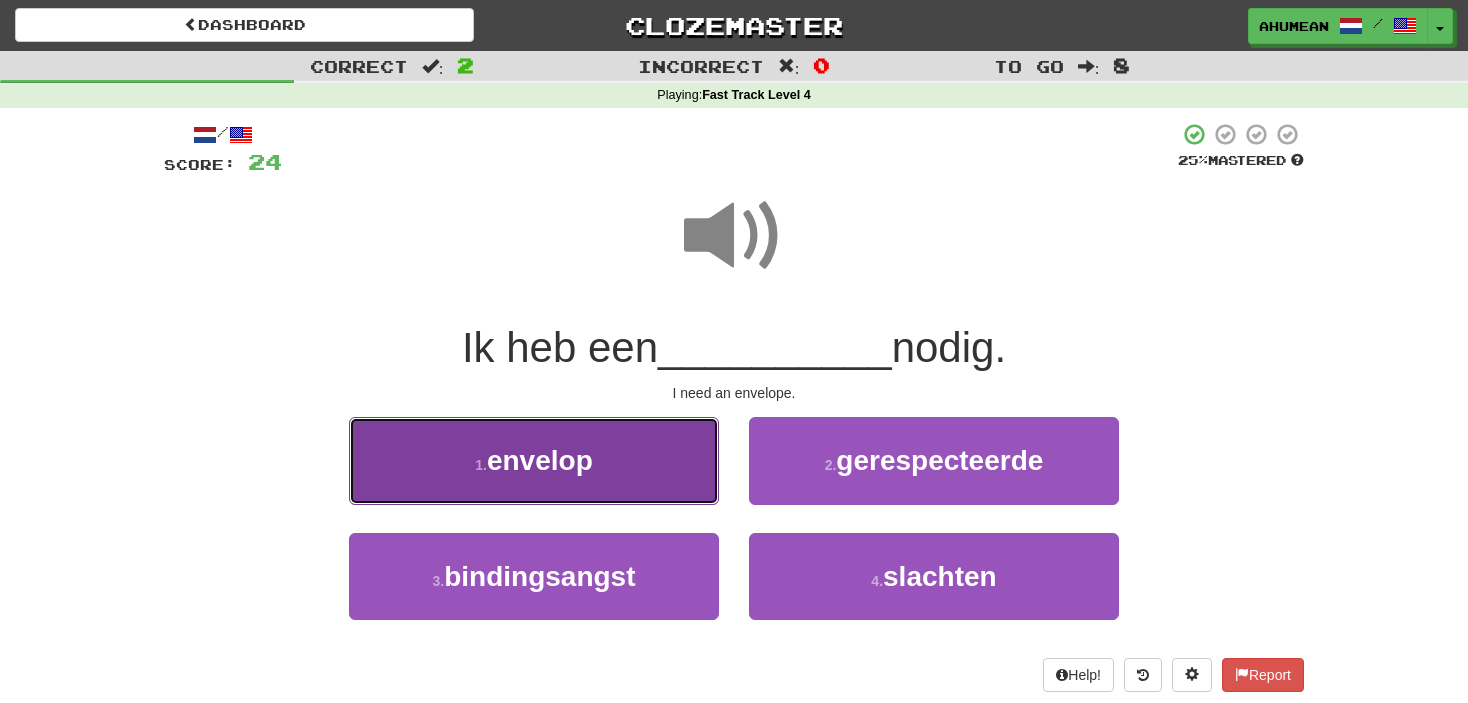 click on "1 .  envelop" at bounding box center (534, 460) 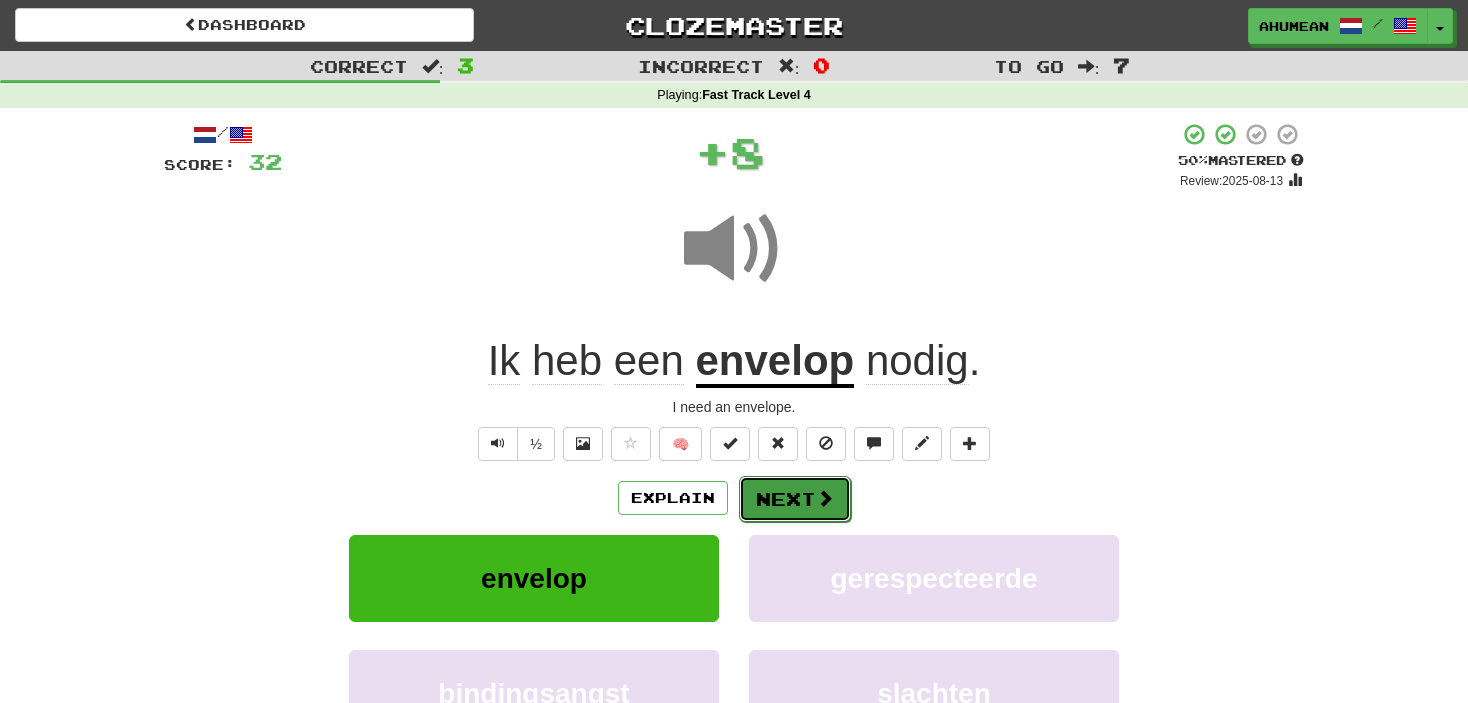 click on "Next" at bounding box center (795, 499) 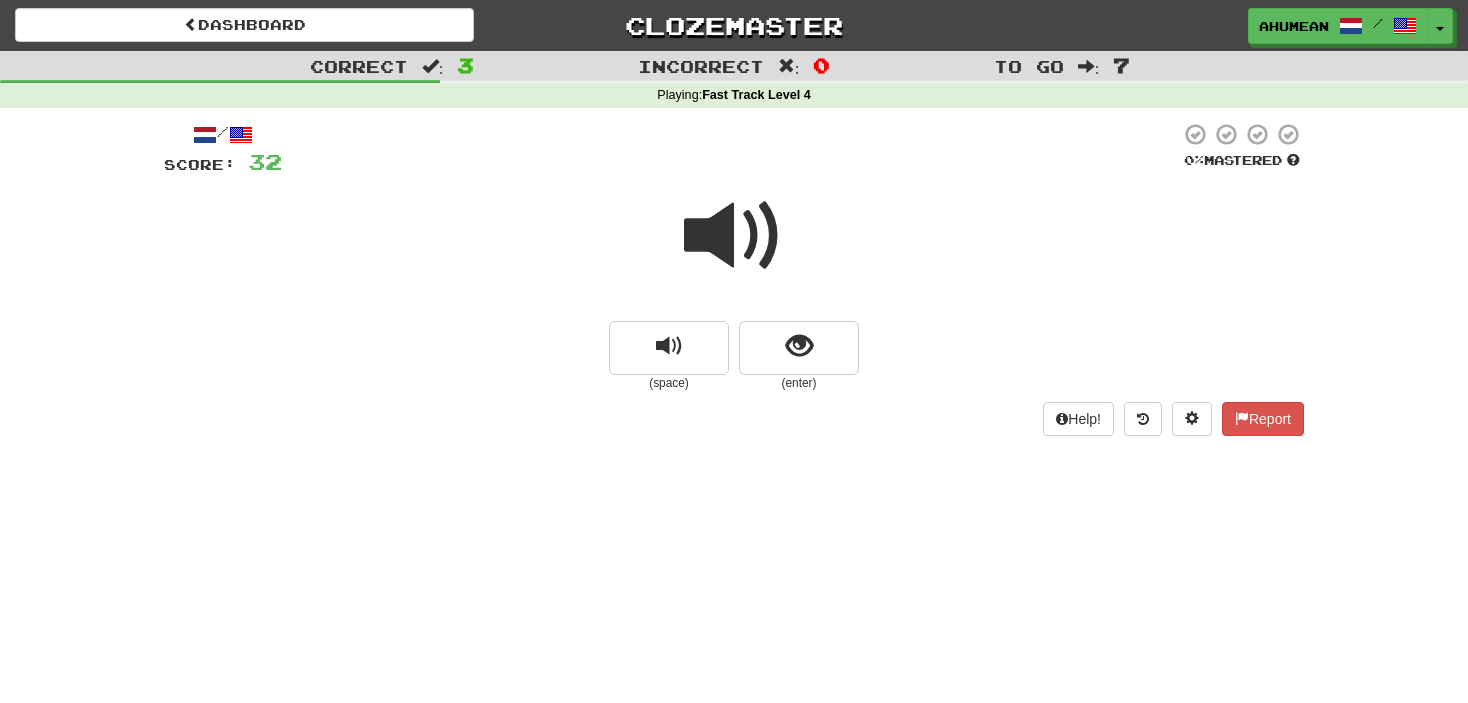 click at bounding box center [734, 236] 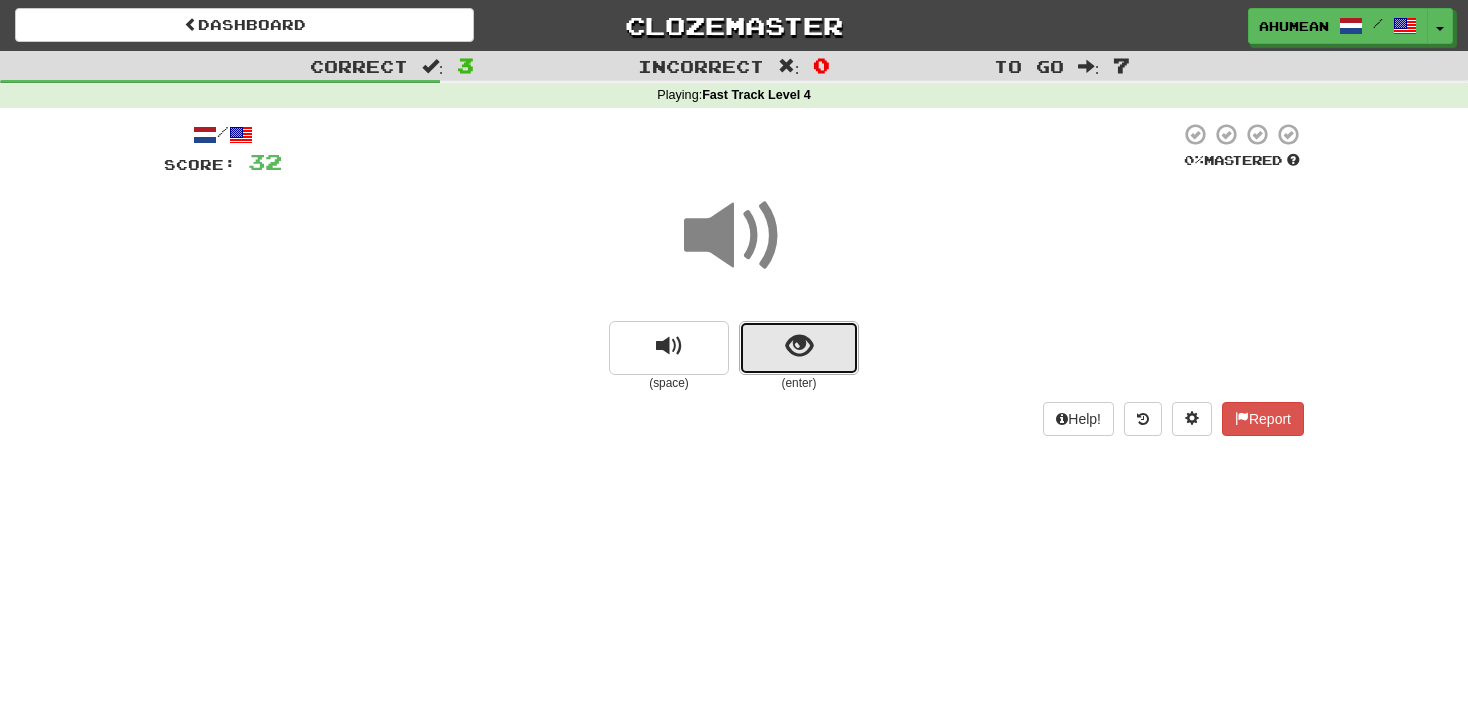 click at bounding box center [799, 348] 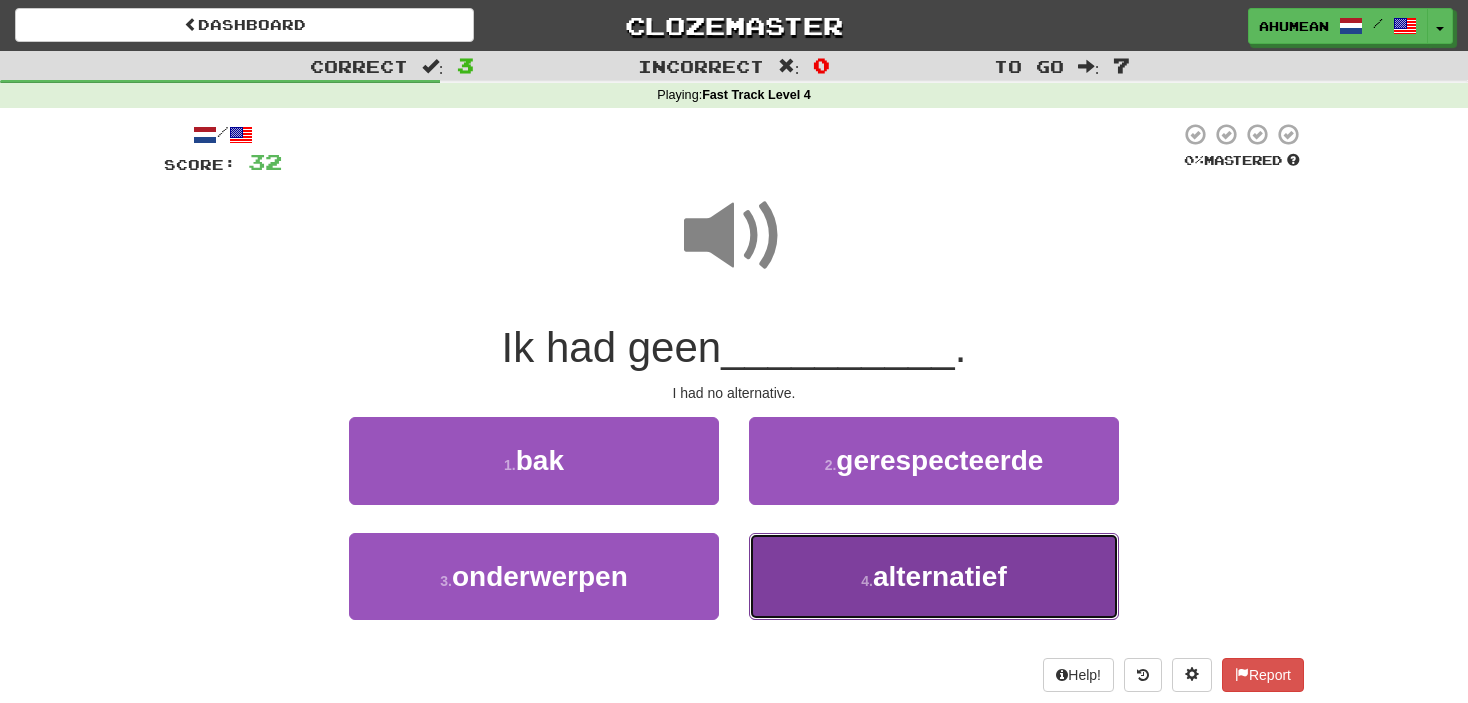 click on "4 .  alternatief" at bounding box center (934, 576) 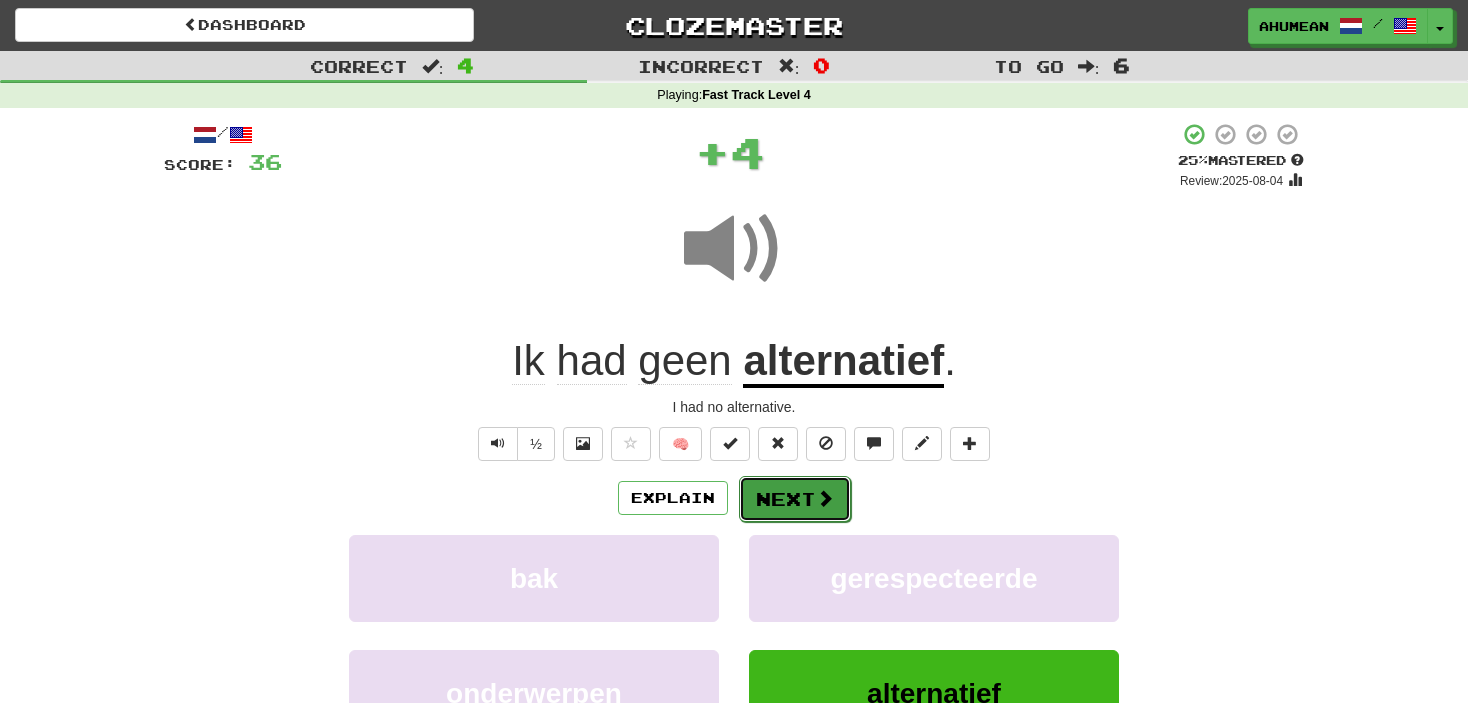click at bounding box center (825, 498) 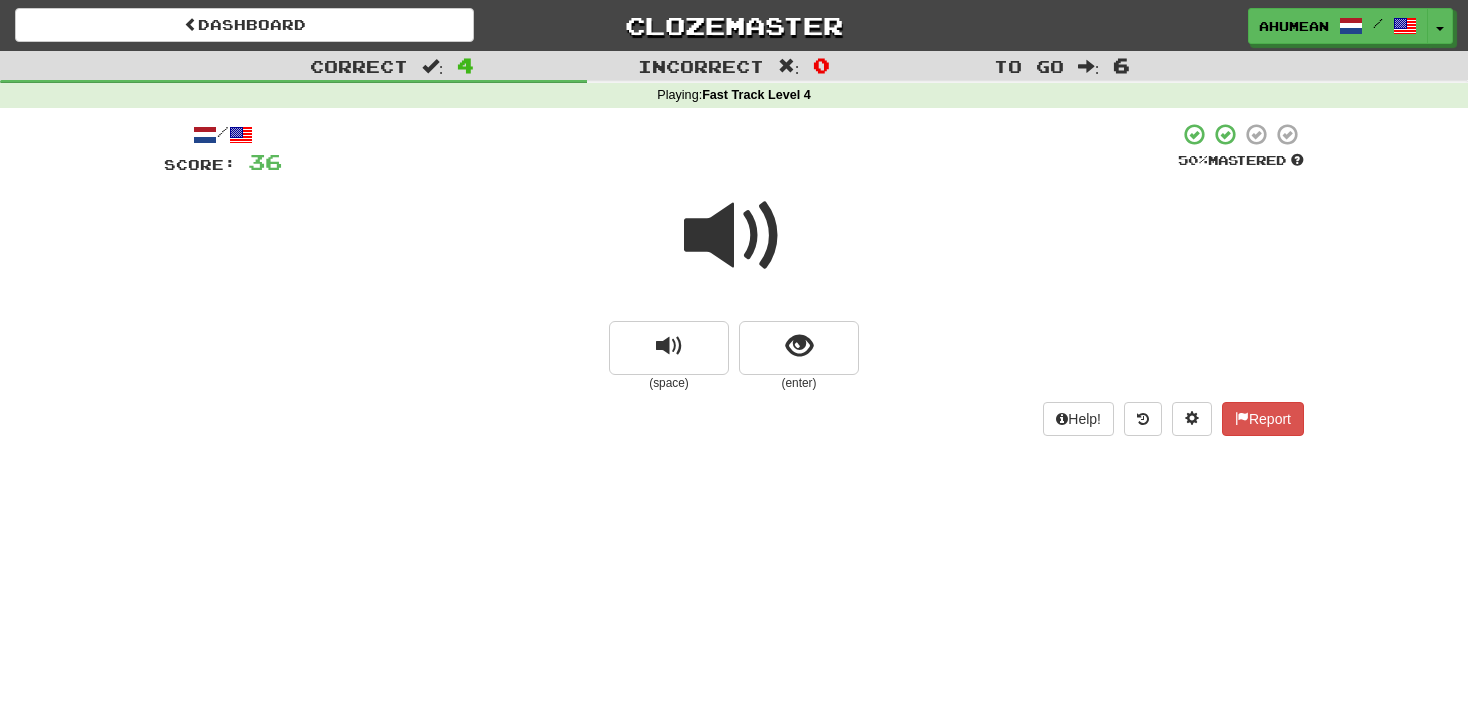 click at bounding box center (734, 236) 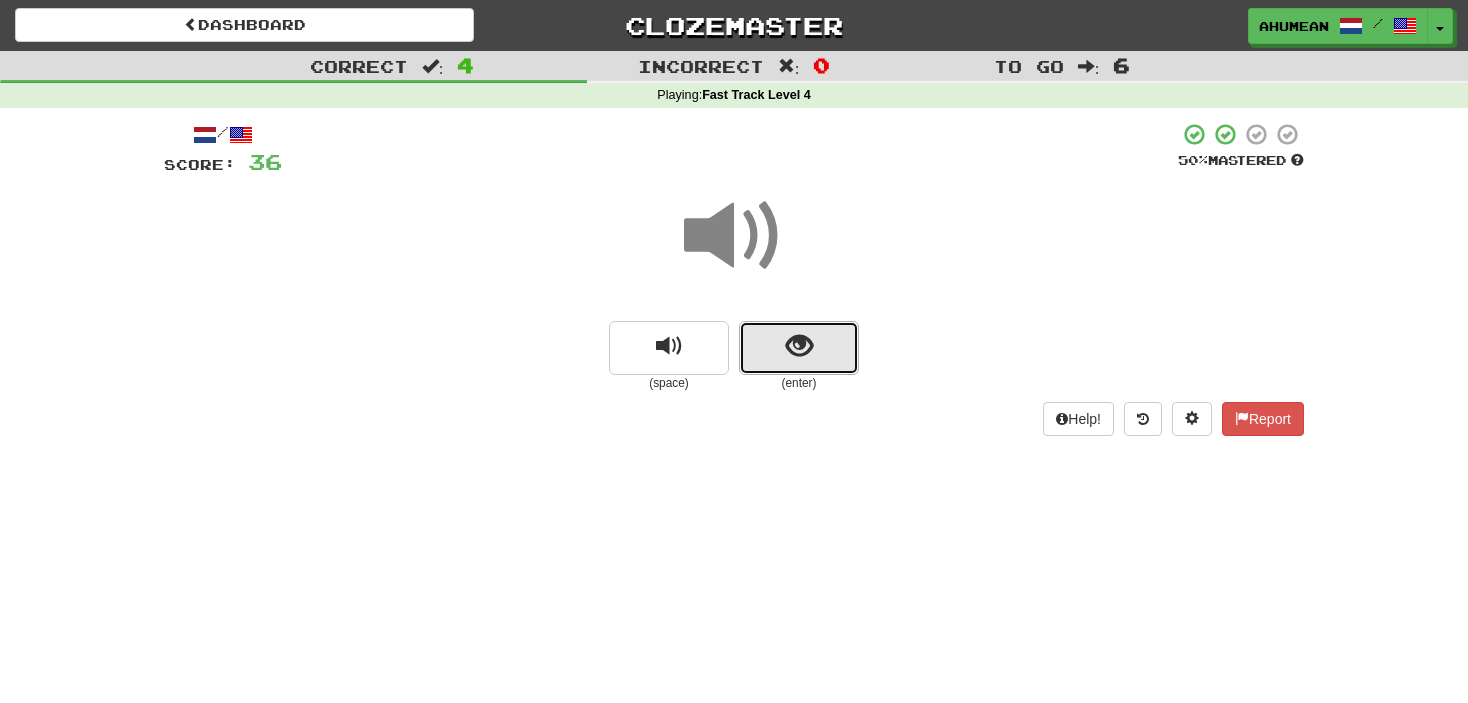 click at bounding box center (799, 348) 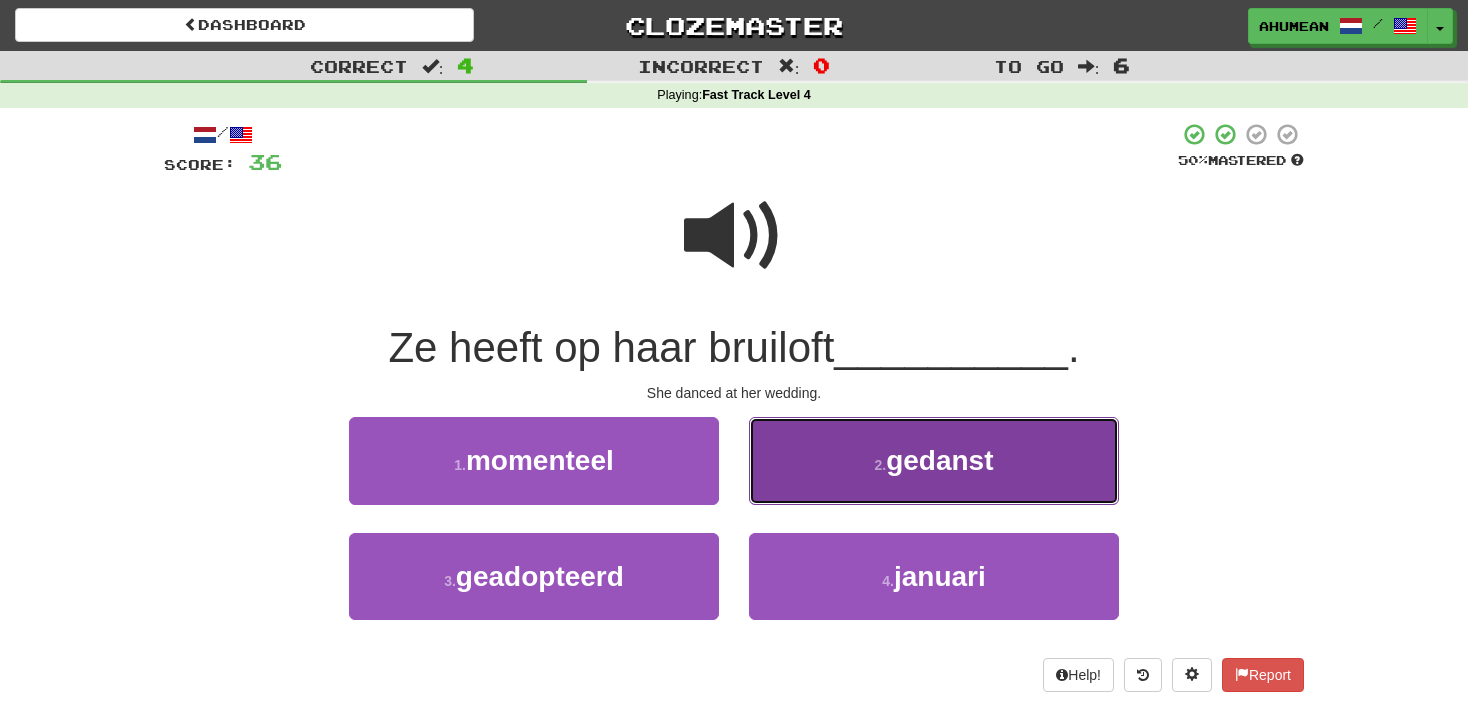 drag, startPoint x: 967, startPoint y: 474, endPoint x: 967, endPoint y: 493, distance: 19 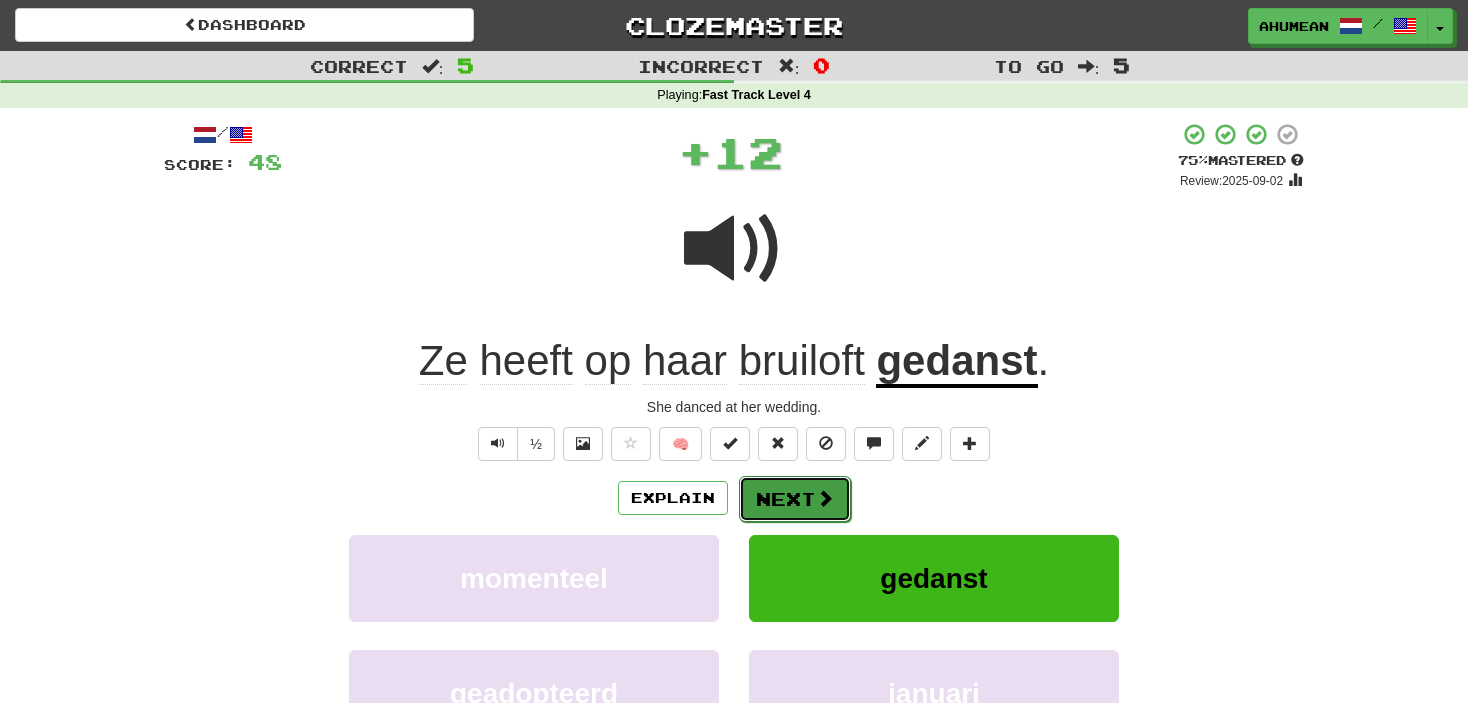 click on "Next" at bounding box center [795, 499] 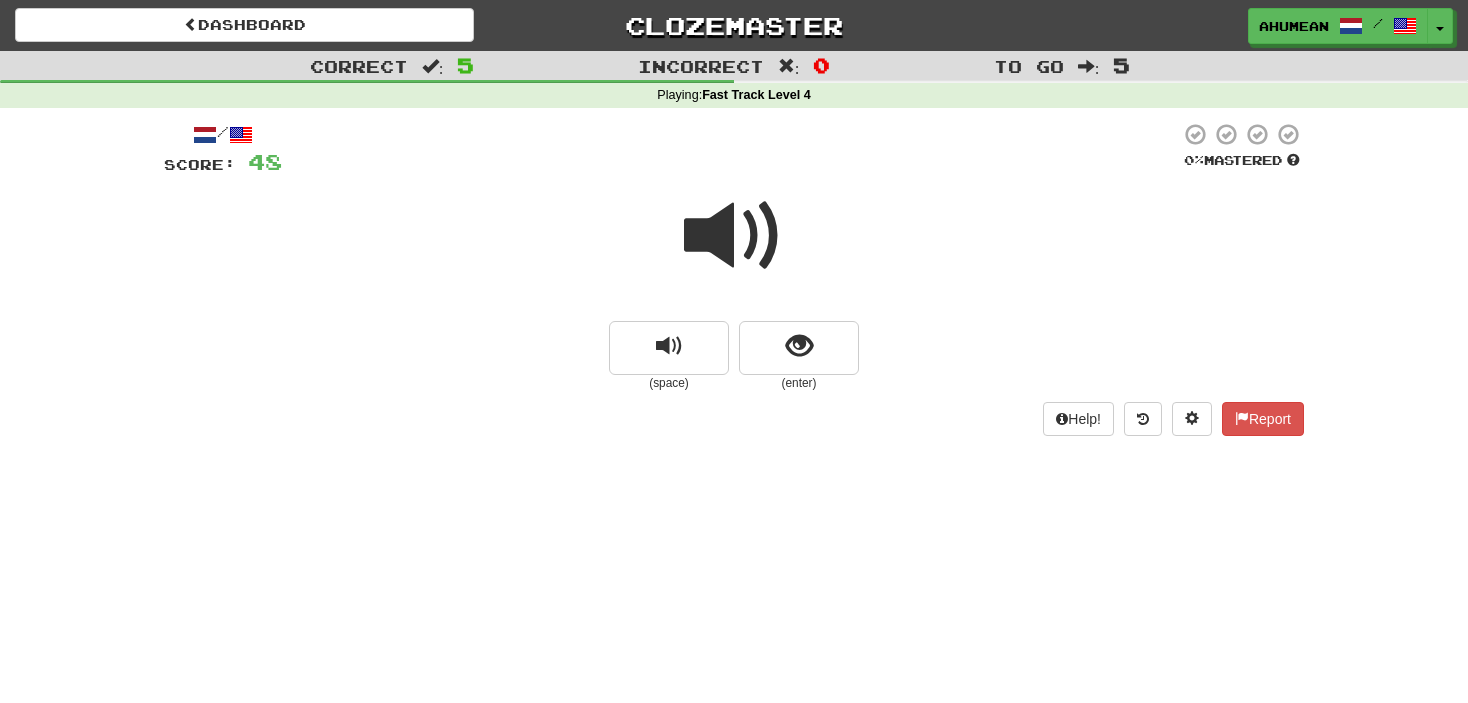 click at bounding box center [734, 236] 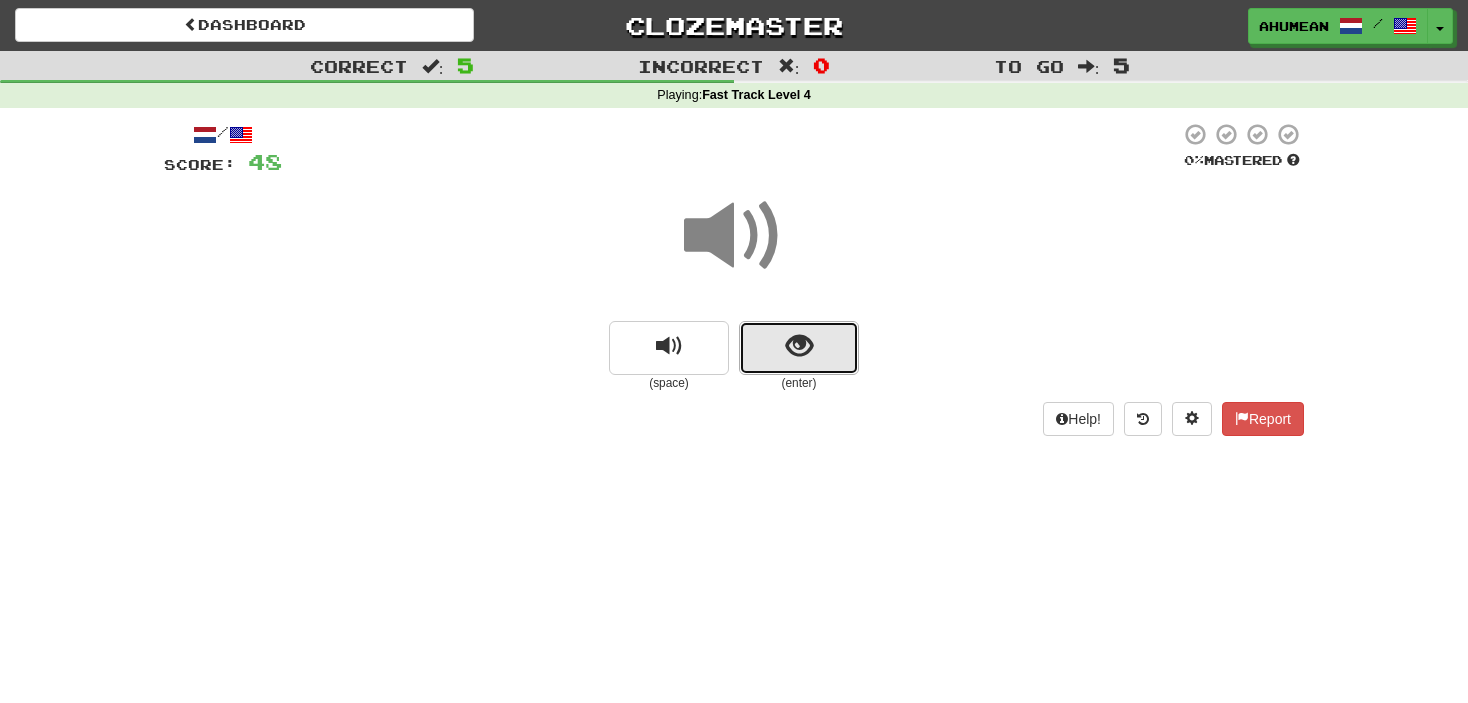 click at bounding box center [799, 348] 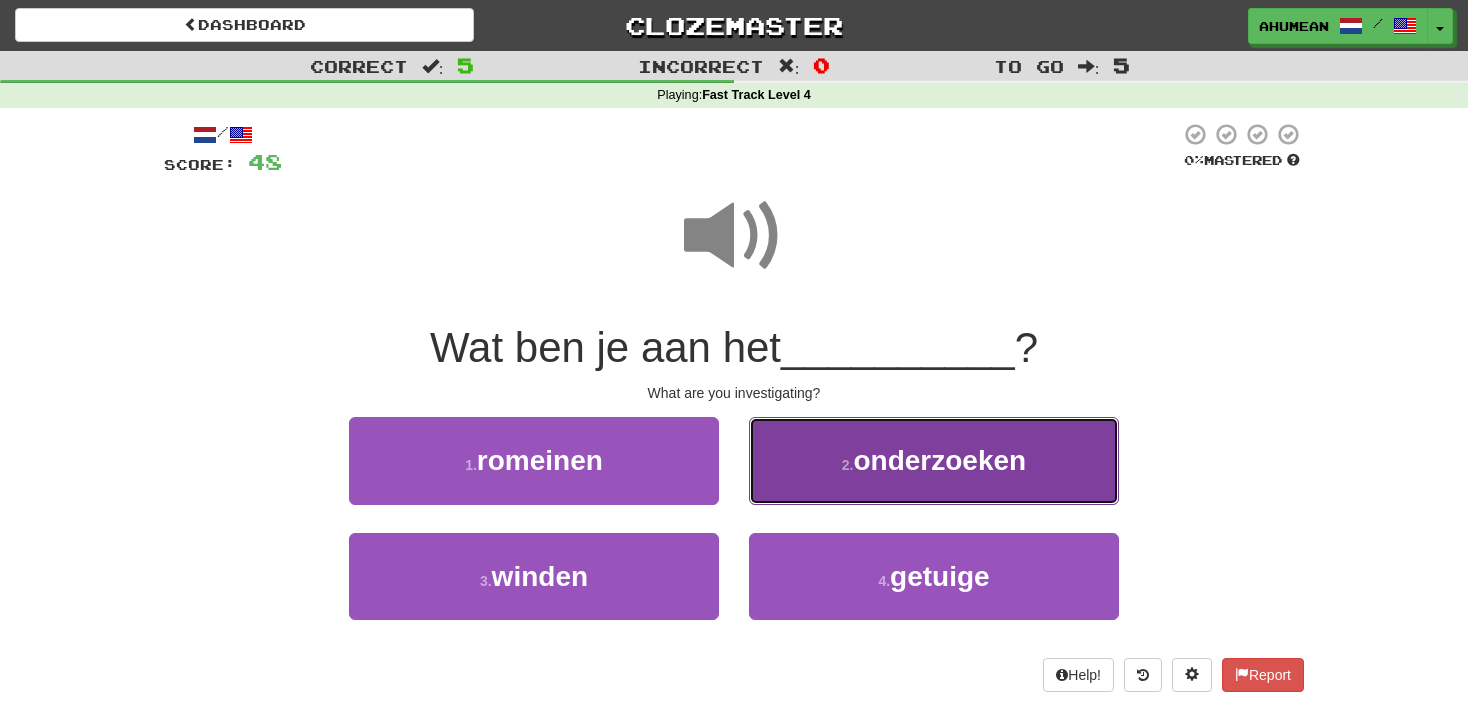 click on "2 .  onderzoeken" at bounding box center (934, 460) 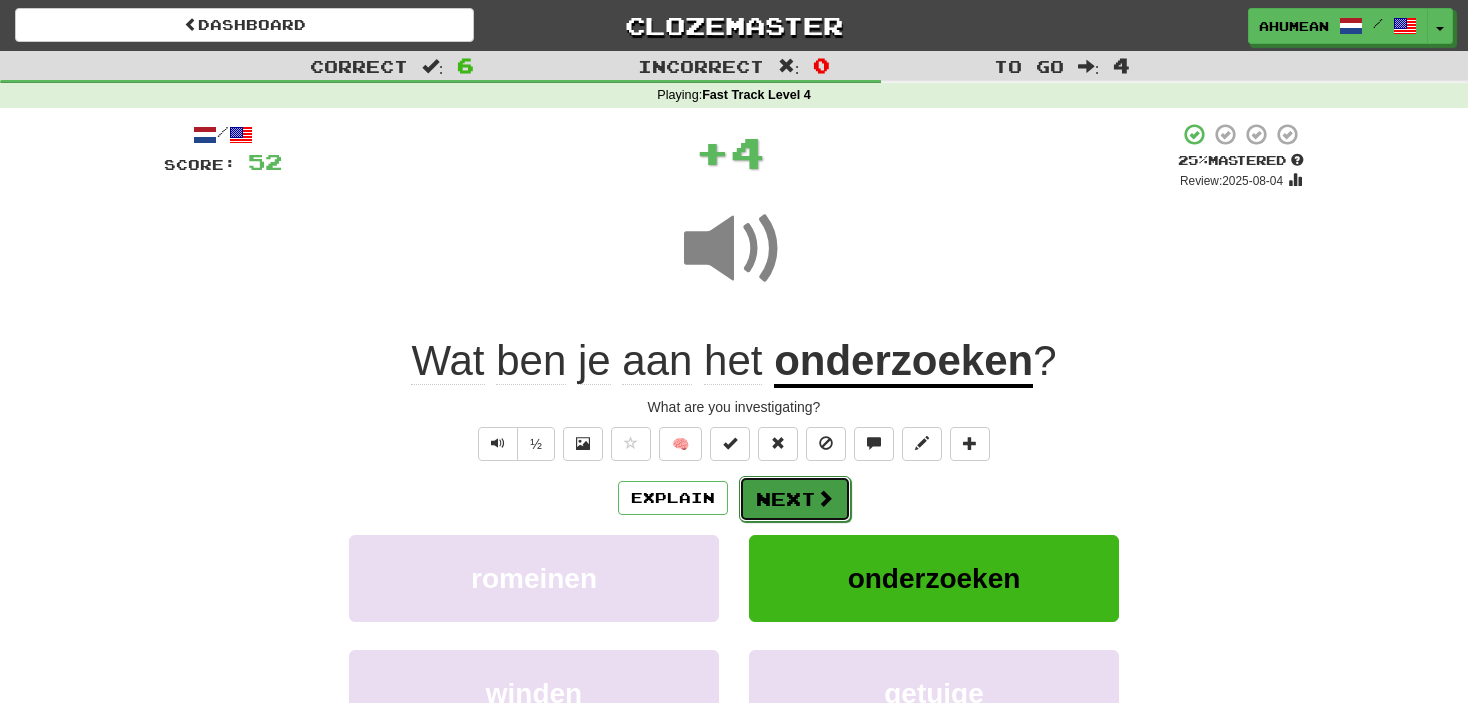 click on "Next" at bounding box center (795, 499) 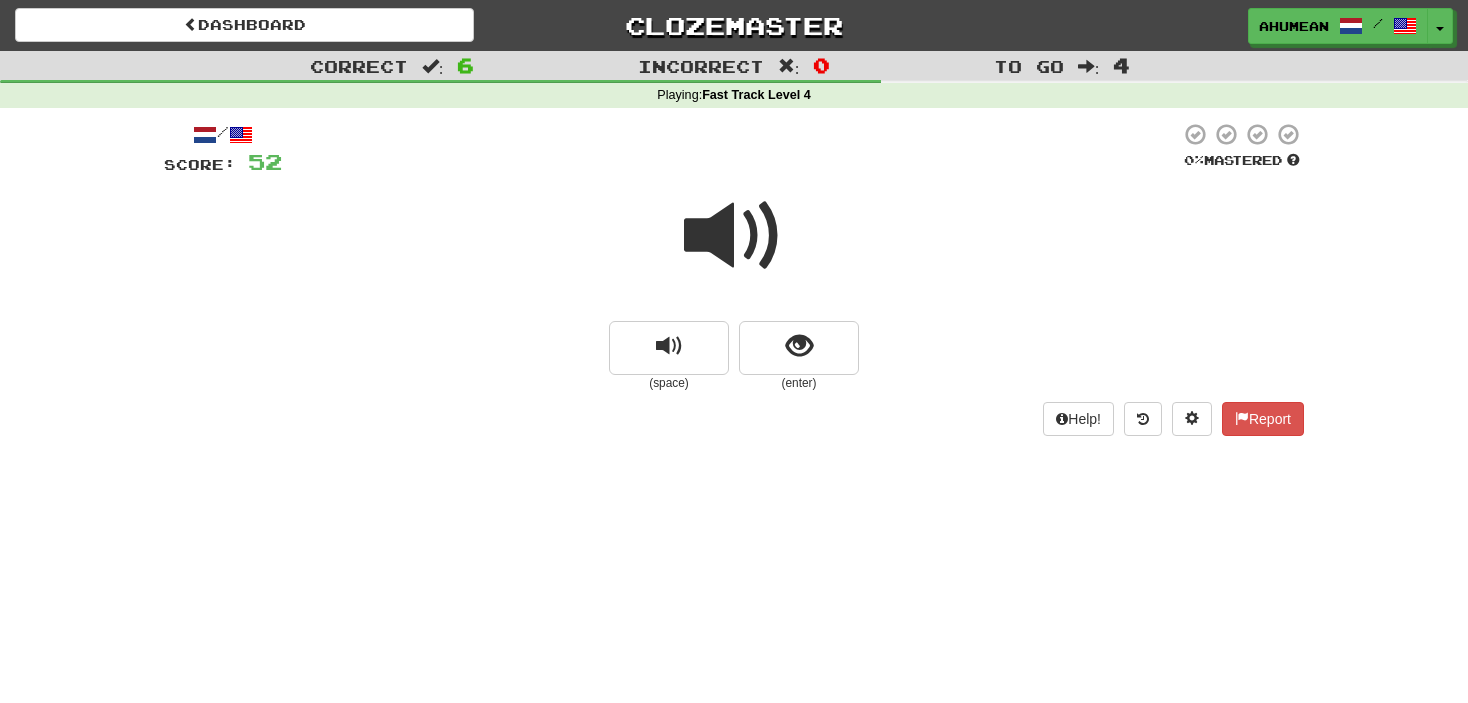 click at bounding box center (734, 236) 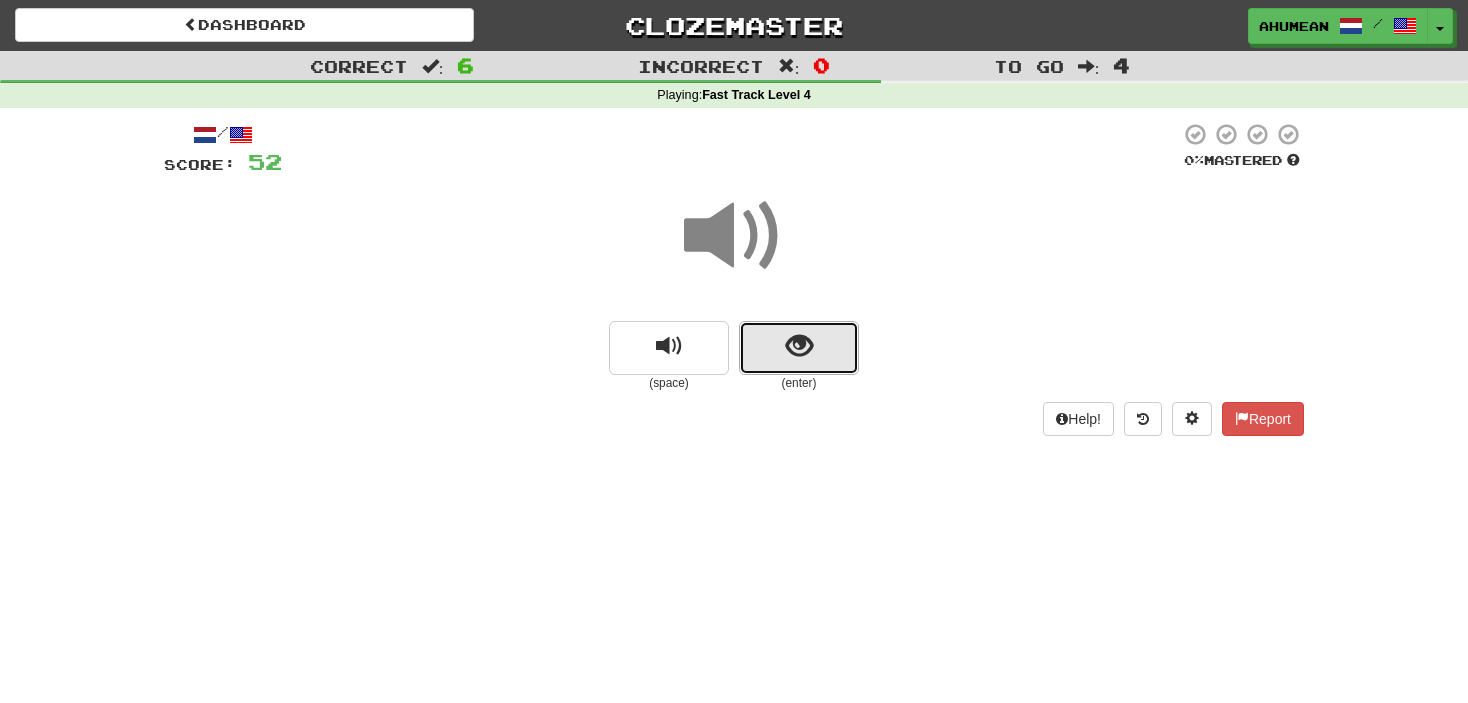 click at bounding box center (799, 348) 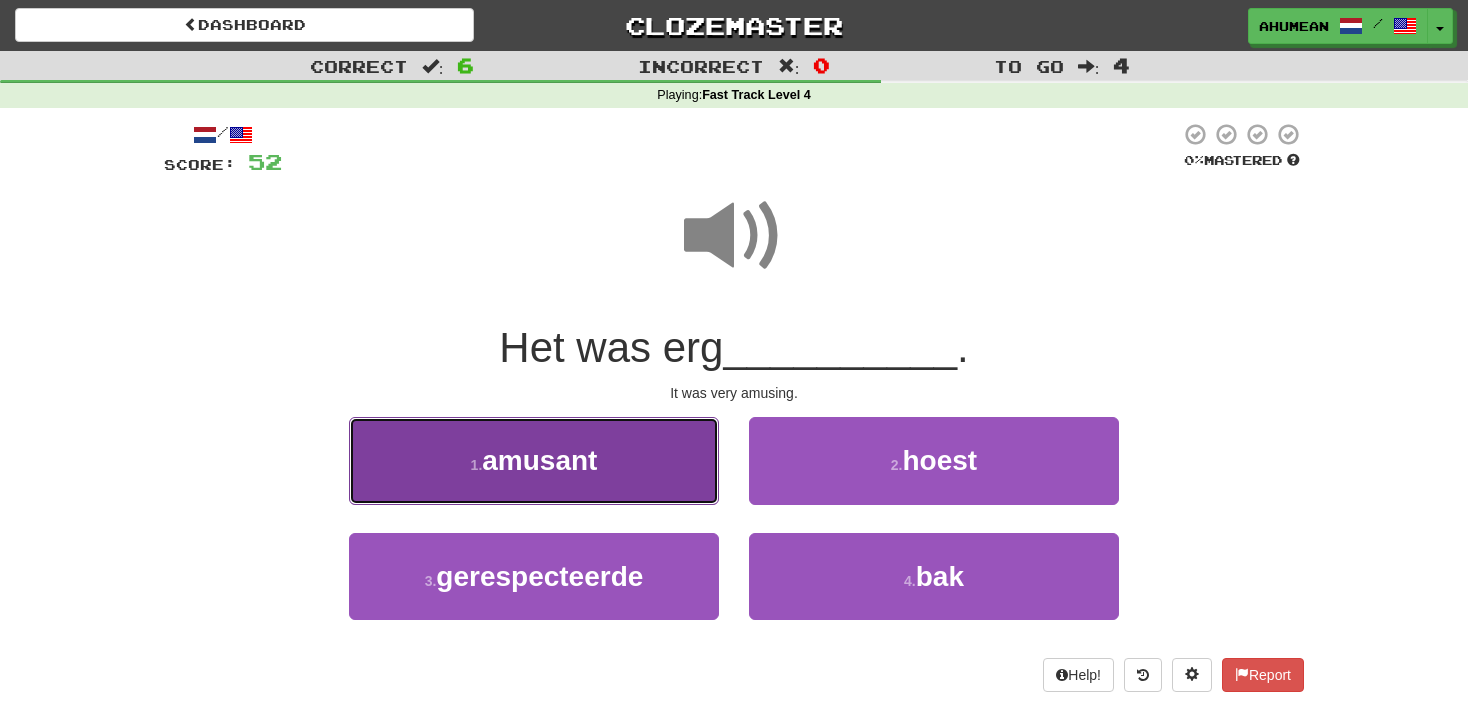 click on "1 .  amusant" at bounding box center [534, 460] 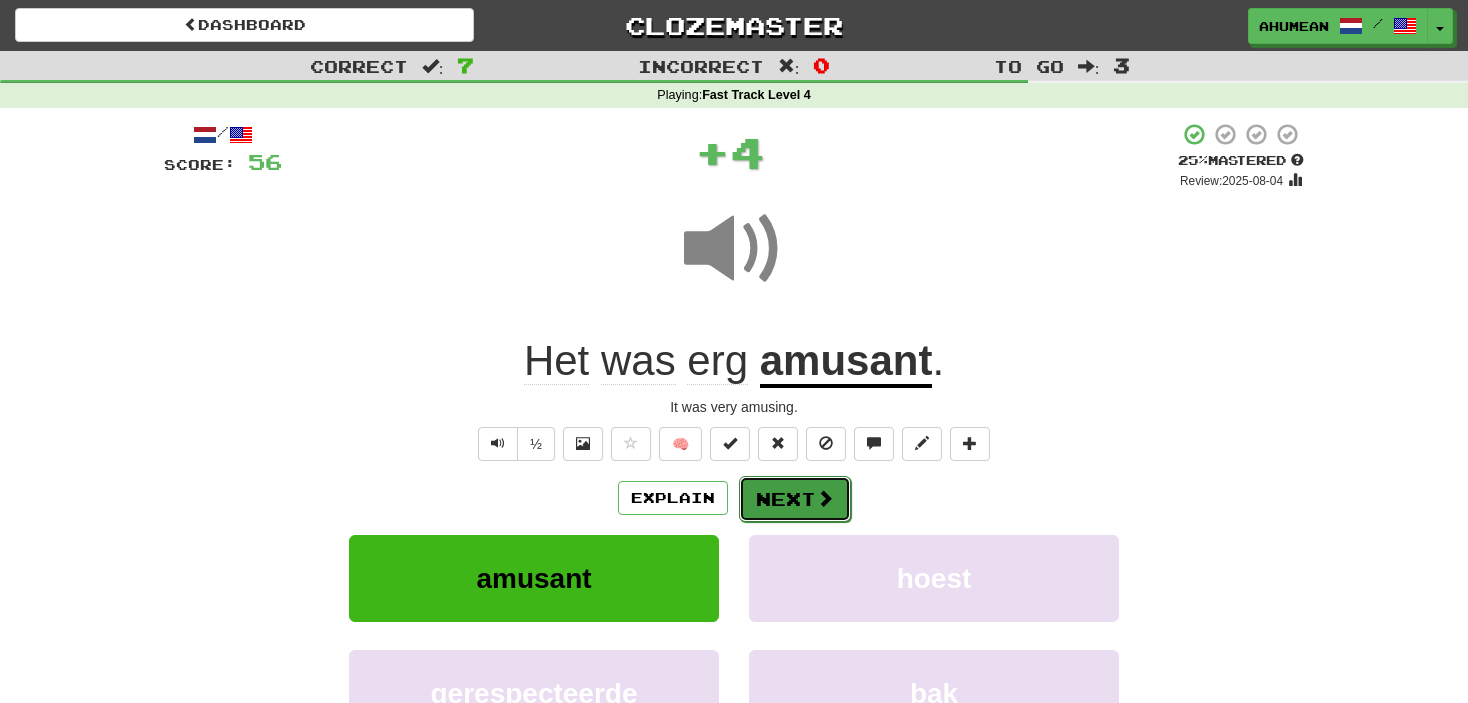 click on "Next" at bounding box center [795, 499] 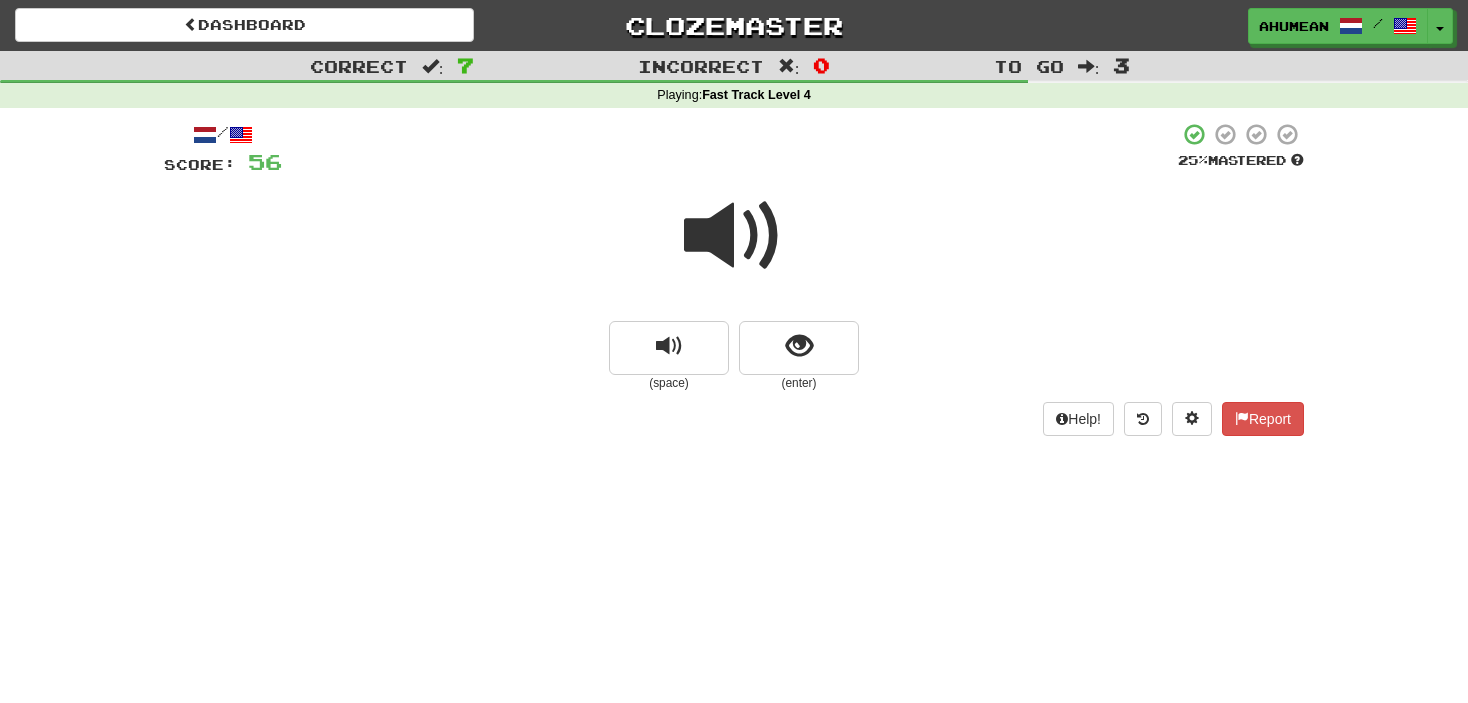 click at bounding box center [734, 236] 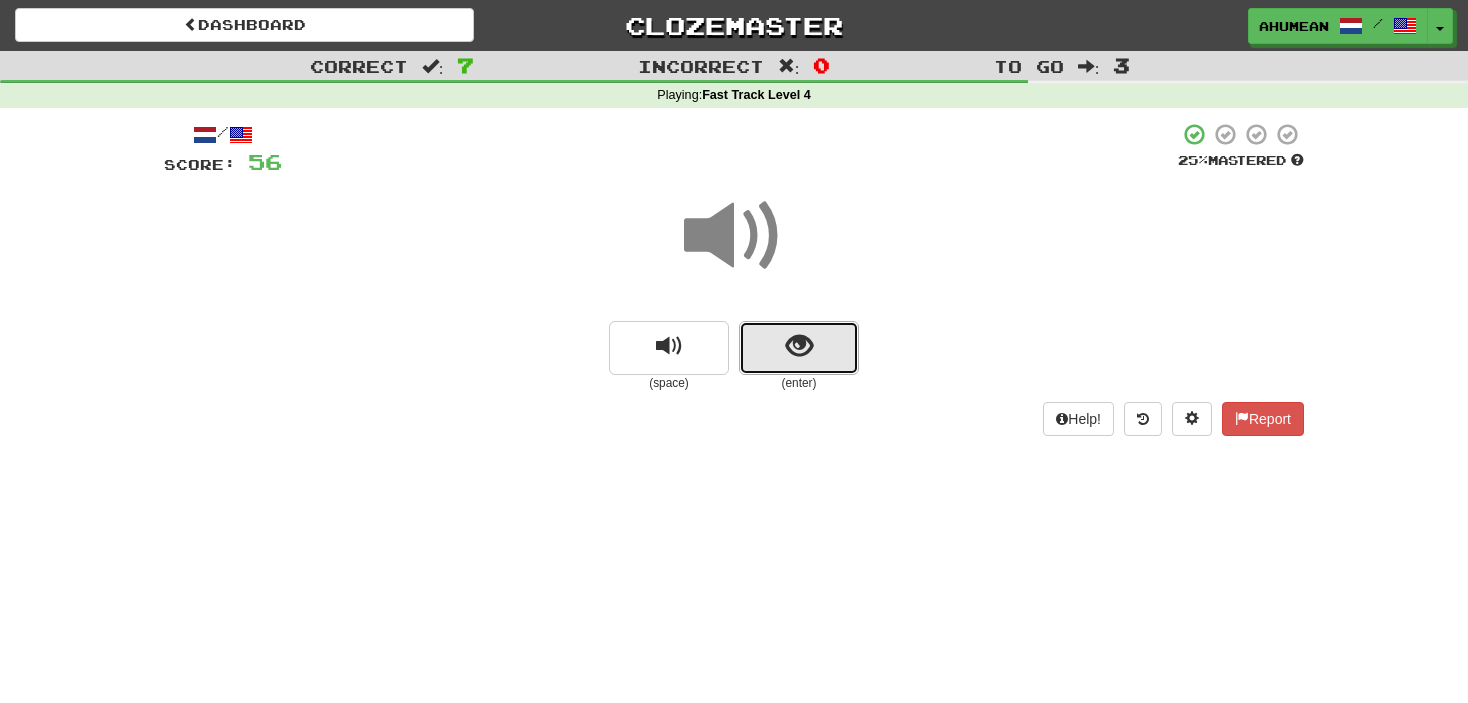 click at bounding box center [799, 348] 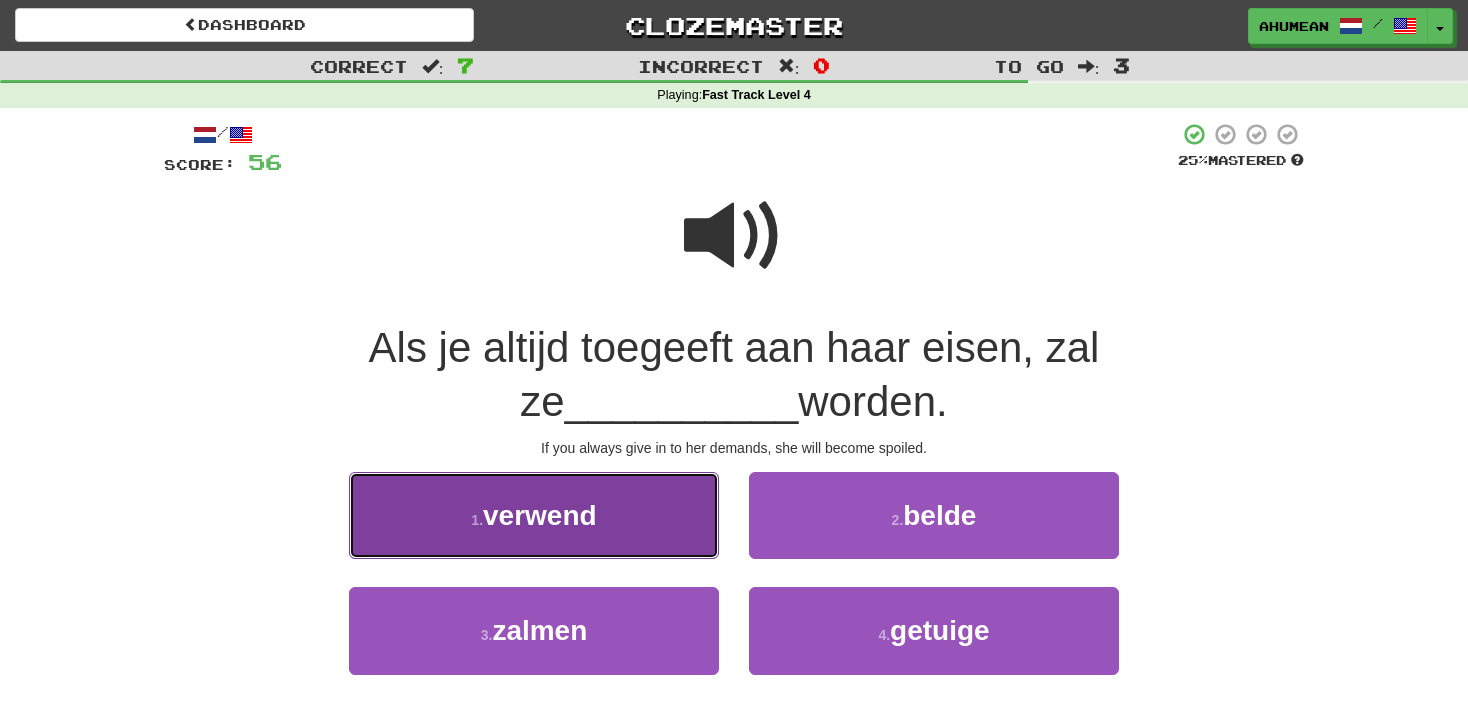 click on "verwend" at bounding box center (540, 515) 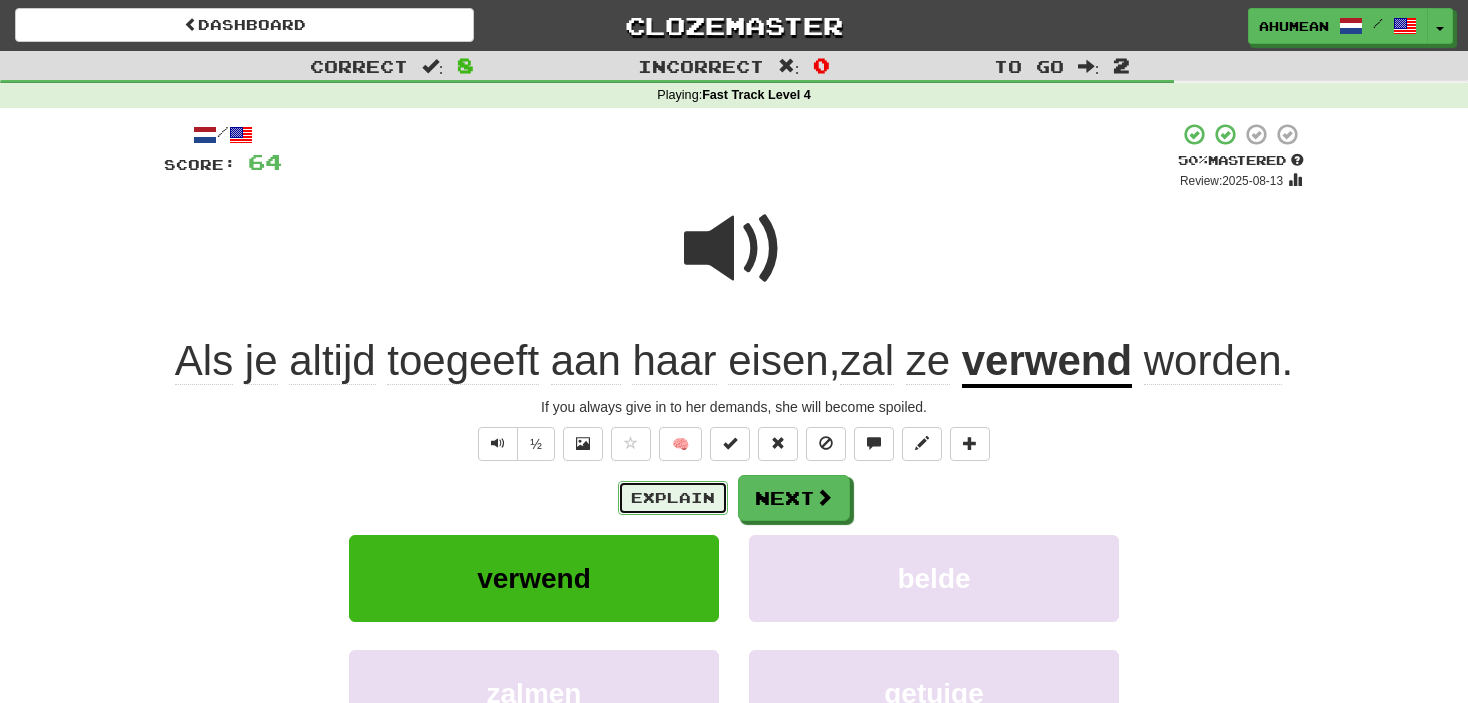 click on "Explain" at bounding box center [673, 498] 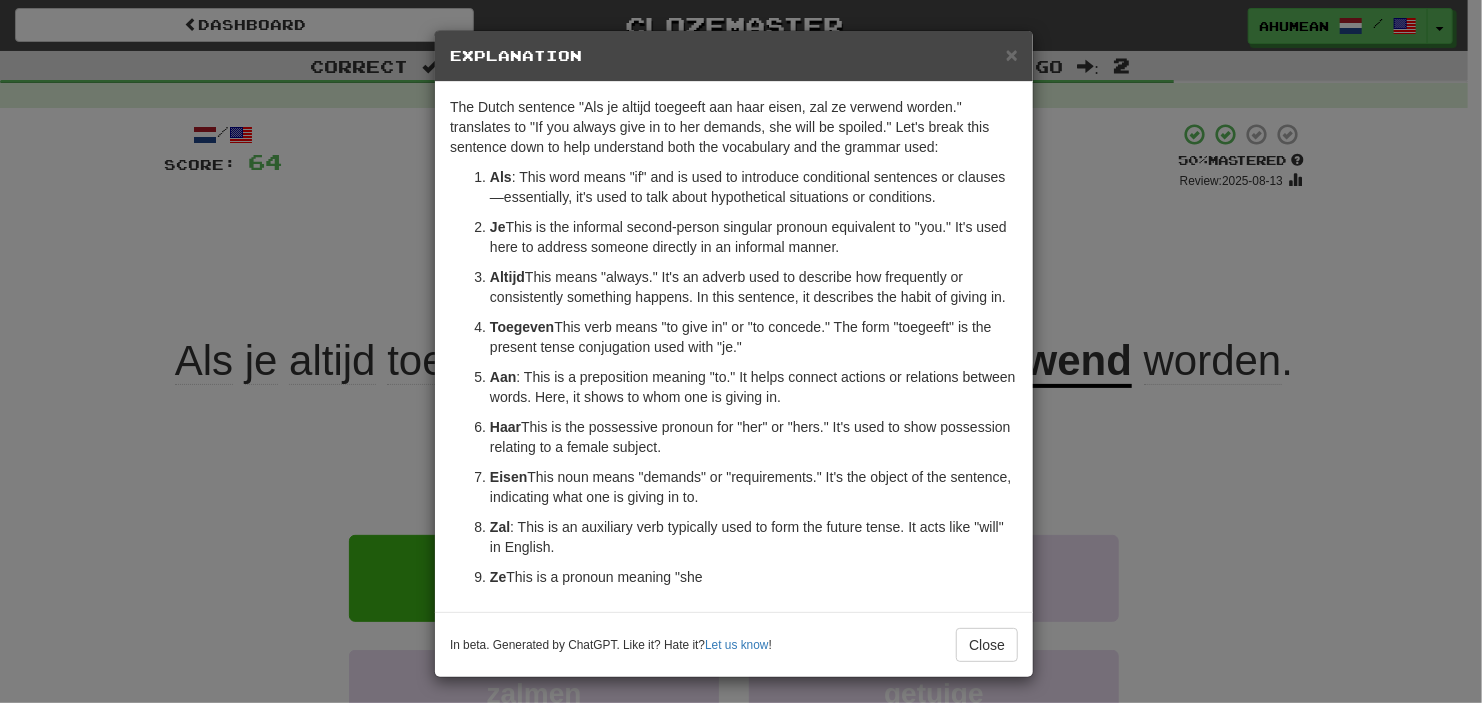 click on "Zal : This is an auxiliary verb typically used to form the future tense. It acts like "will" in English." at bounding box center (754, 537) 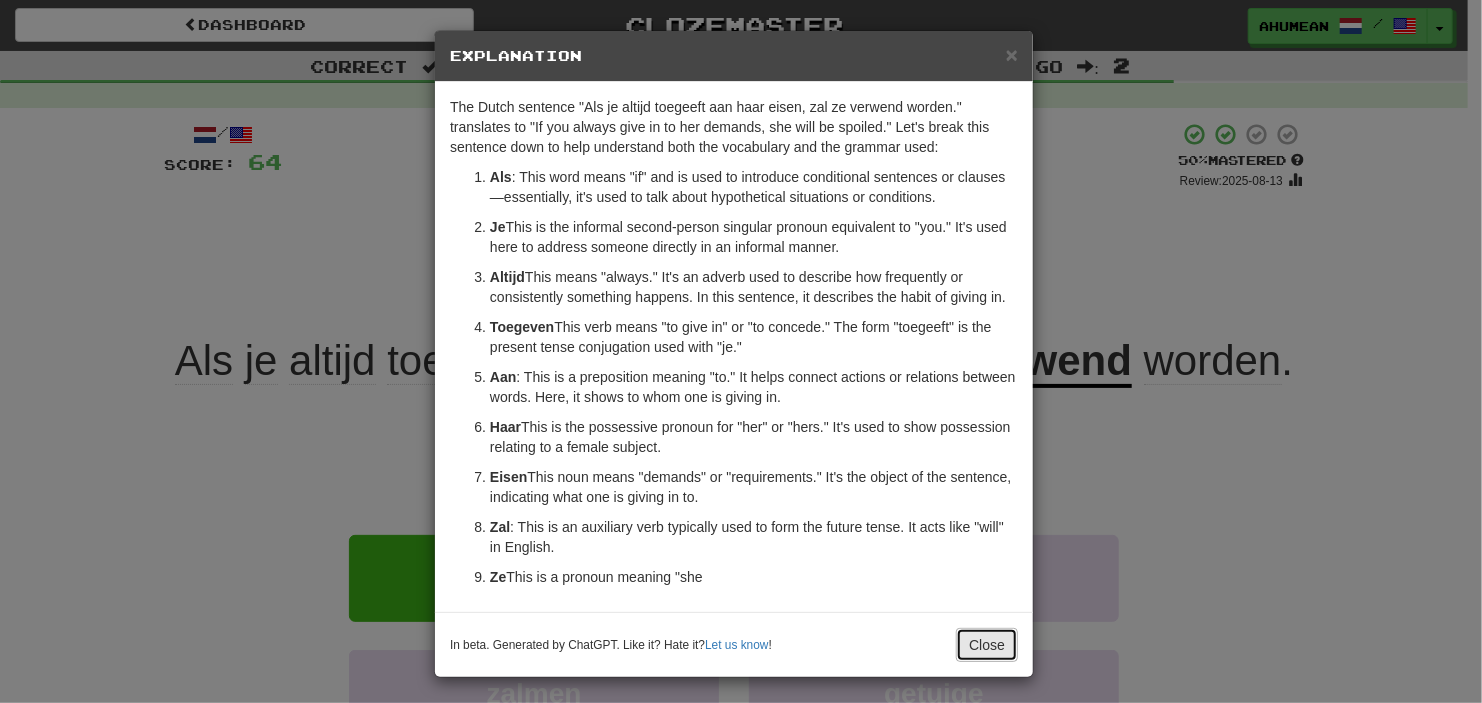 click on "Close" at bounding box center (987, 645) 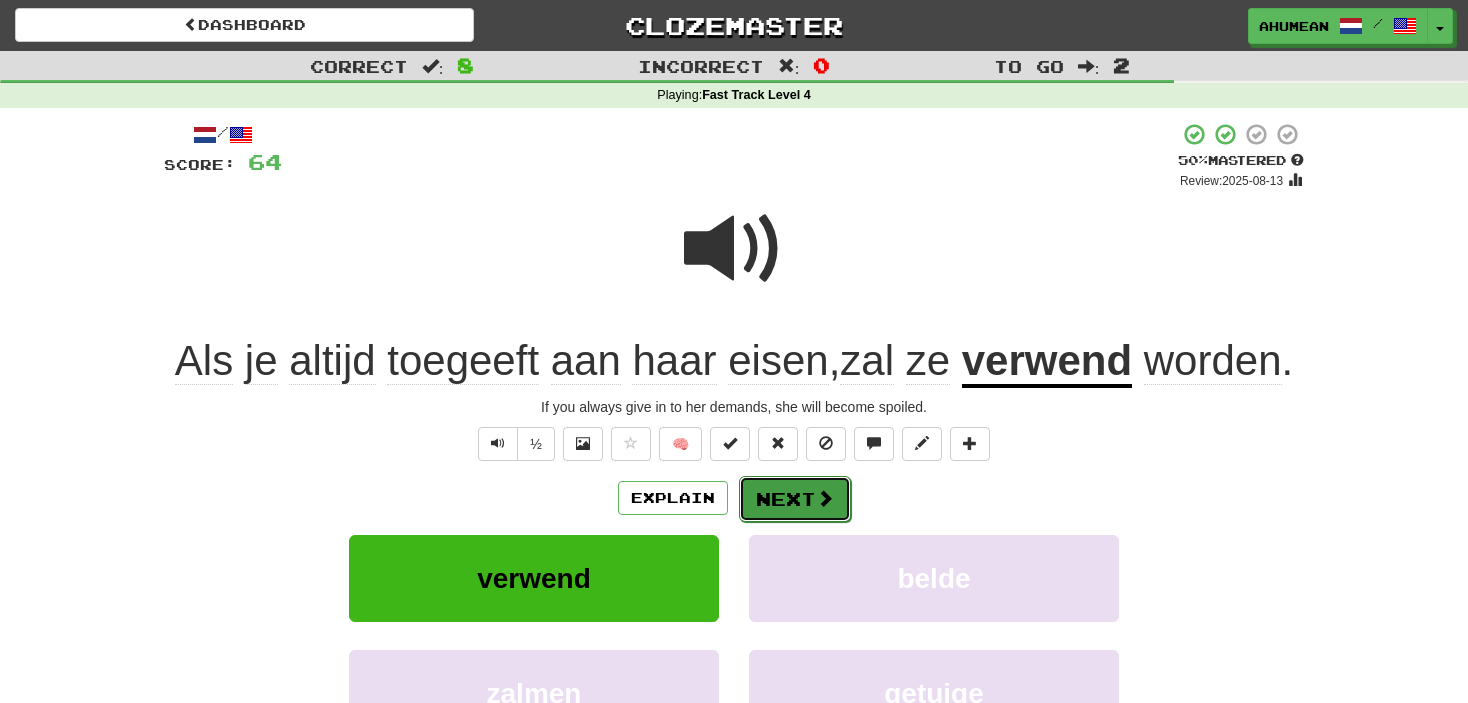 click on "Next" at bounding box center [795, 499] 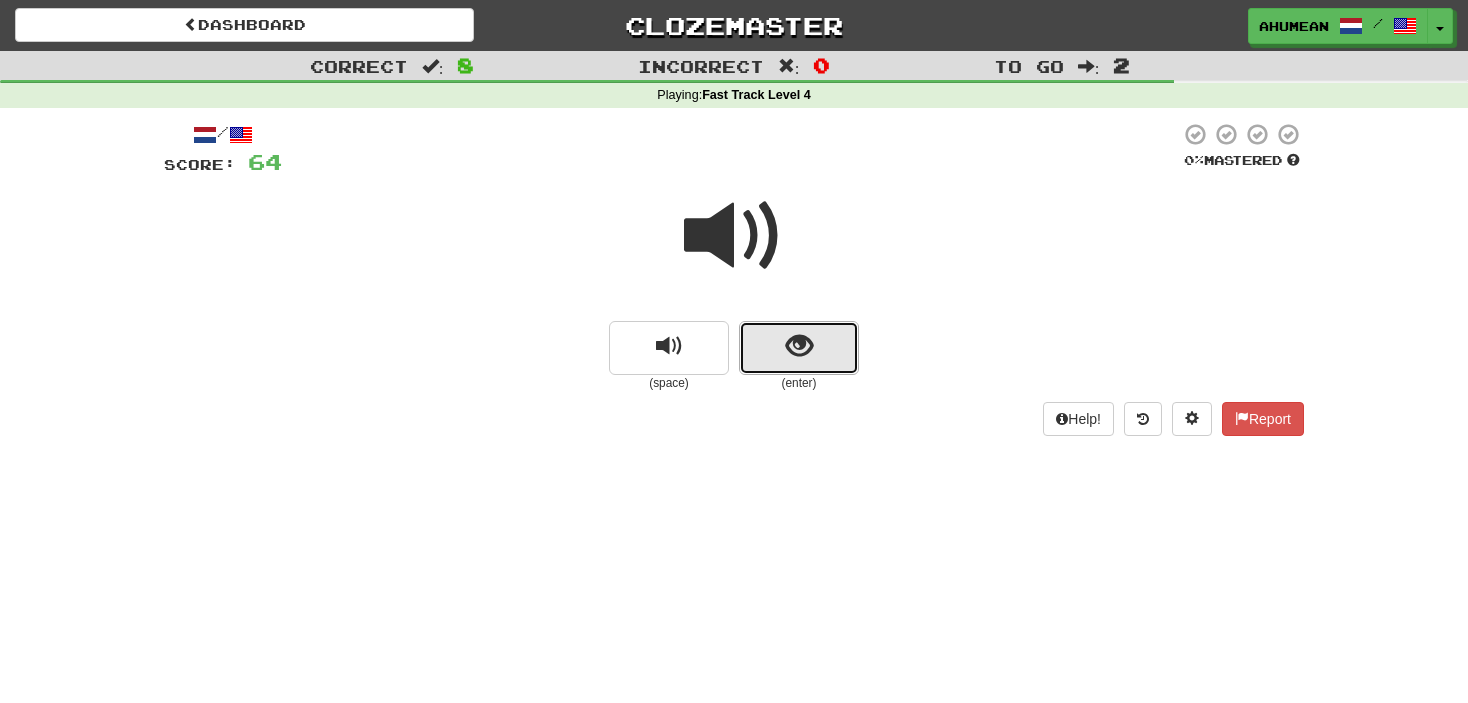 click at bounding box center (799, 348) 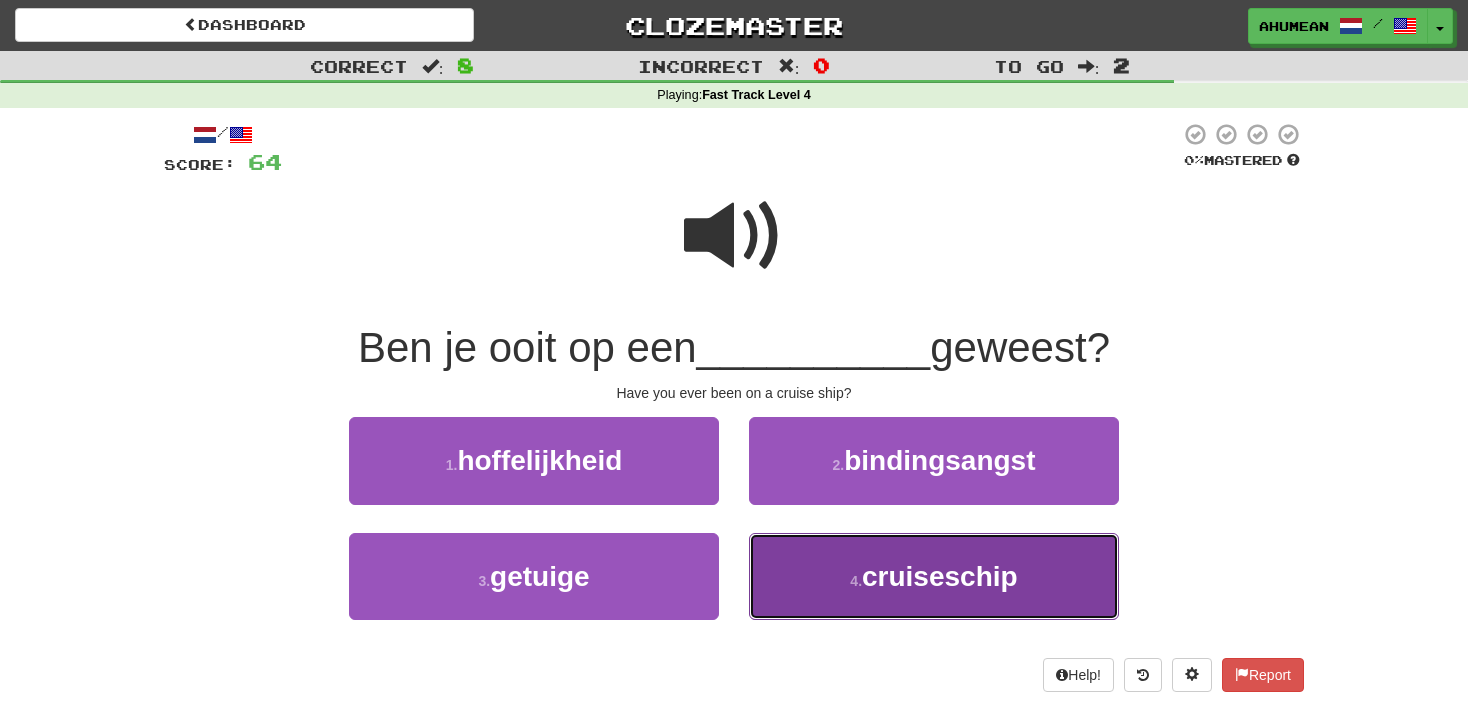 click on "cruiseschip" at bounding box center [940, 576] 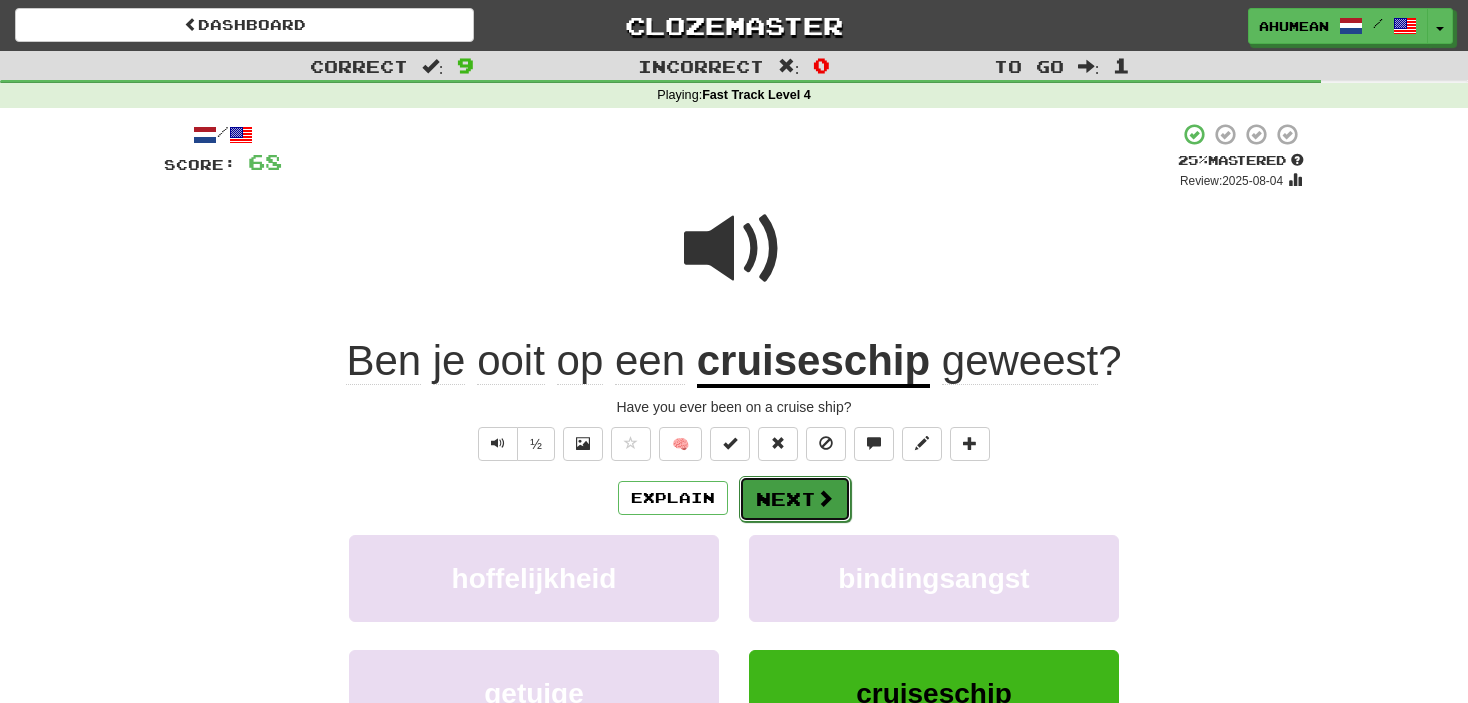 click at bounding box center (825, 498) 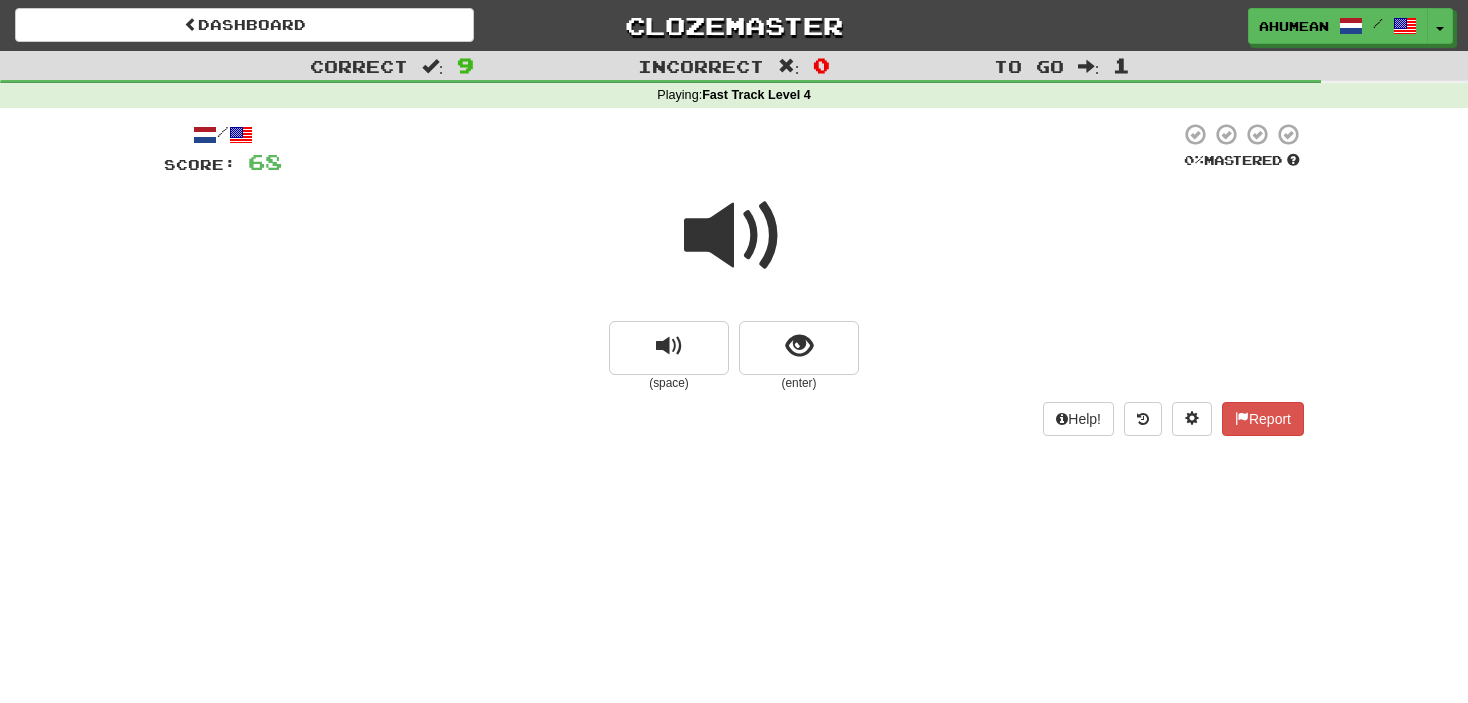 click at bounding box center [734, 236] 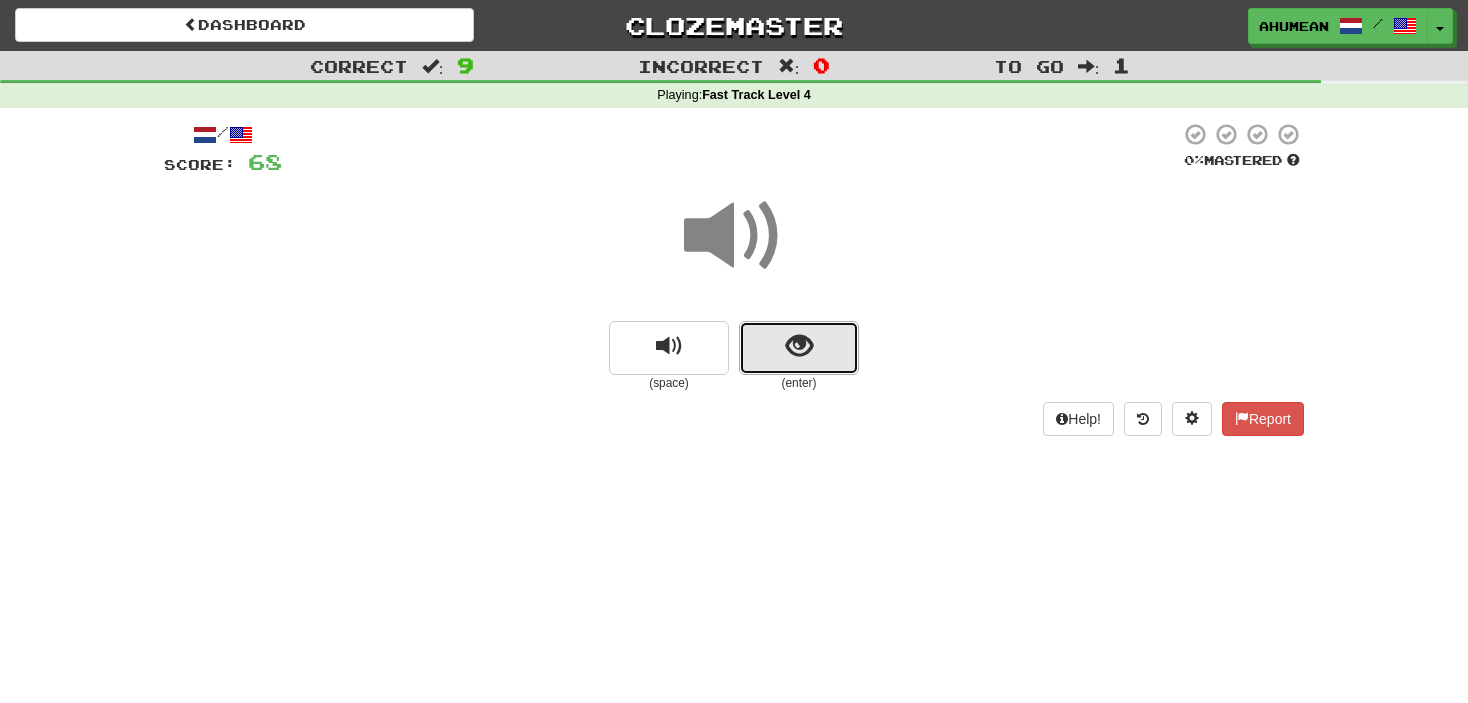 click at bounding box center [799, 348] 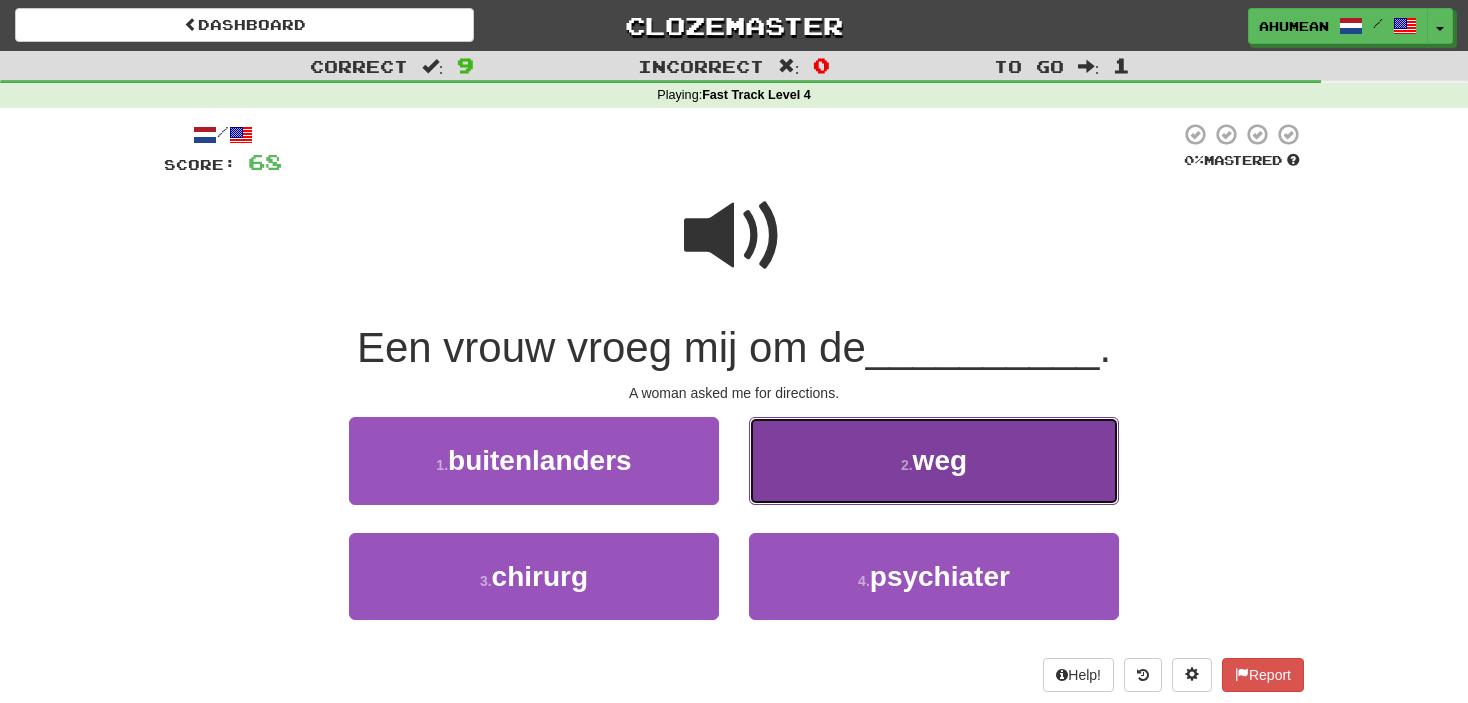 click on "2 .  weg" at bounding box center (934, 460) 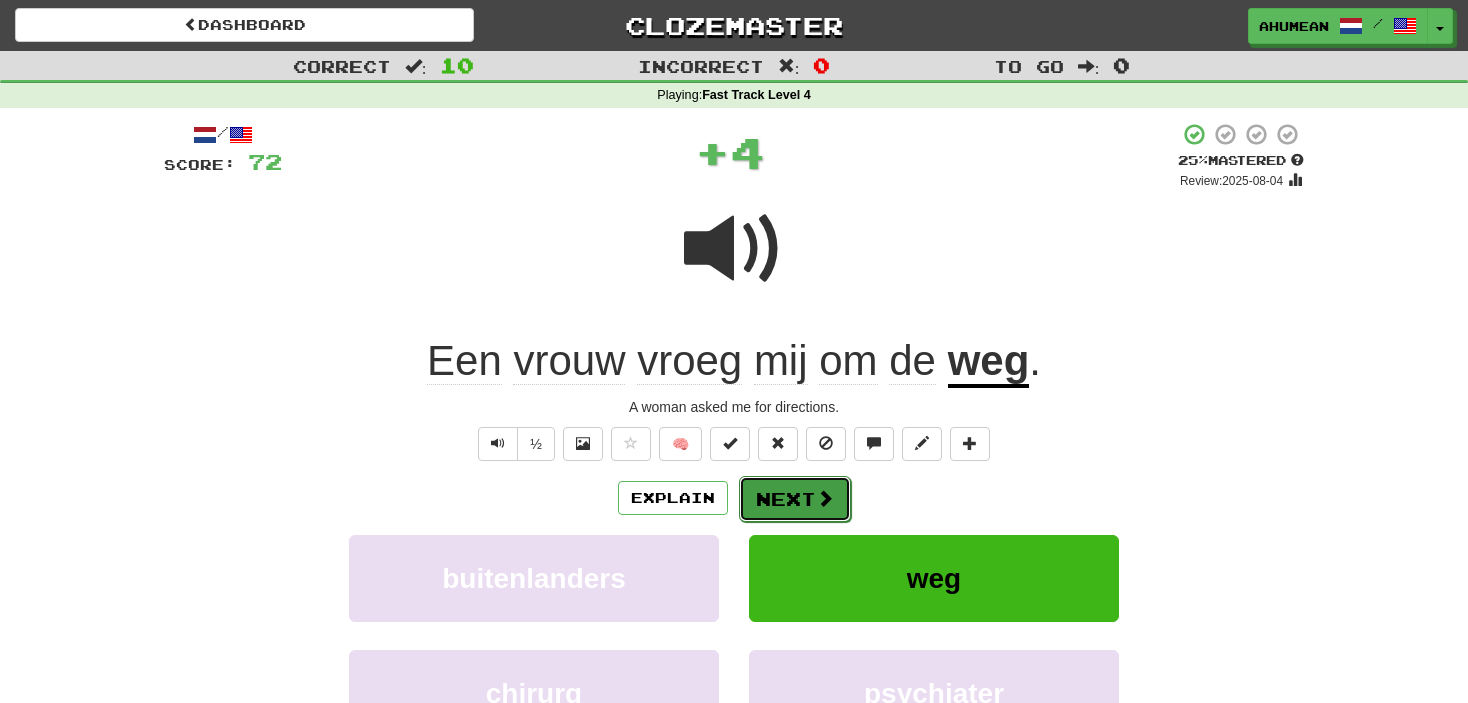 click on "Next" at bounding box center (795, 499) 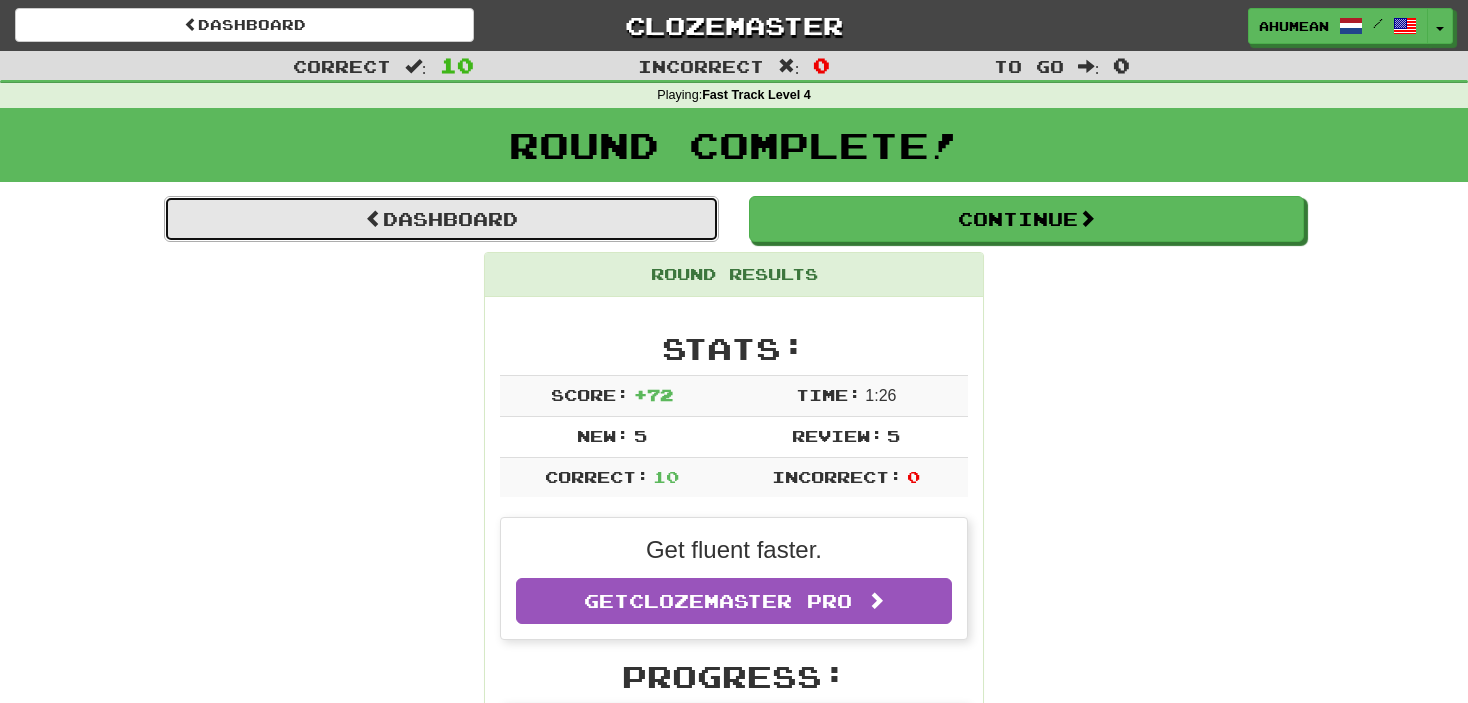 click on "Dashboard" at bounding box center (441, 219) 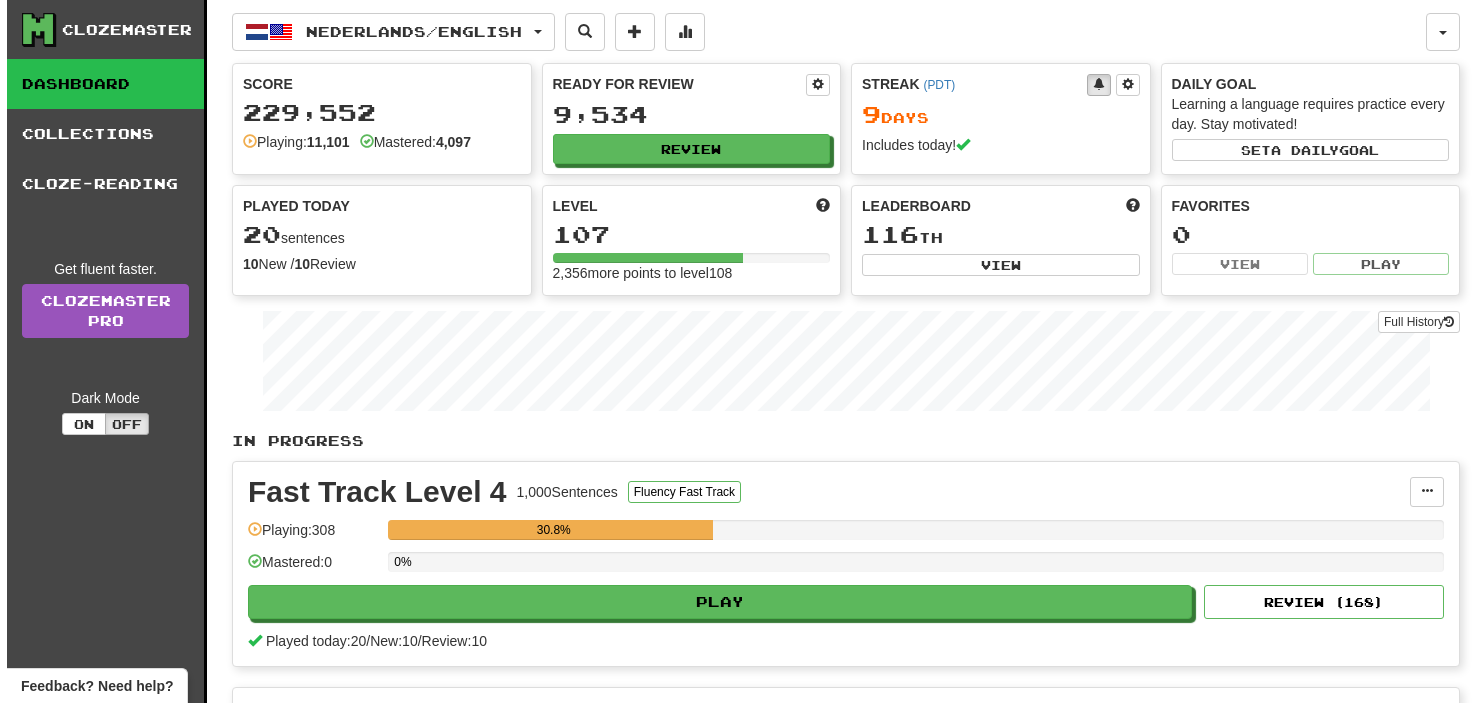 scroll, scrollTop: 0, scrollLeft: 0, axis: both 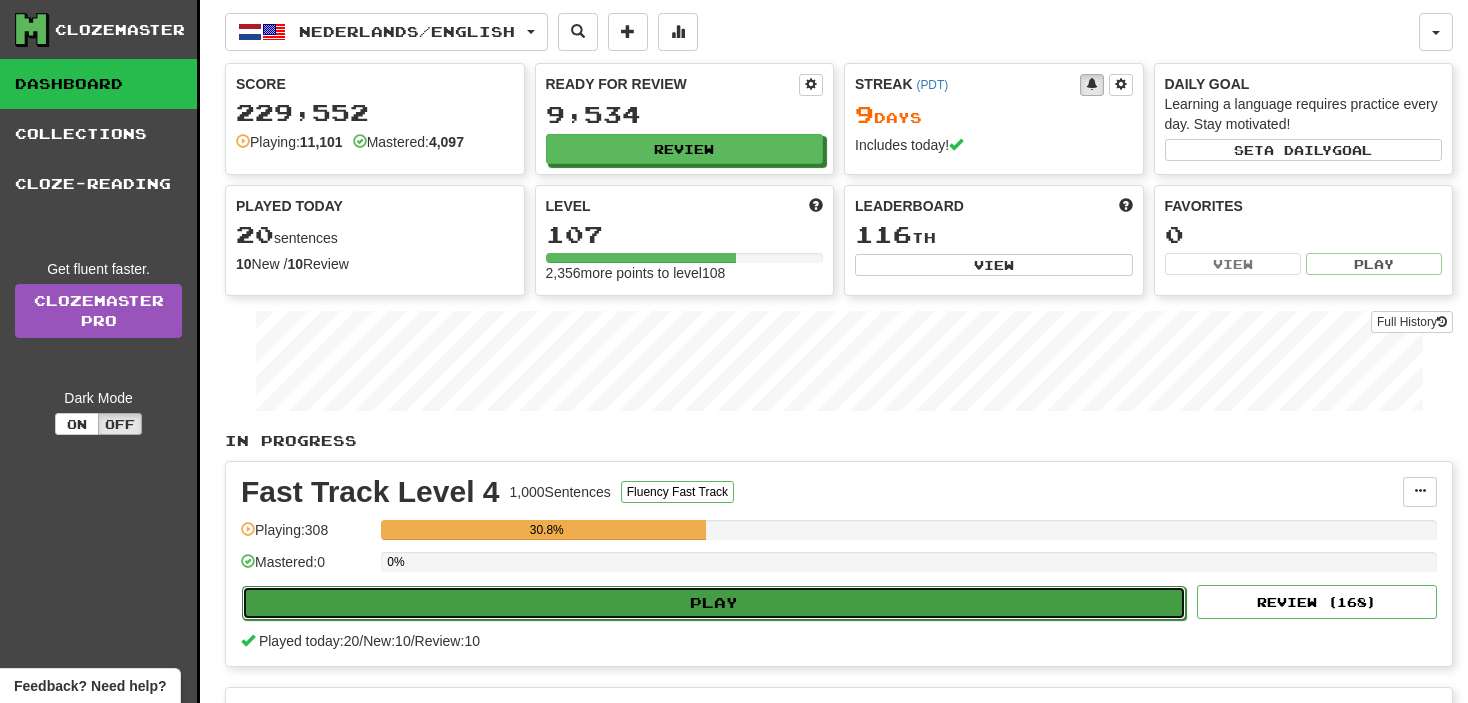 click on "Play" at bounding box center [714, 603] 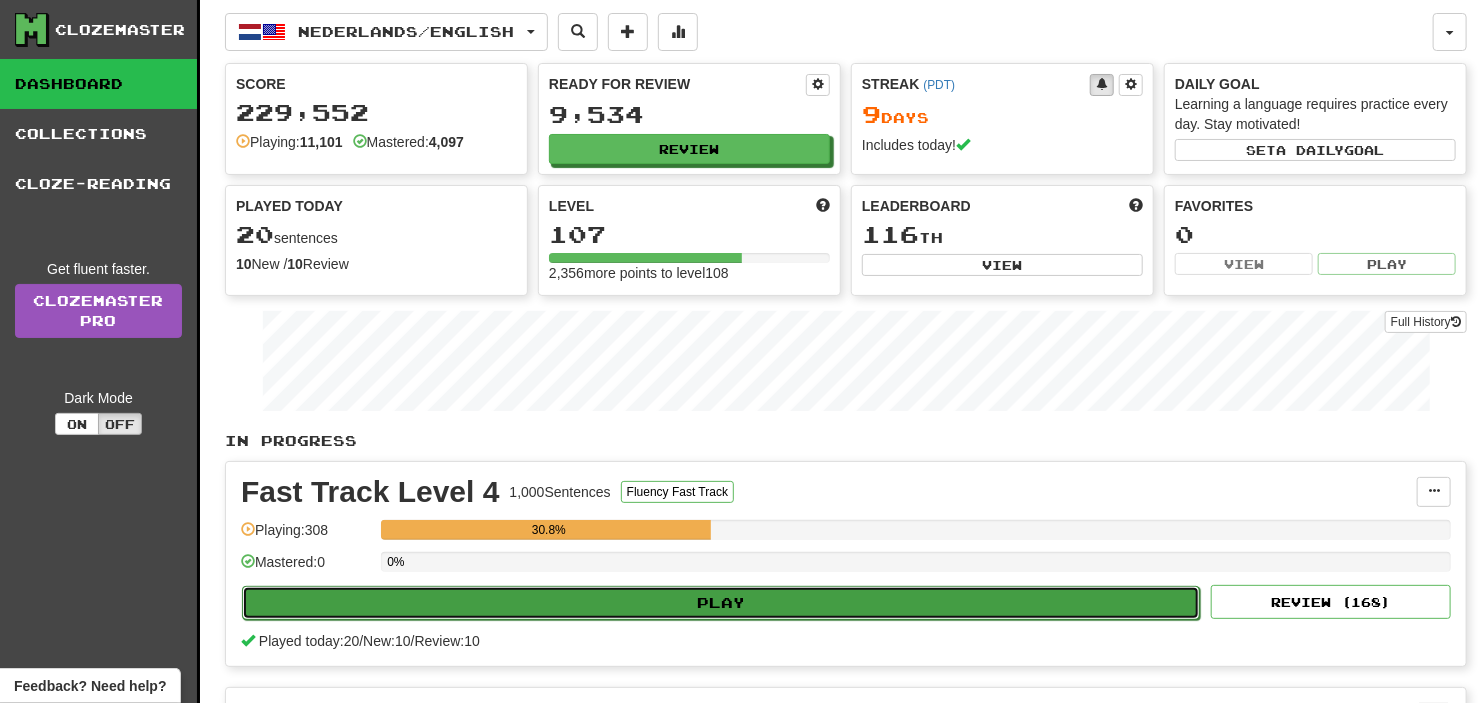 select on "**" 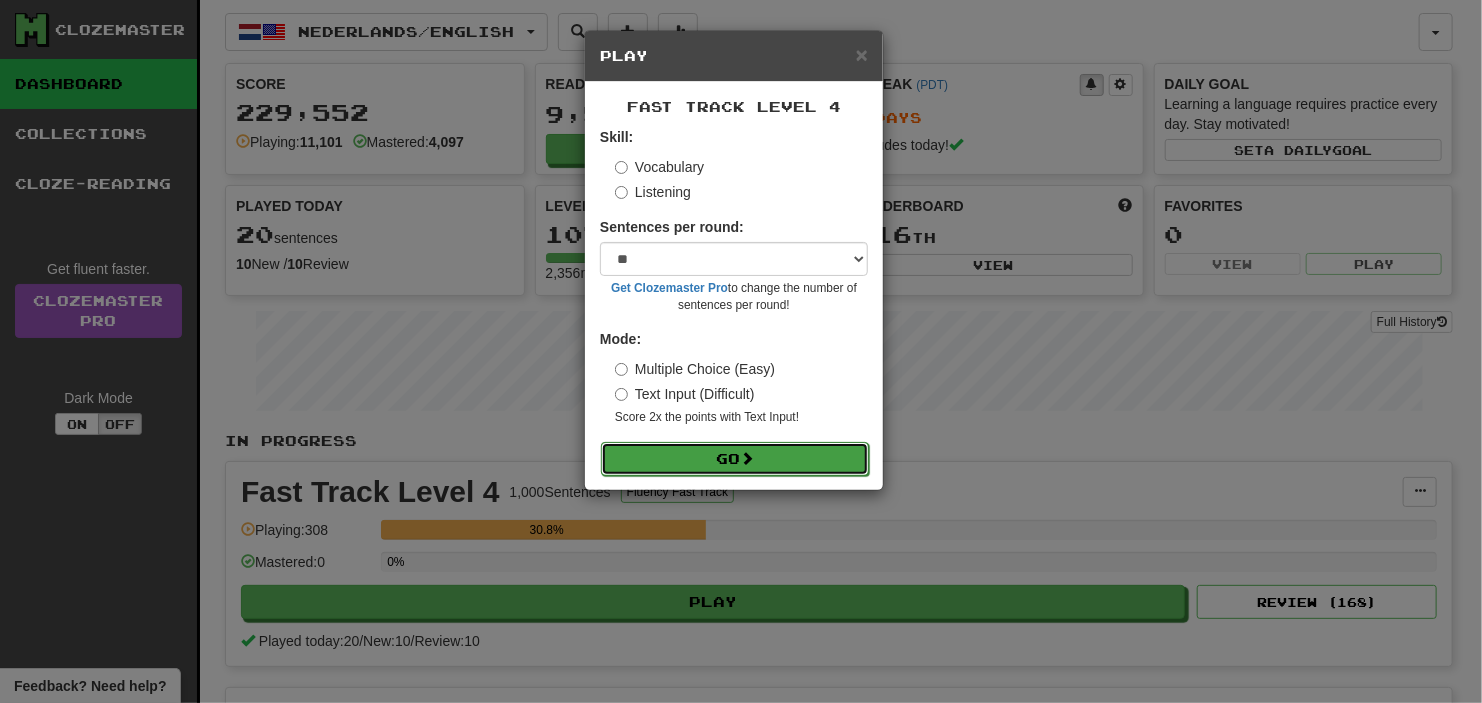 click on "Go" at bounding box center [735, 459] 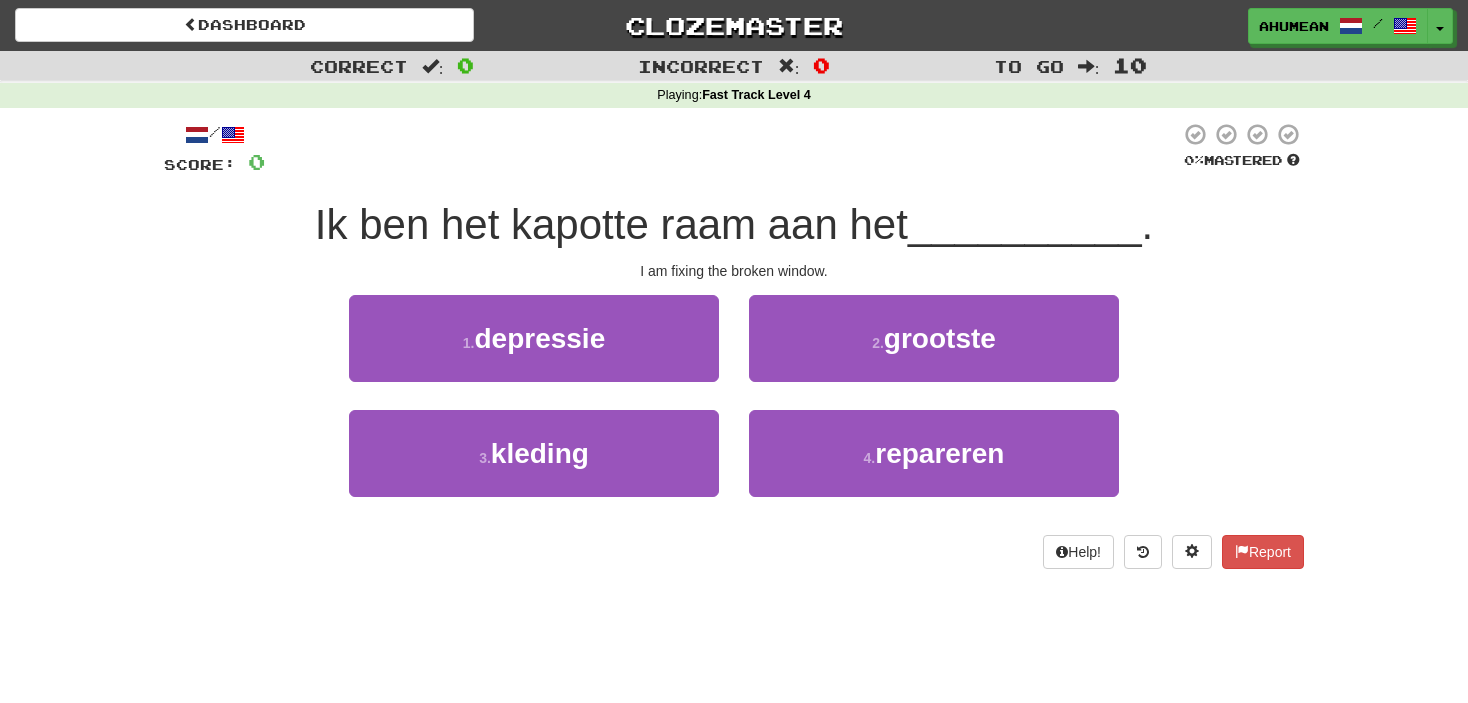 scroll, scrollTop: 0, scrollLeft: 0, axis: both 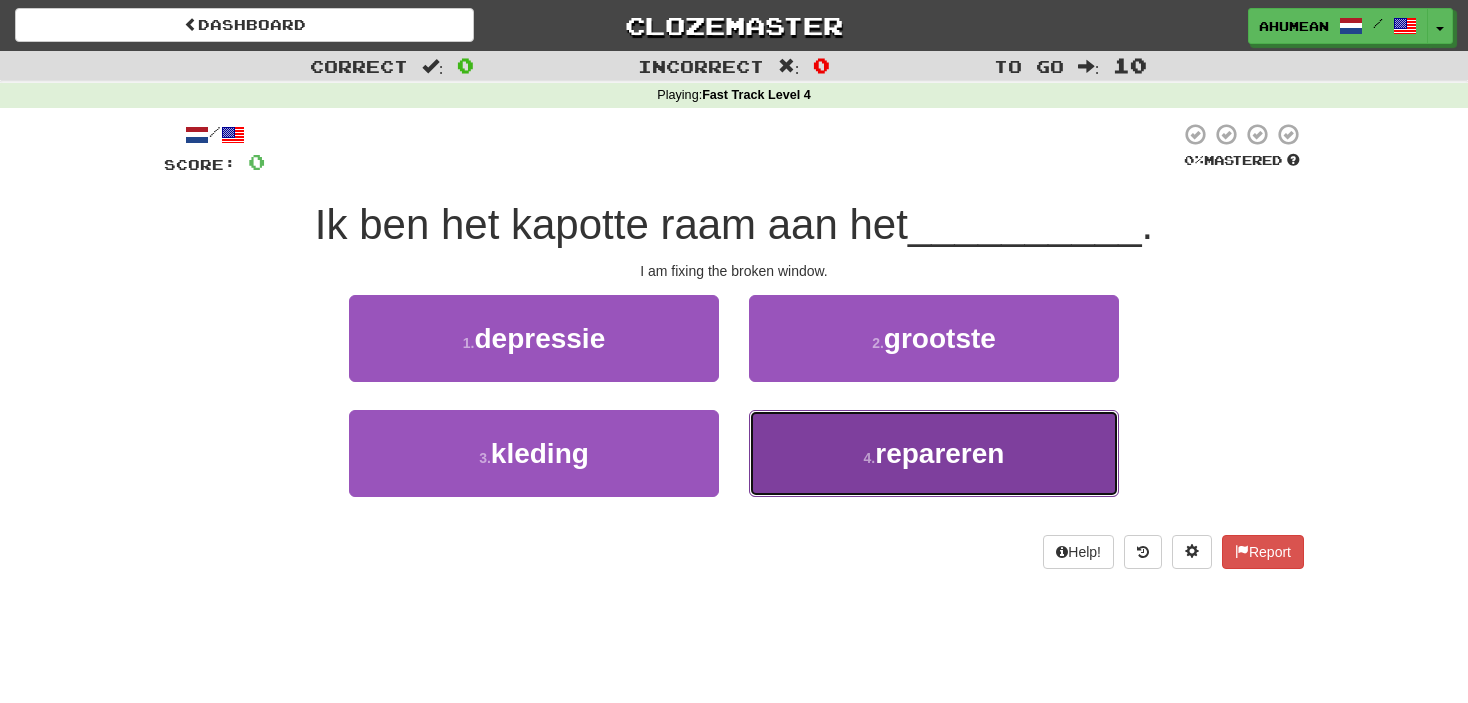 click on "4 .  repareren" at bounding box center (934, 453) 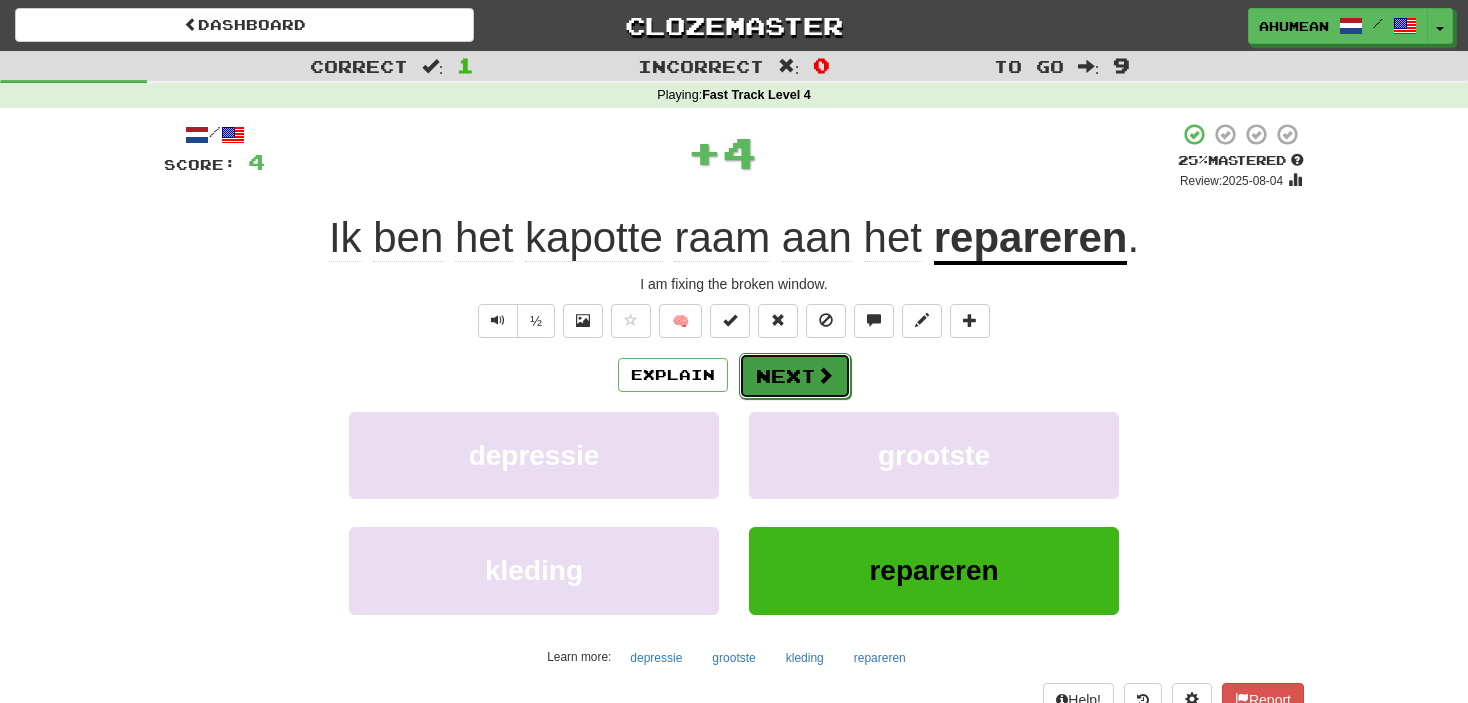 click on "Next" at bounding box center (795, 376) 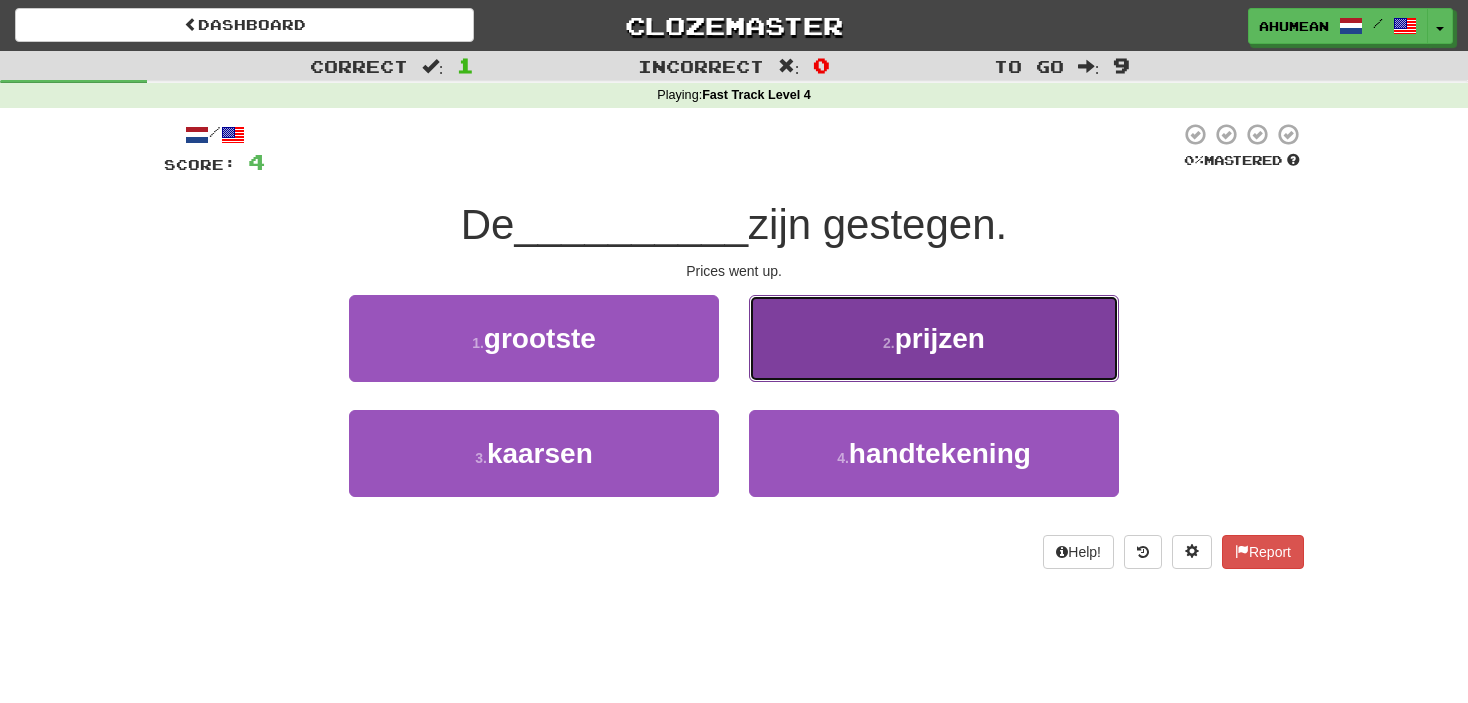 click on "2 .  prijzen" at bounding box center (934, 338) 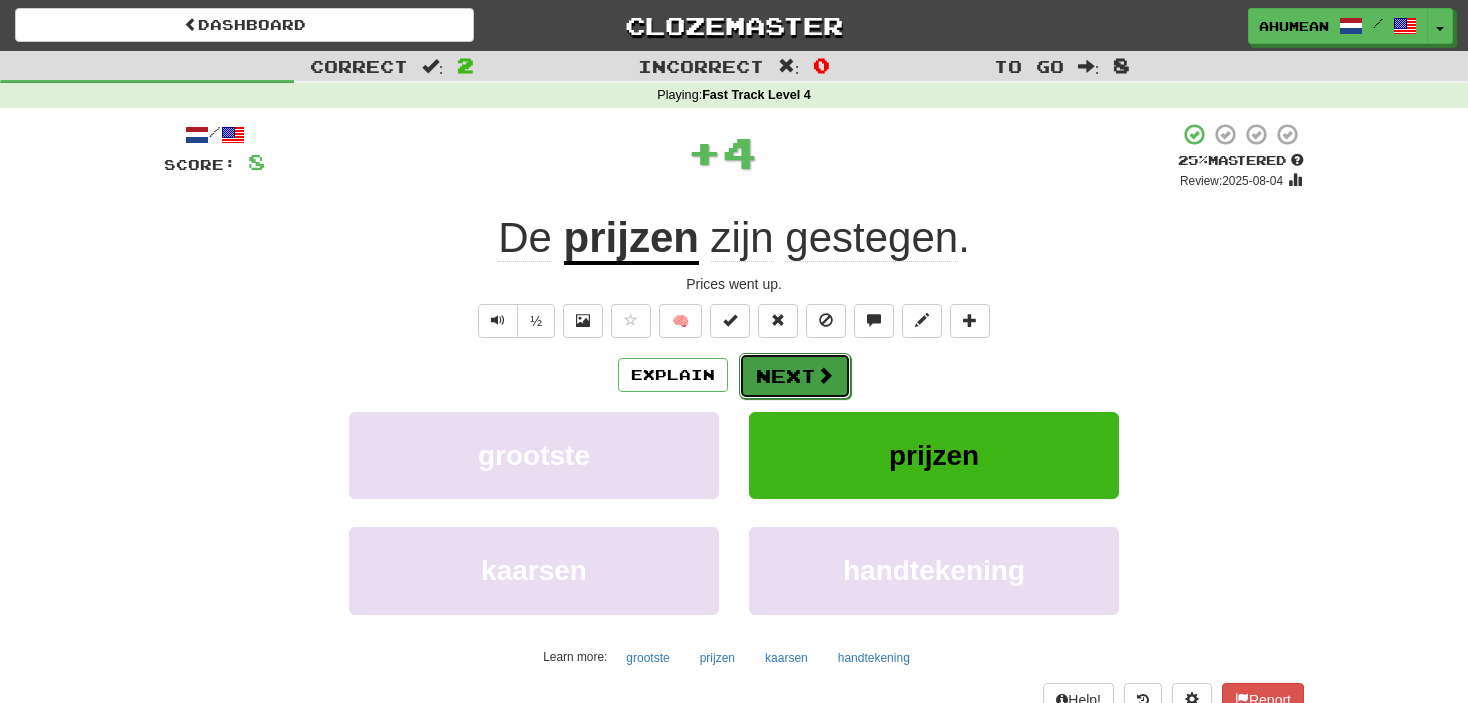 click on "Next" at bounding box center (795, 376) 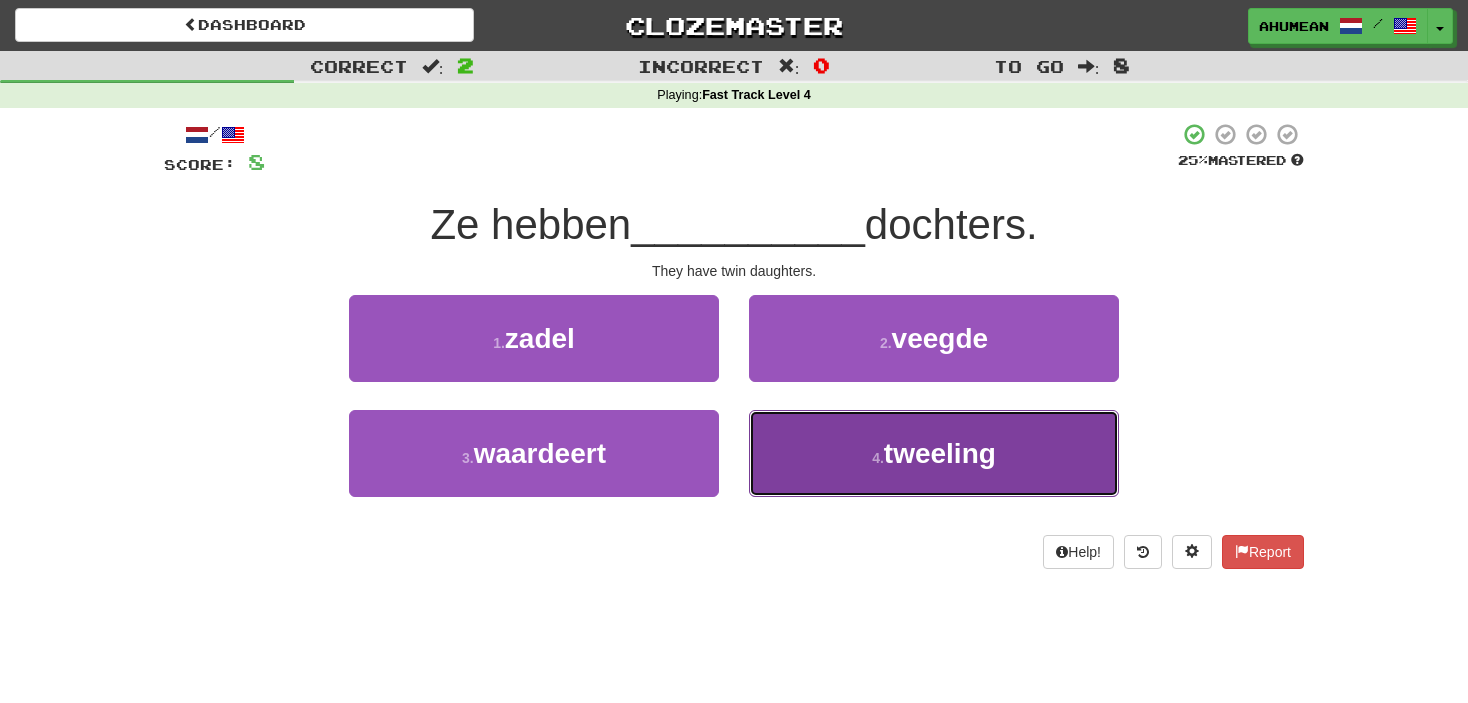 click on "4 .  tweeling" at bounding box center (934, 453) 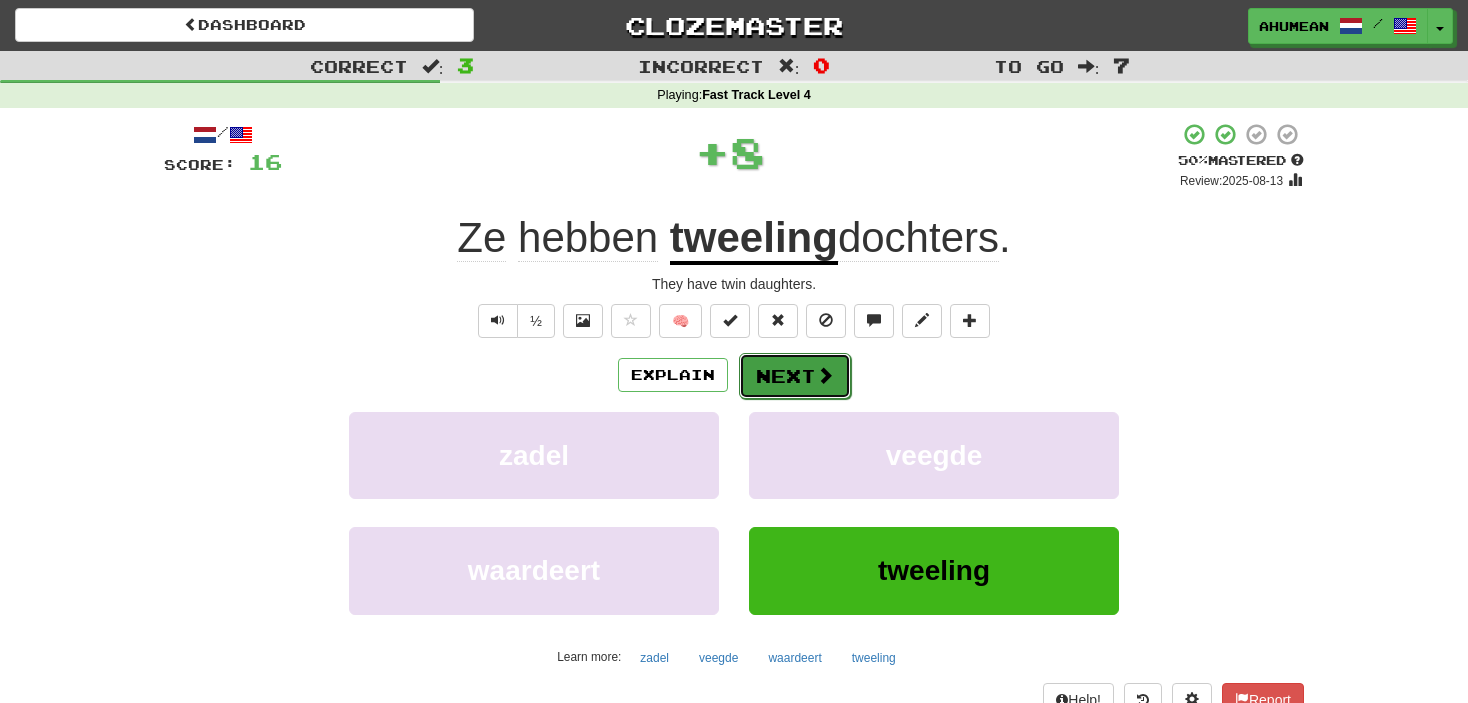 click on "Next" at bounding box center (795, 376) 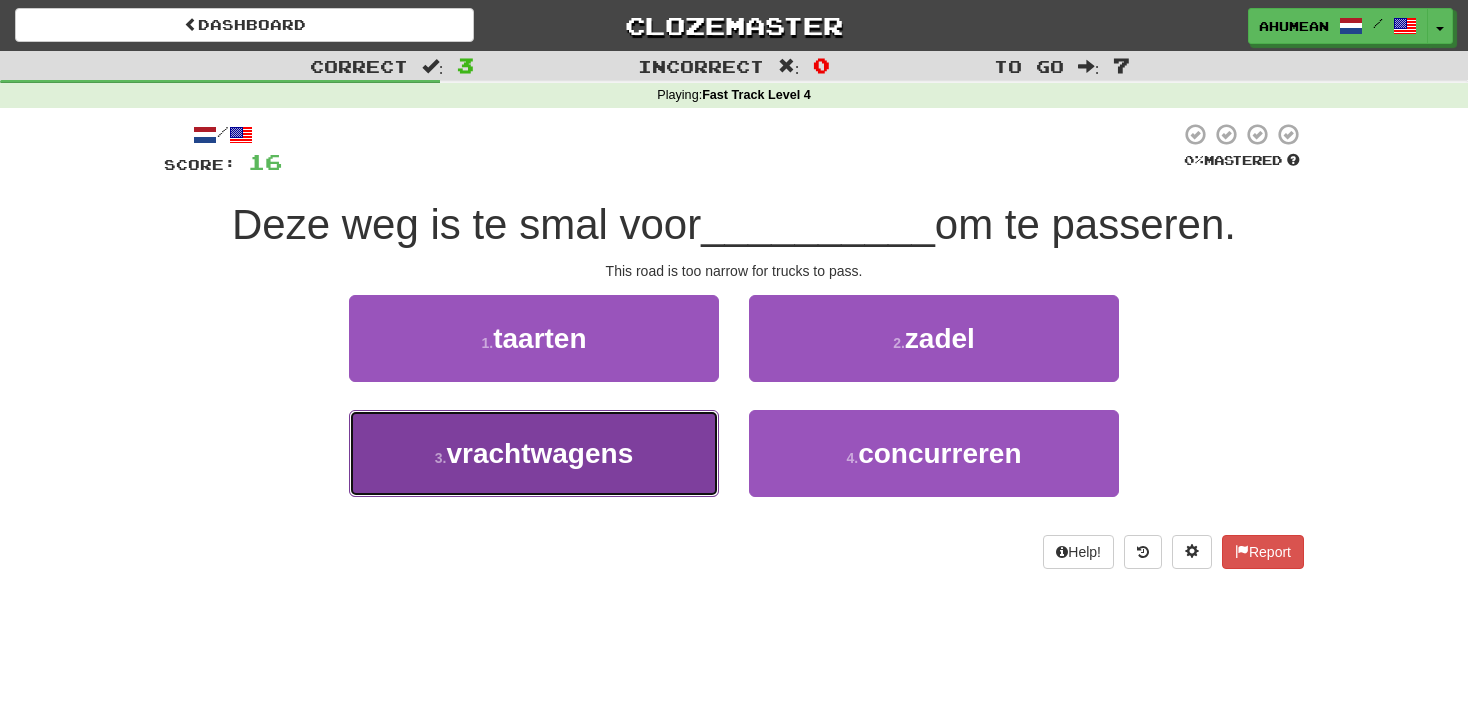 click on "3 .  vrachtwagens" at bounding box center (534, 453) 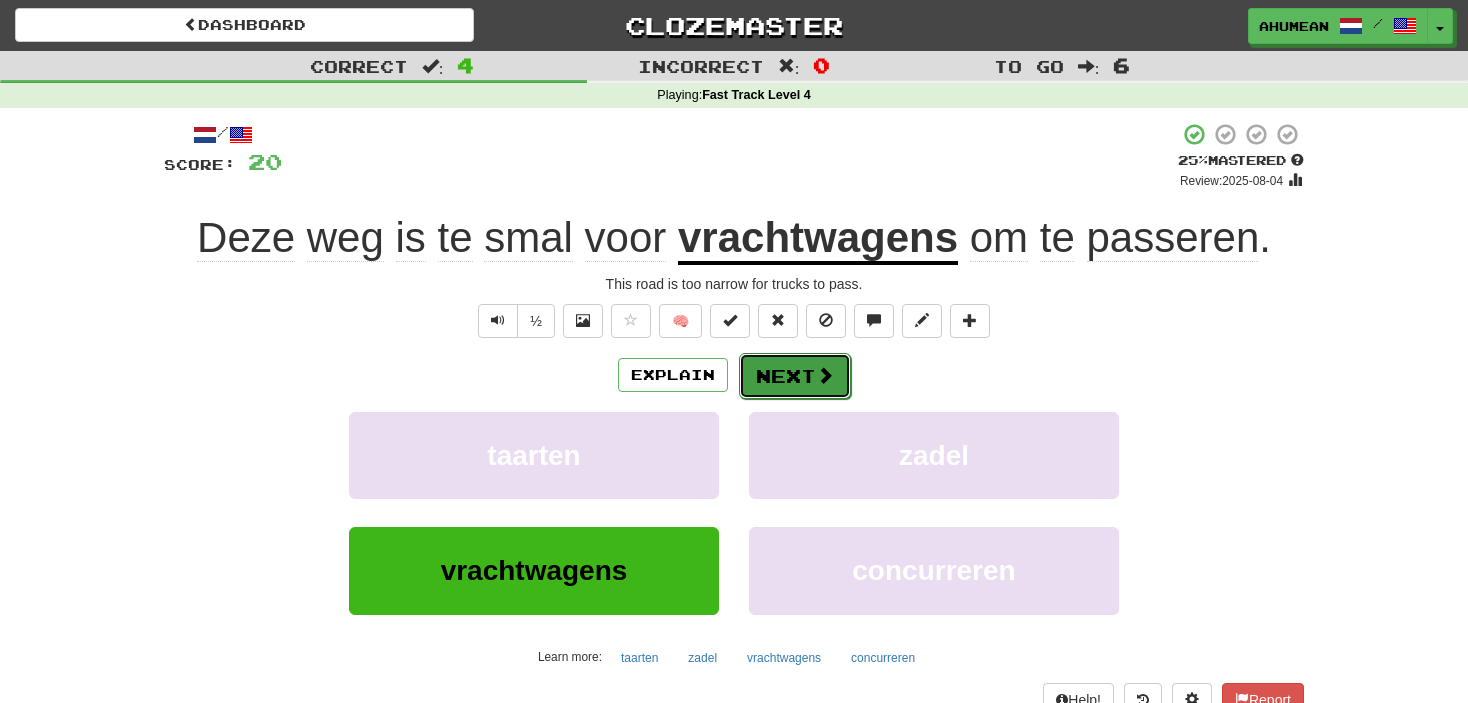 click on "Next" at bounding box center (795, 376) 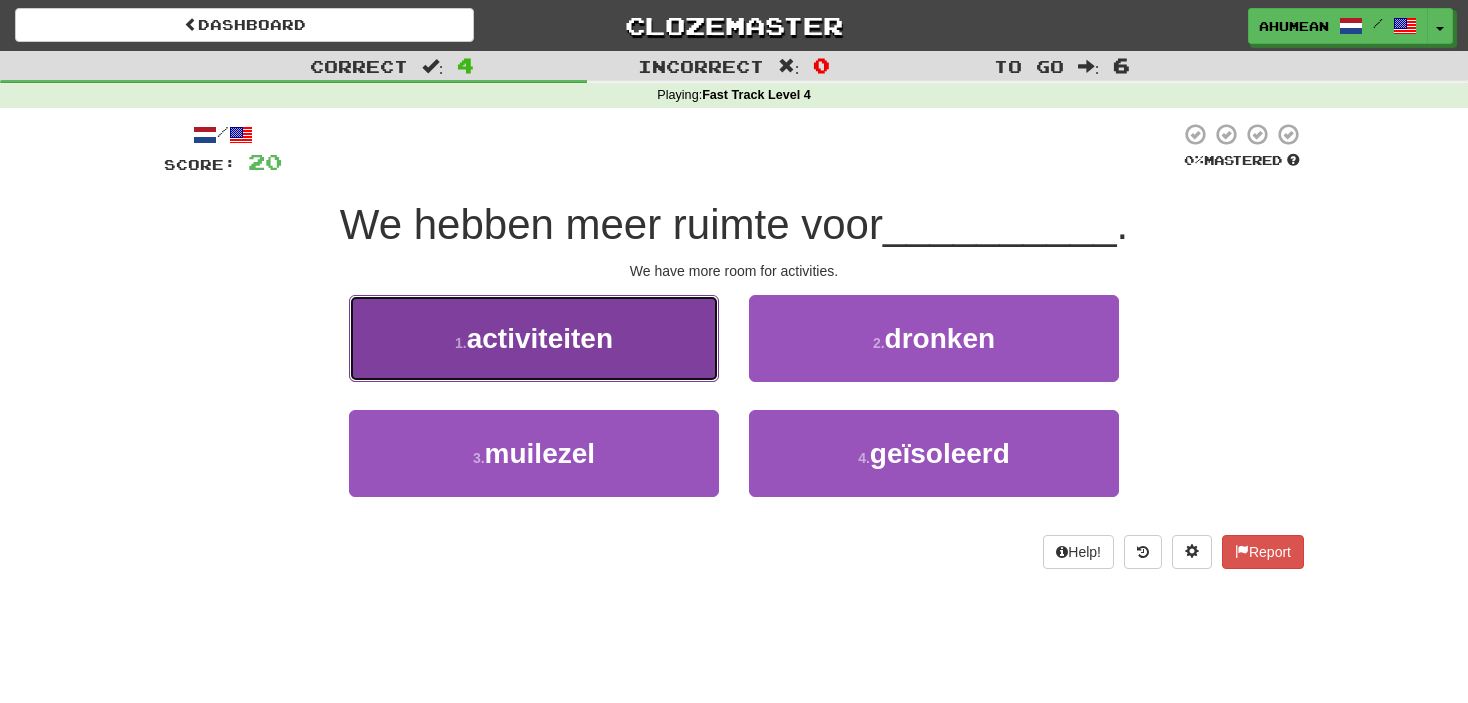 click on "1 .  activiteiten" at bounding box center (534, 338) 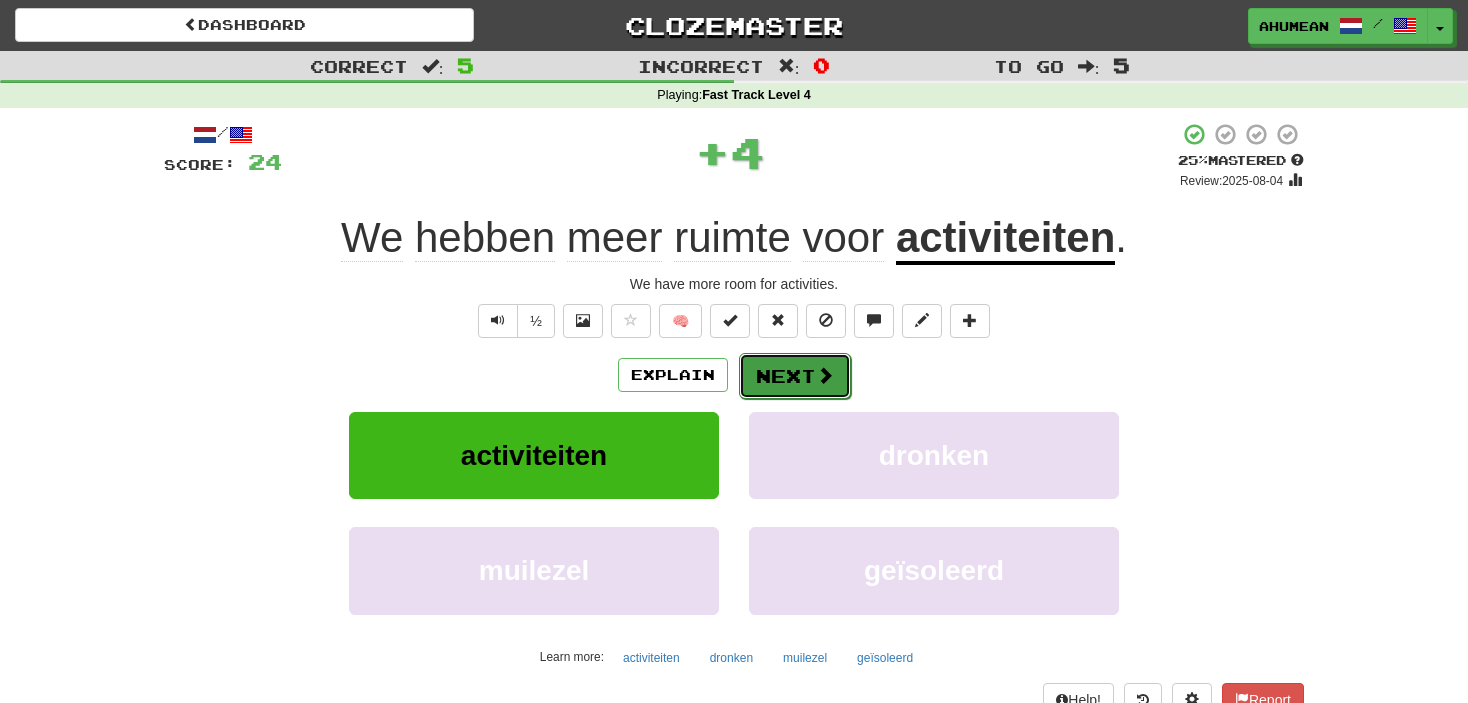 click on "Next" at bounding box center [795, 376] 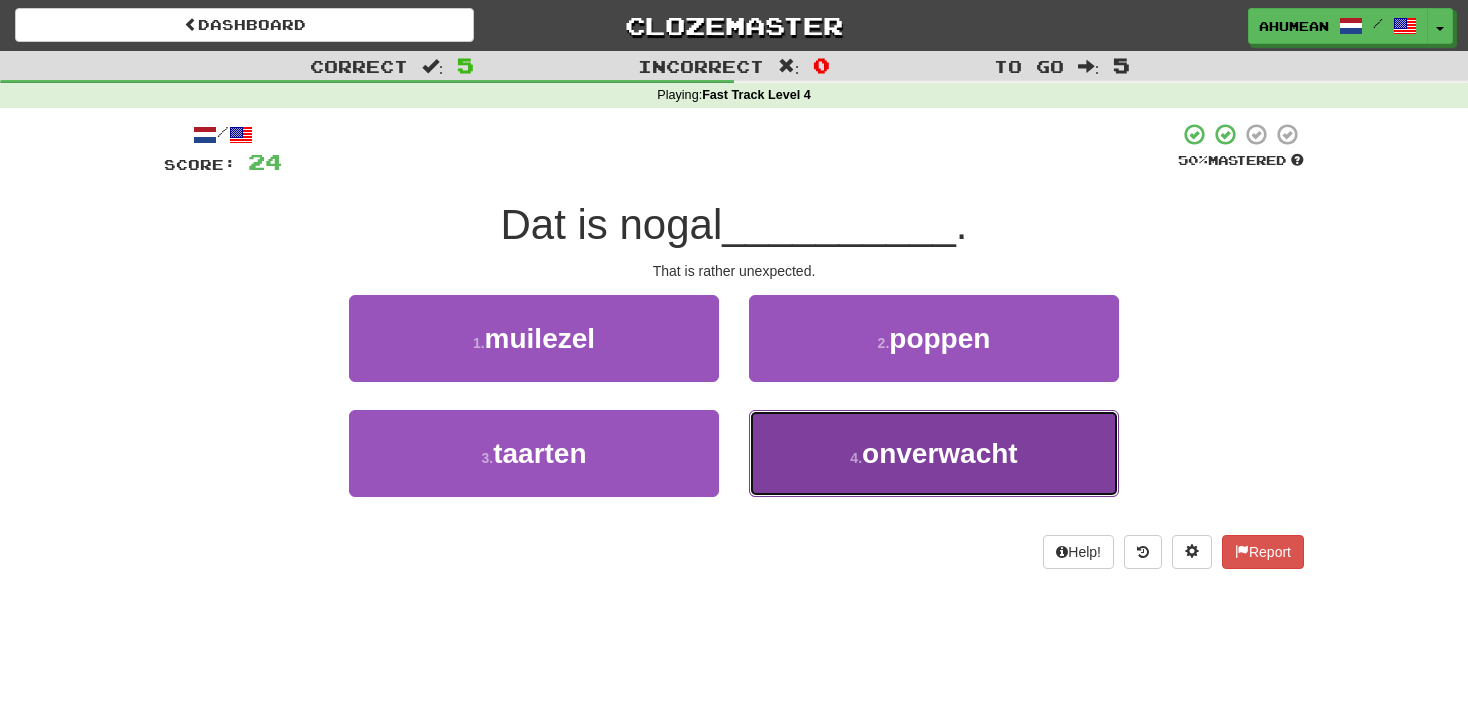 click on "onverwacht" at bounding box center (940, 453) 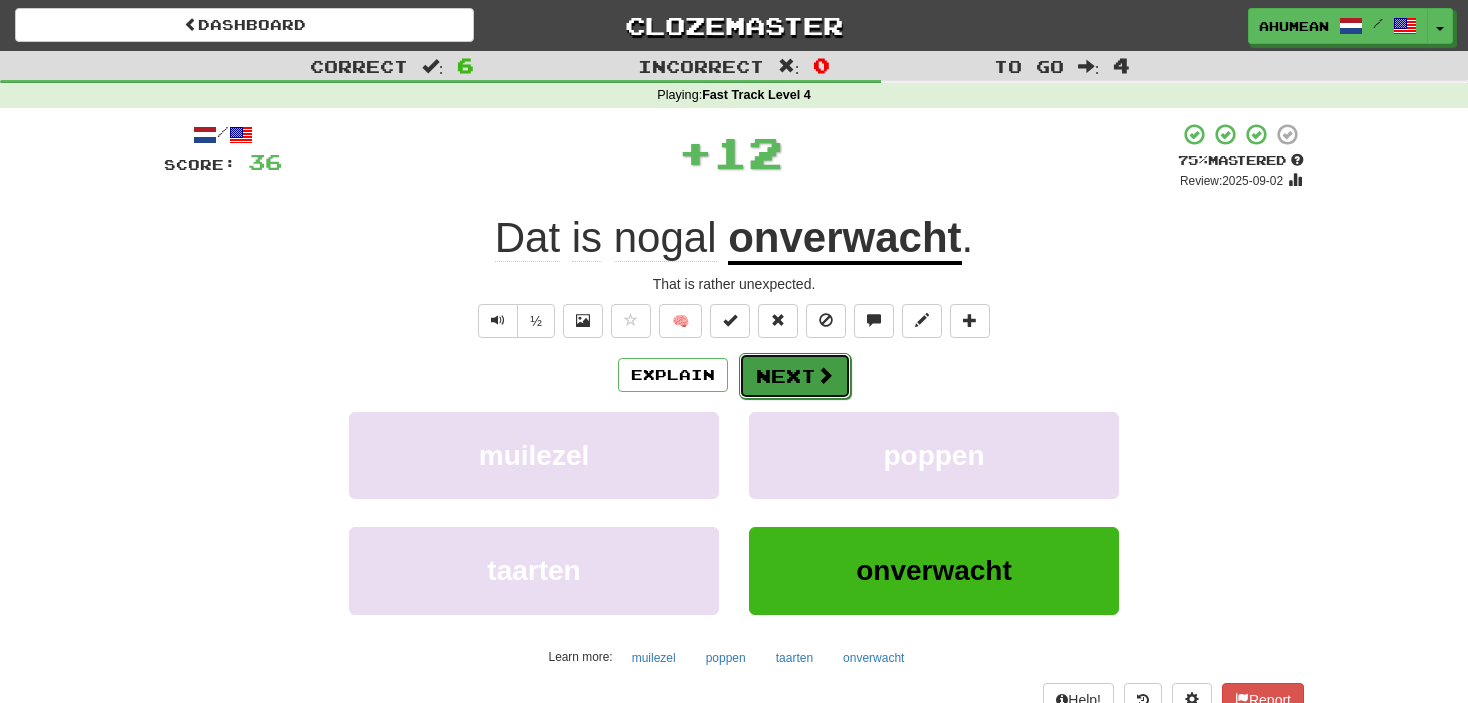 click on "Next" at bounding box center (795, 376) 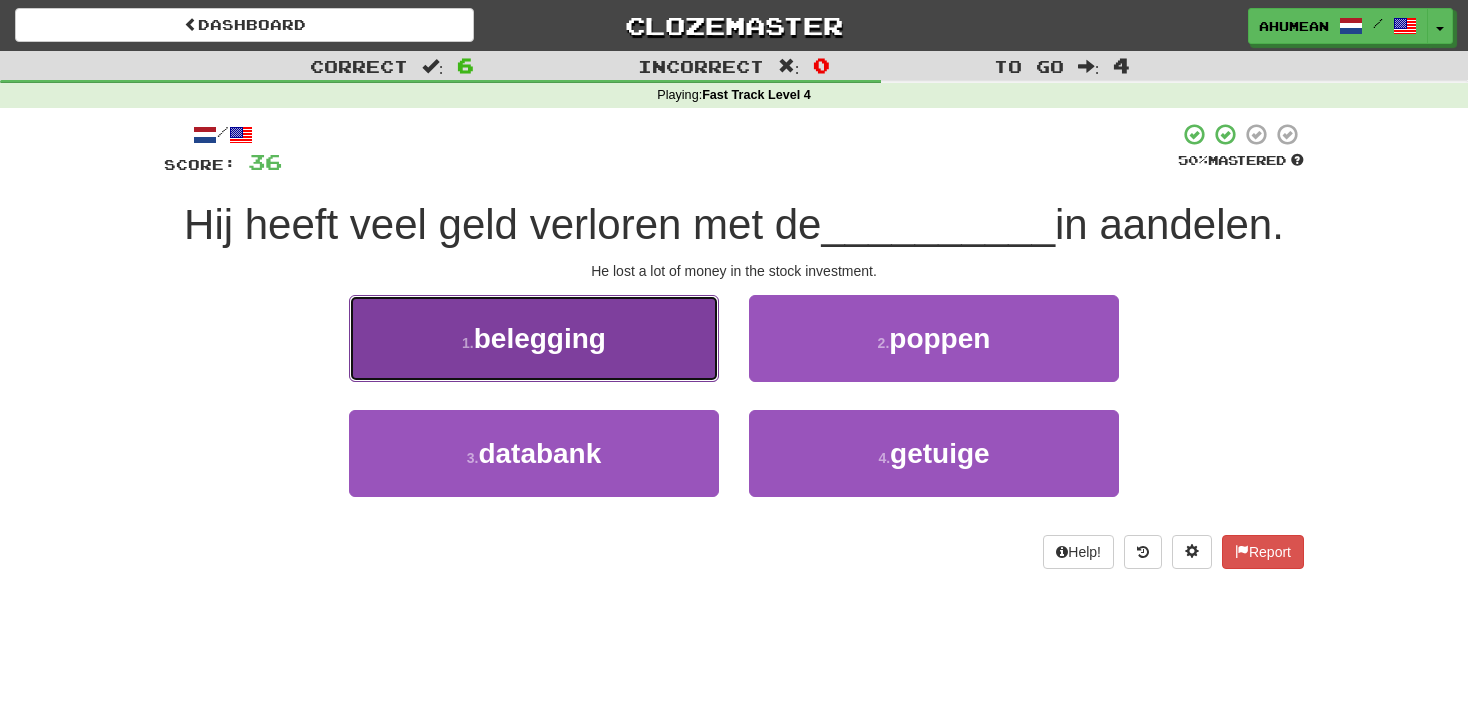 click on "1 .  belegging" at bounding box center [534, 338] 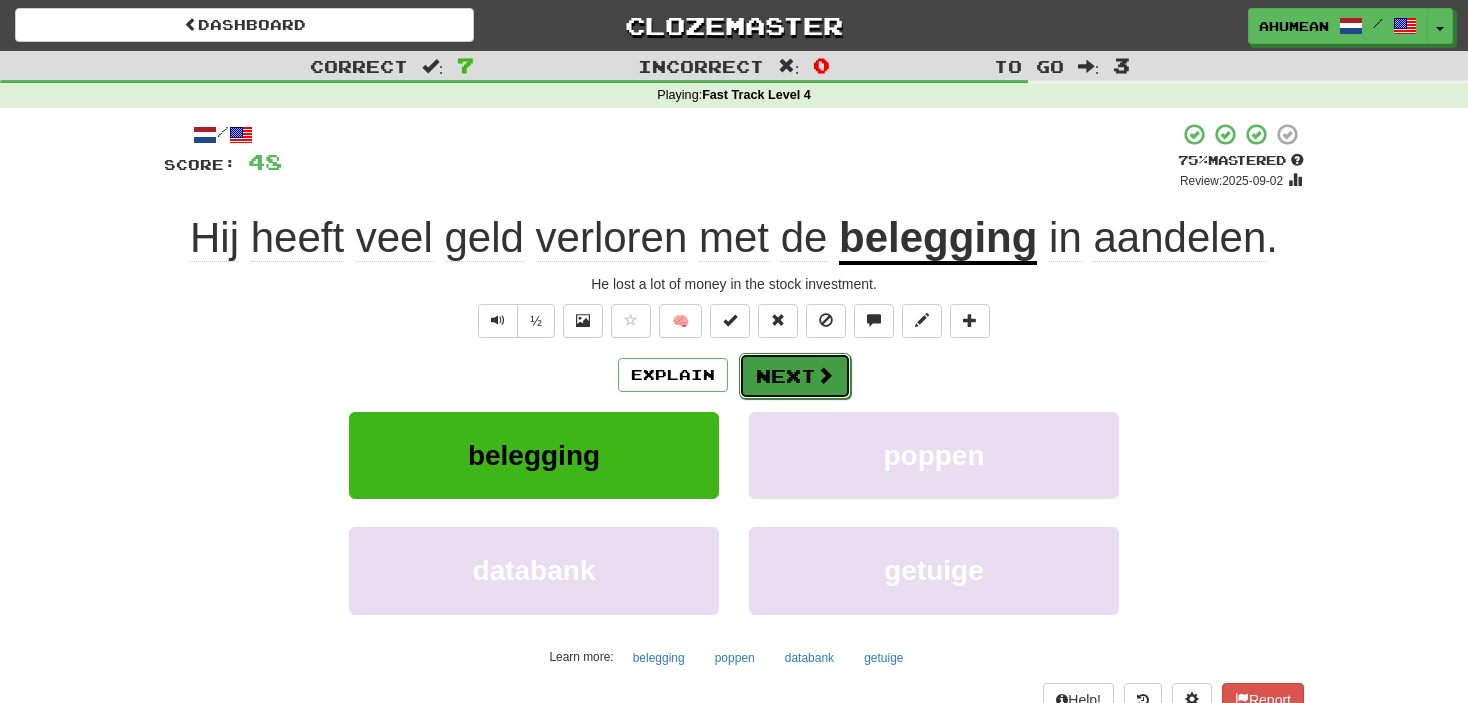 click on "Next" at bounding box center [795, 376] 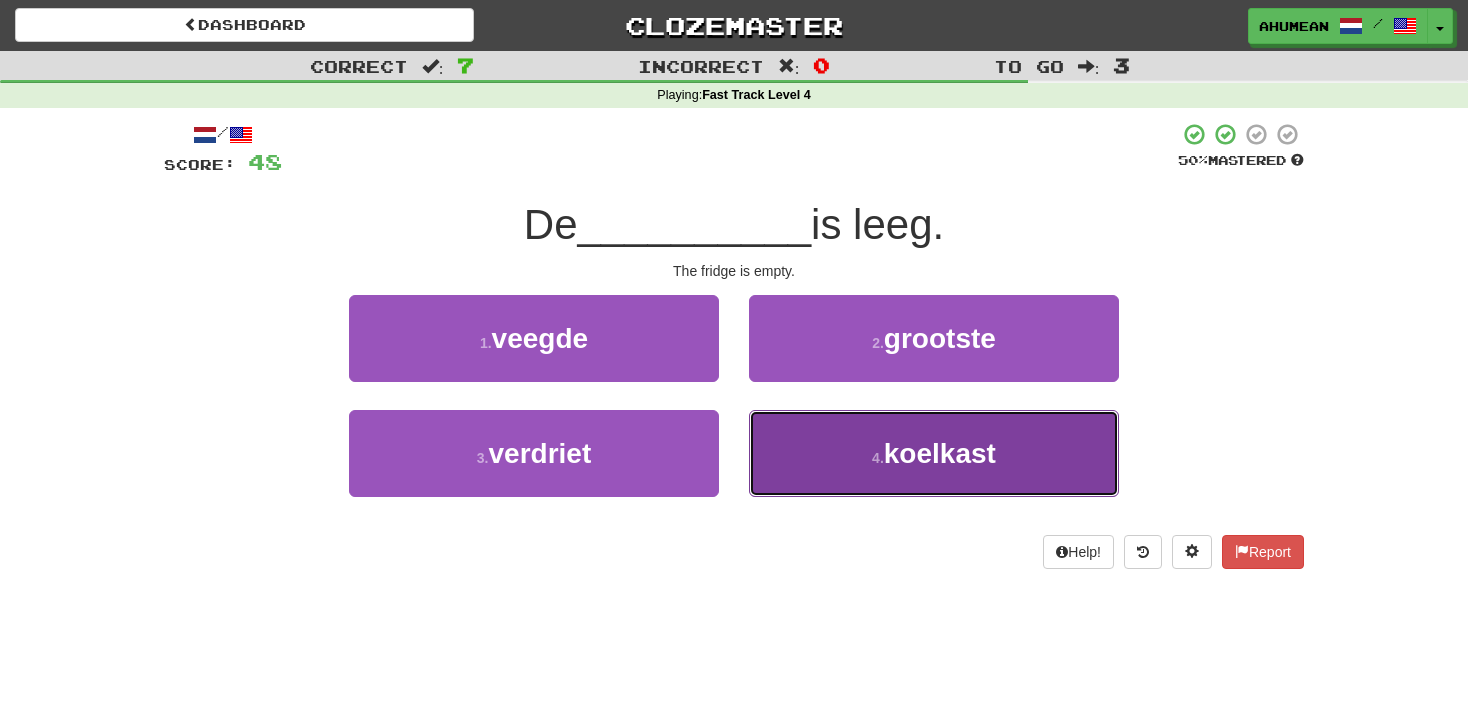 click on "4 .  koelkast" at bounding box center (934, 453) 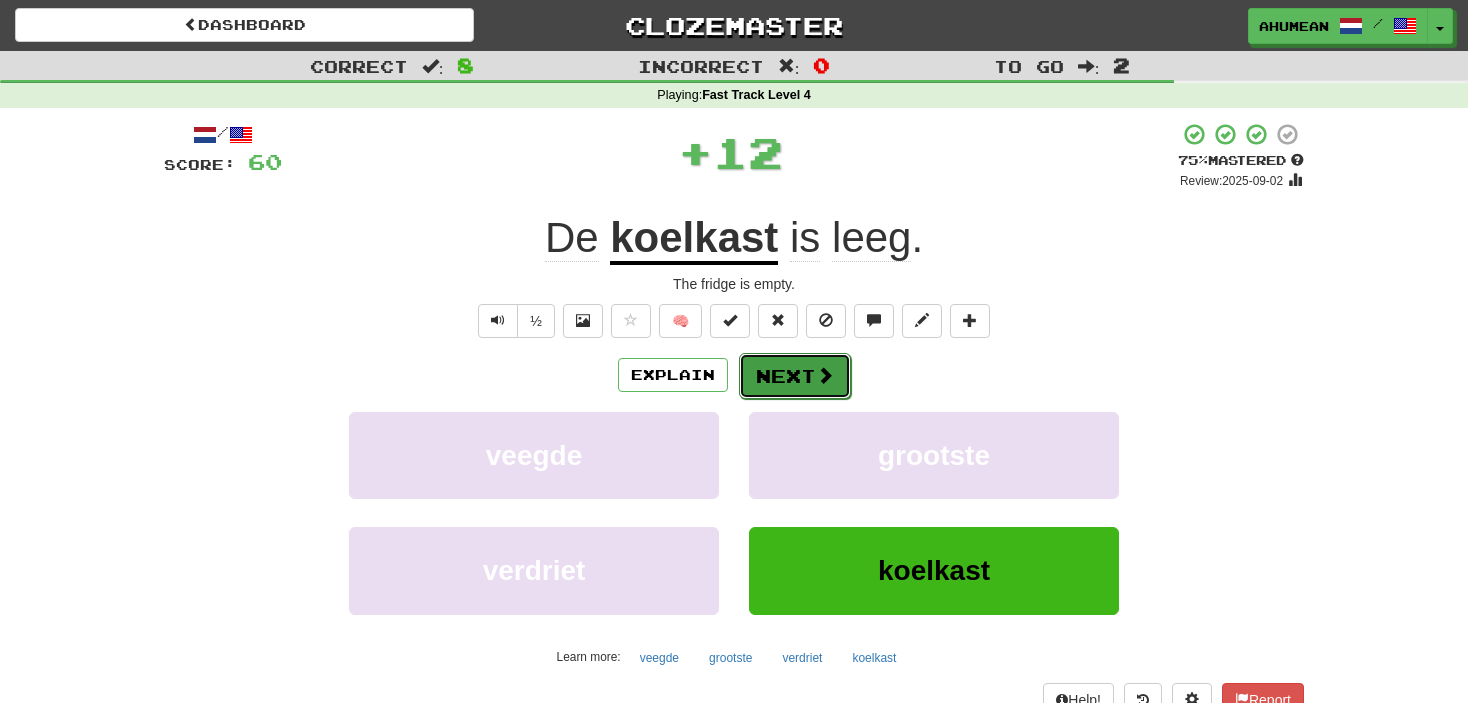 click on "Next" at bounding box center [795, 376] 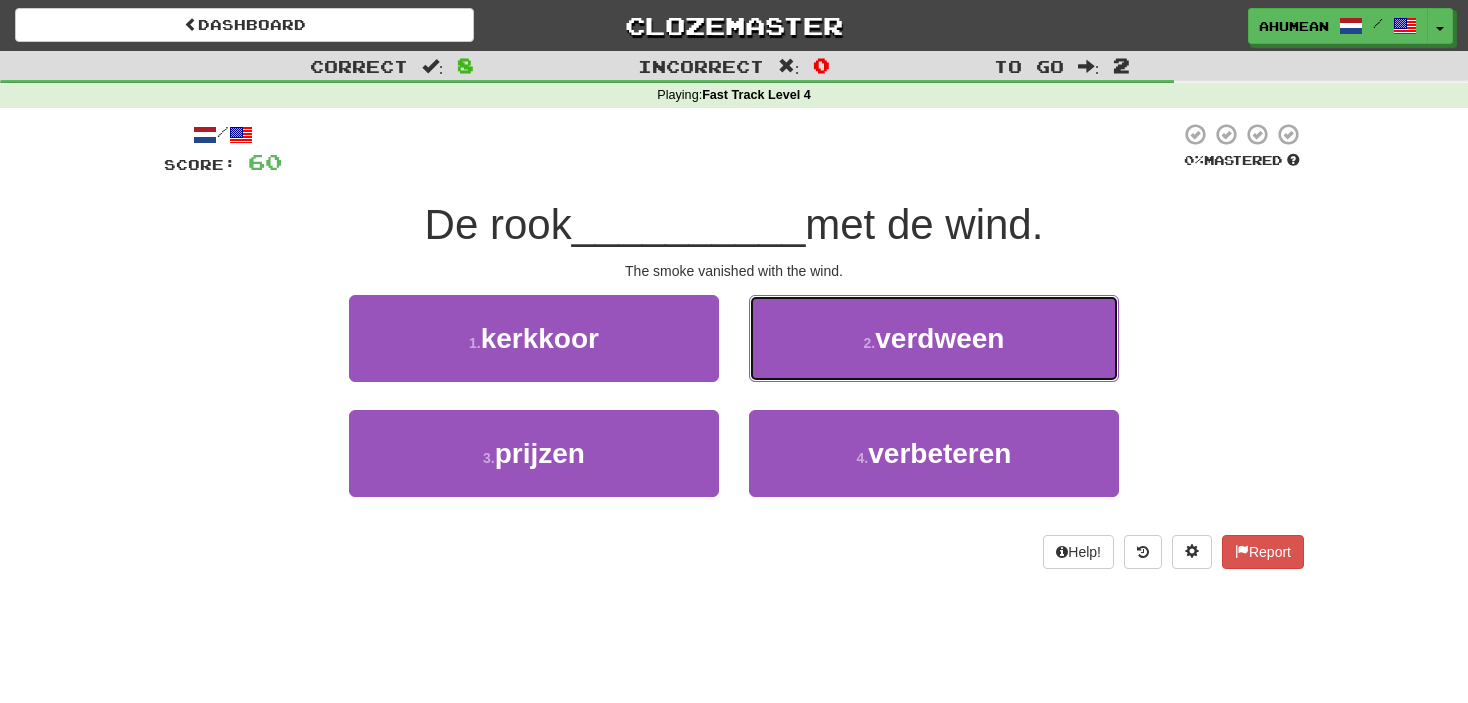 click on "2 .  verdween" at bounding box center (934, 338) 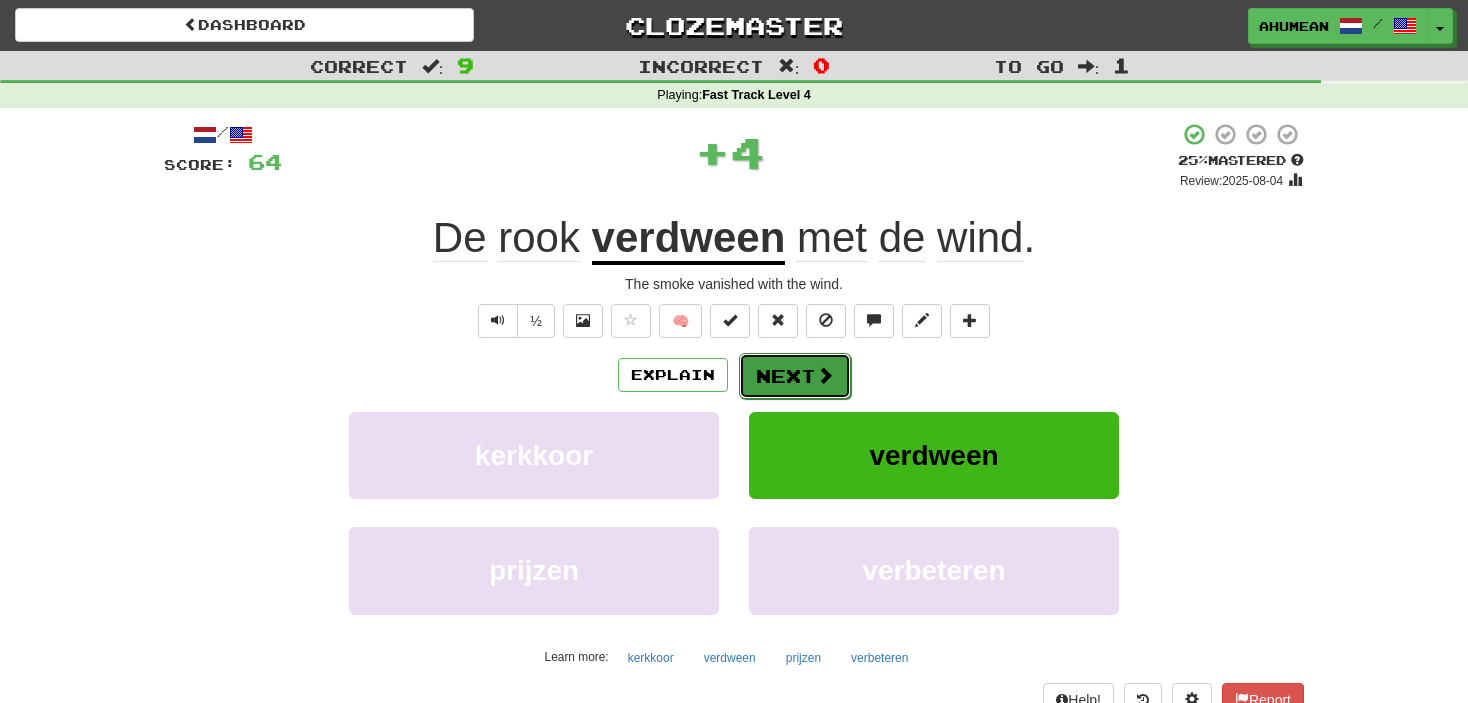 click on "Next" at bounding box center (795, 376) 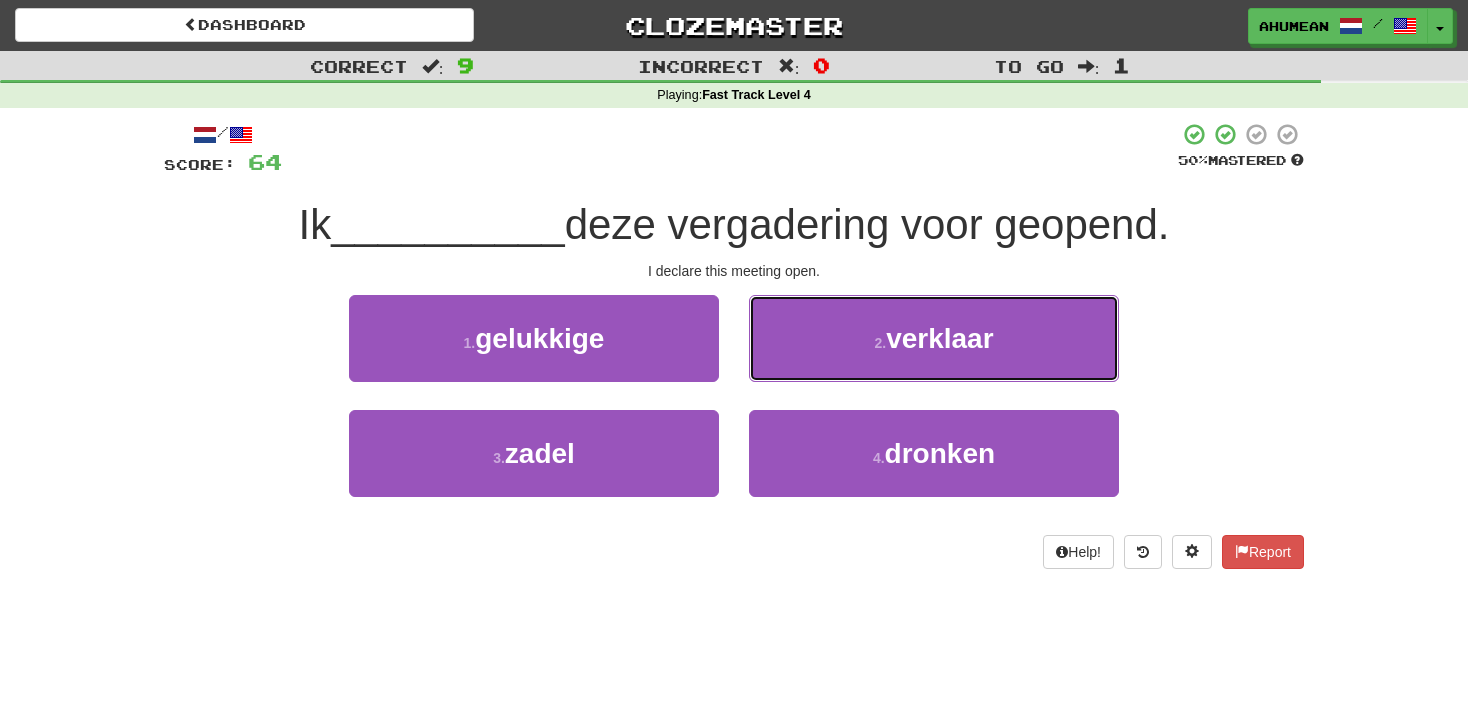 click on "2 .  verklaar" at bounding box center (934, 338) 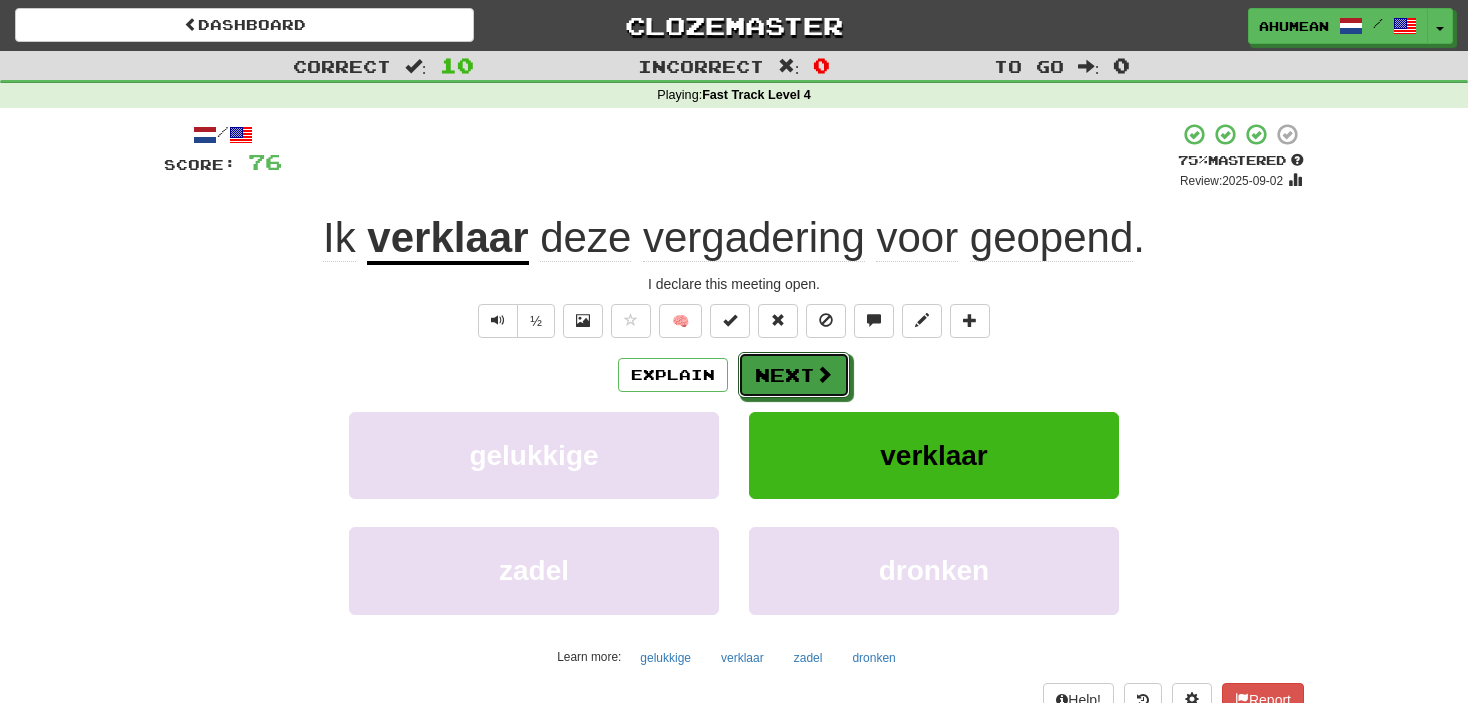 click on "Next" at bounding box center (794, 375) 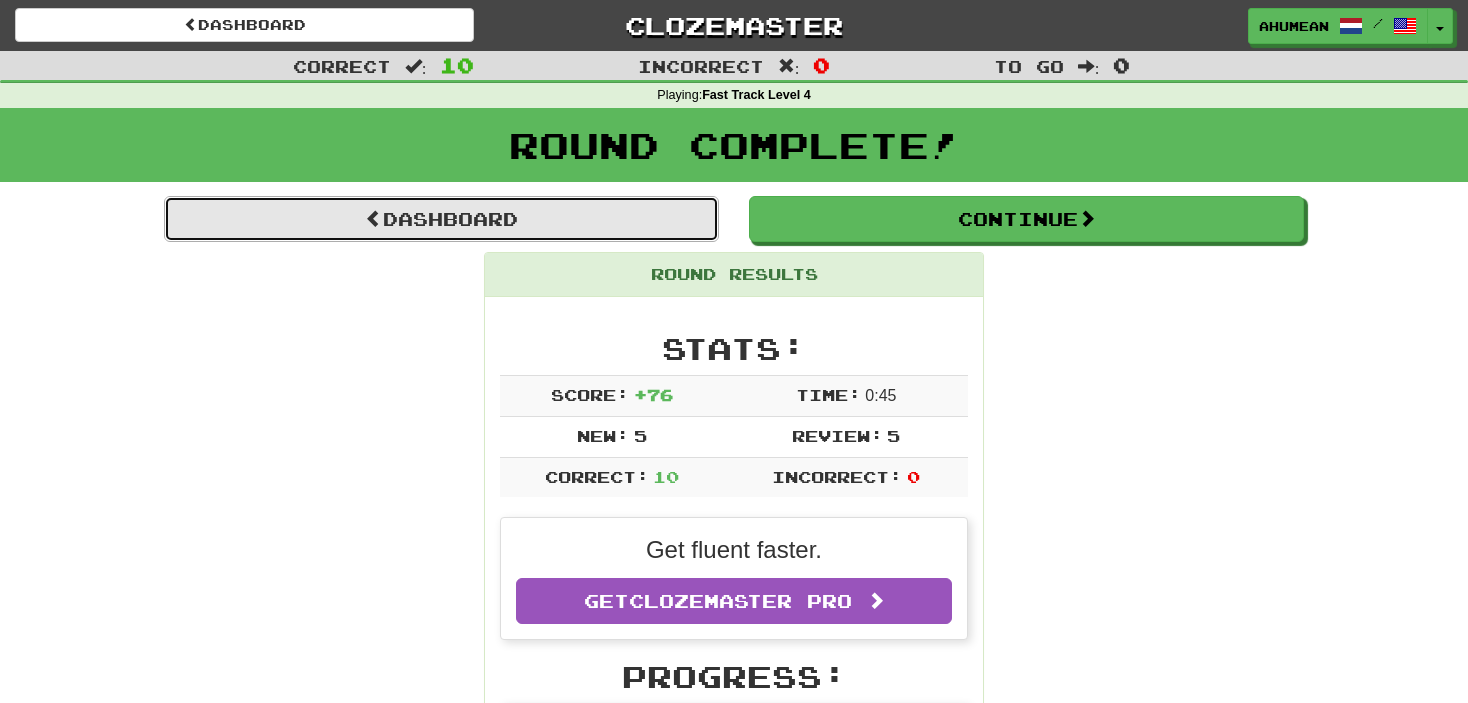 click at bounding box center [374, 218] 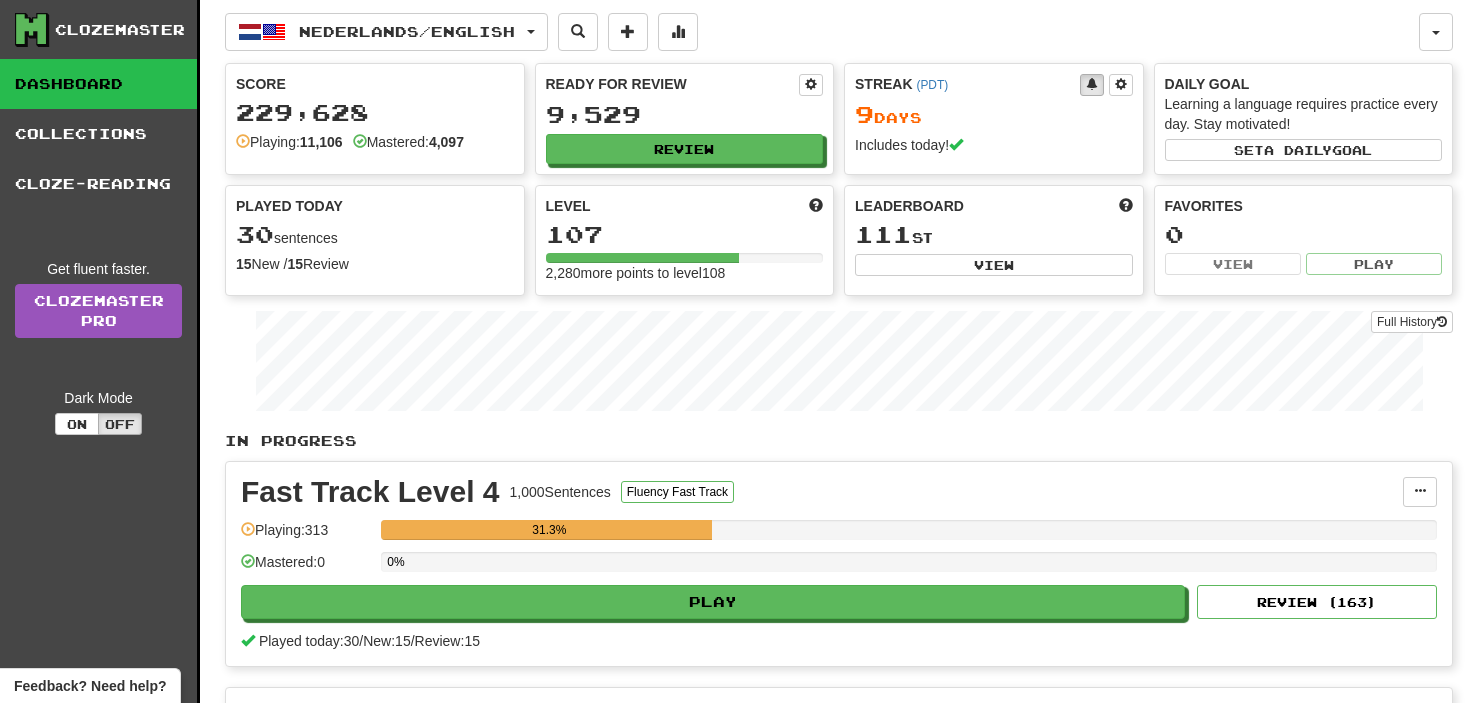 scroll, scrollTop: 0, scrollLeft: 0, axis: both 